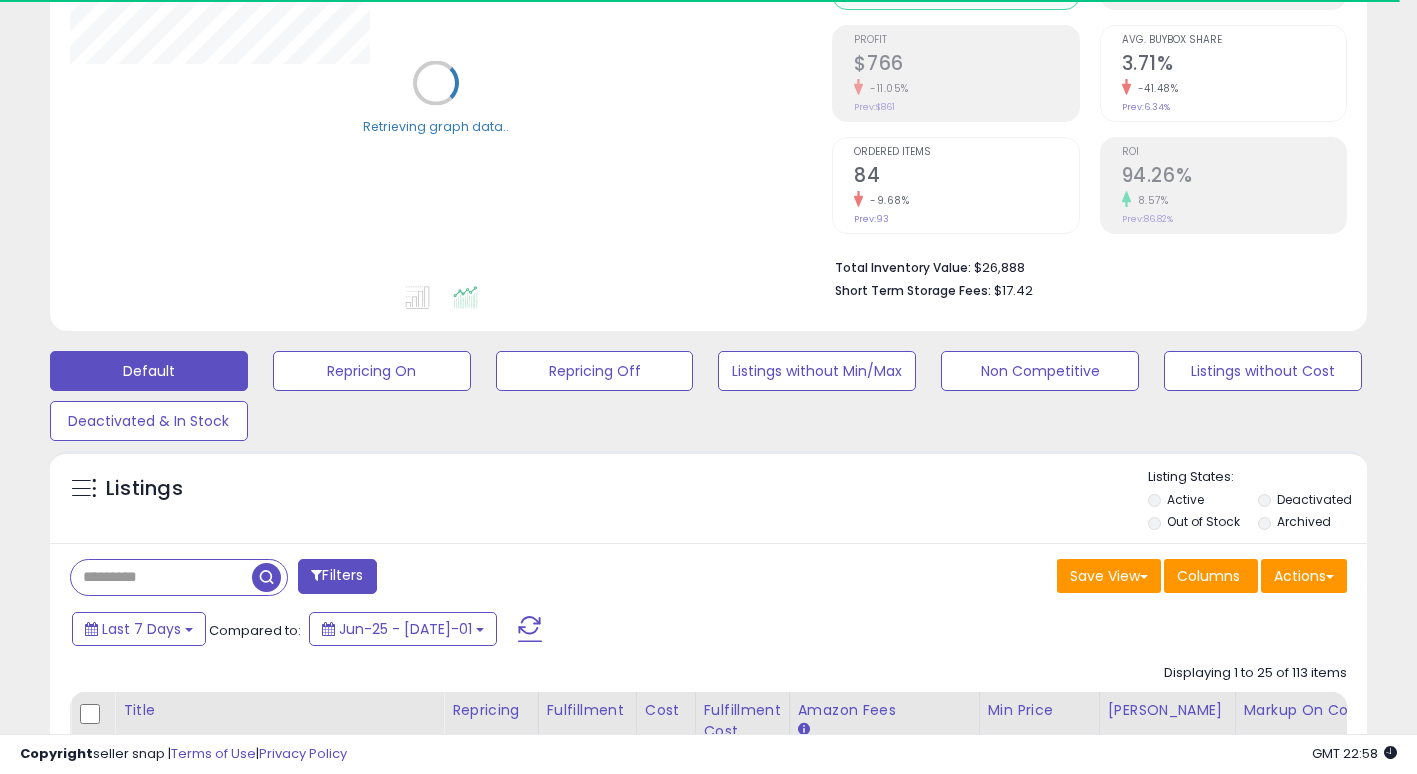 scroll, scrollTop: 300, scrollLeft: 0, axis: vertical 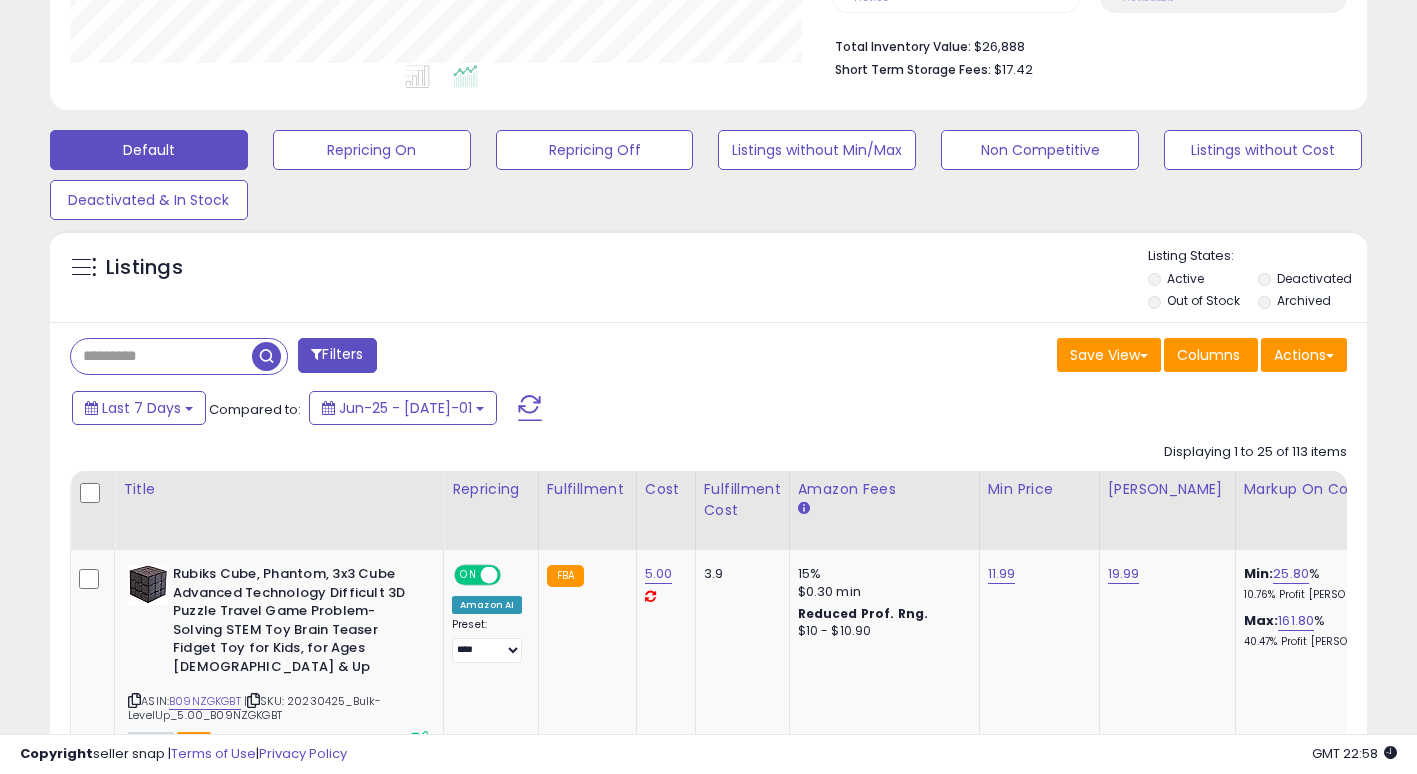 click at bounding box center [161, 356] 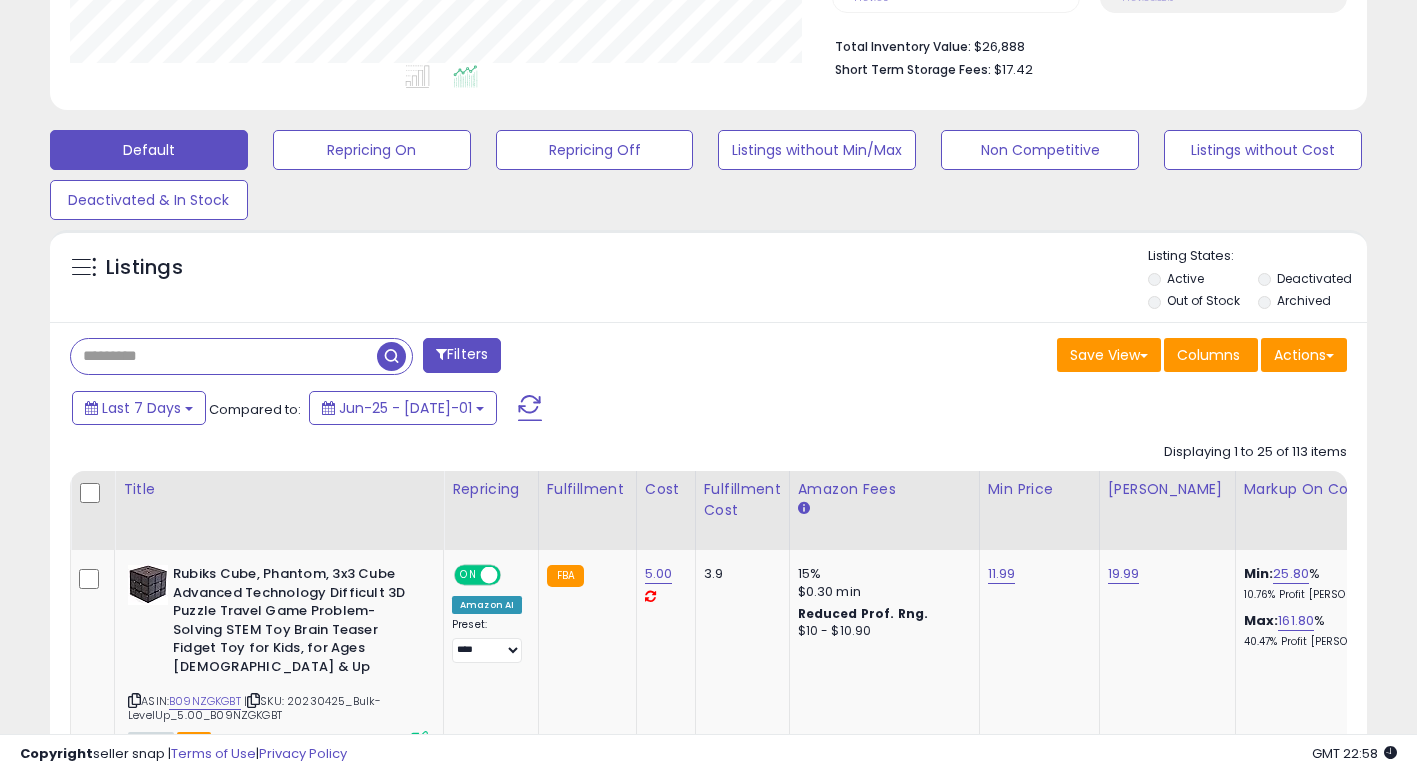 paste on "**********" 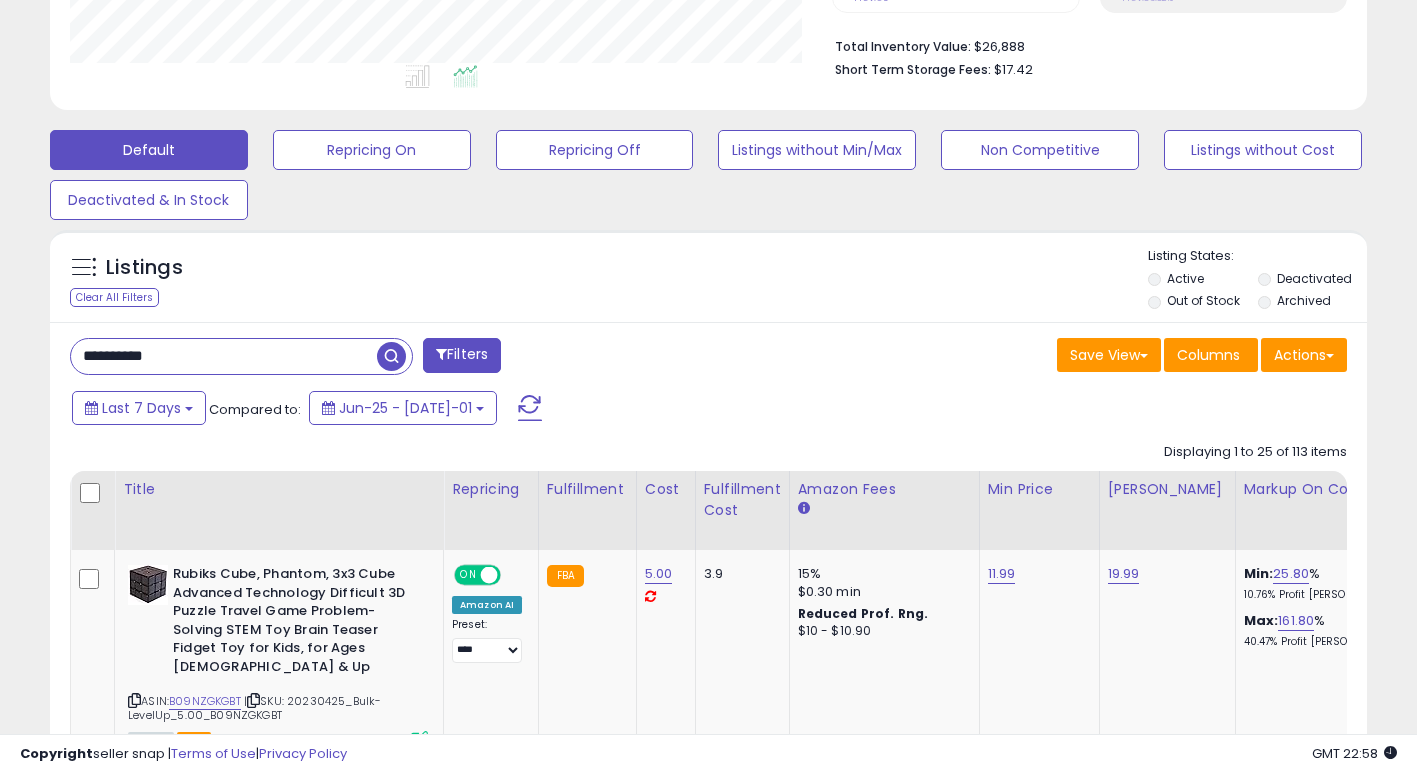 type on "**********" 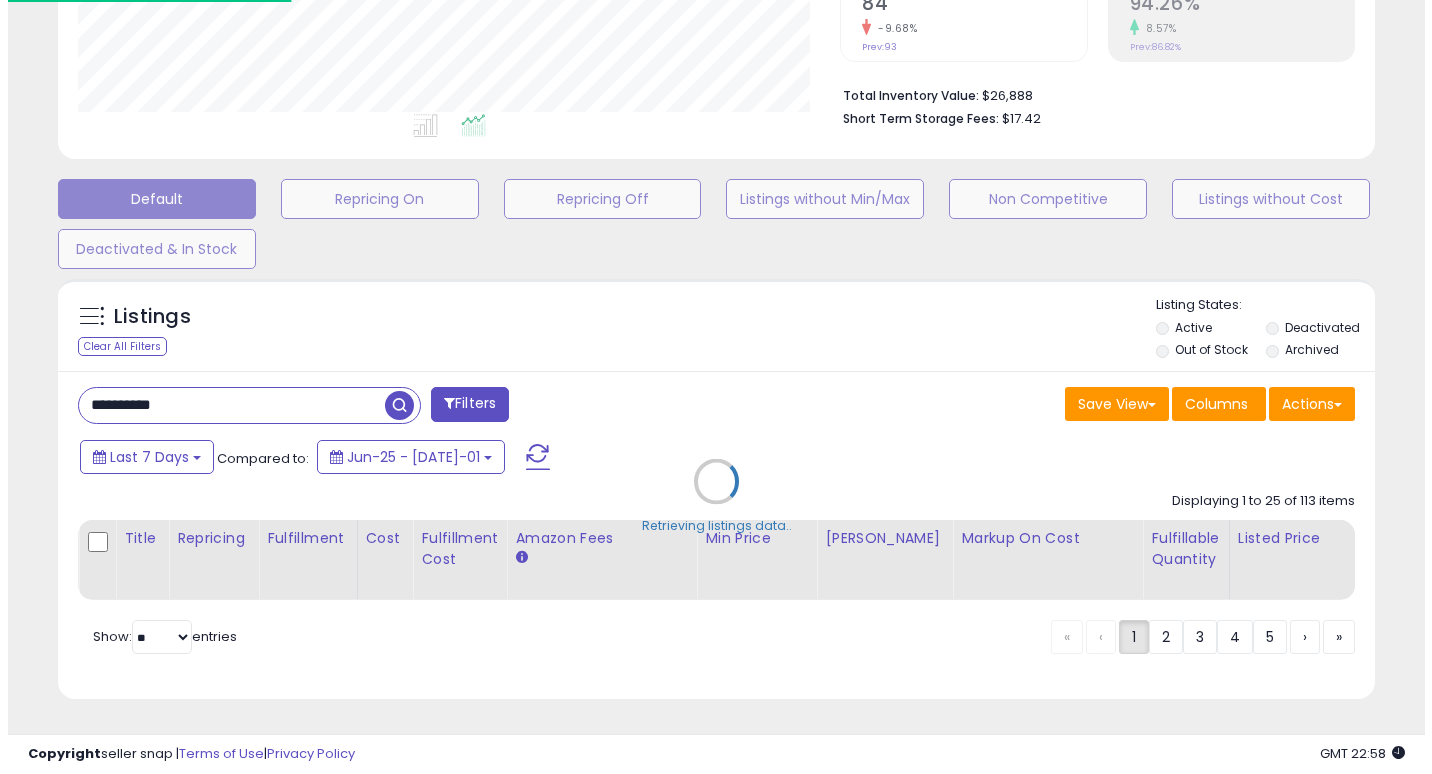scroll, scrollTop: 466, scrollLeft: 0, axis: vertical 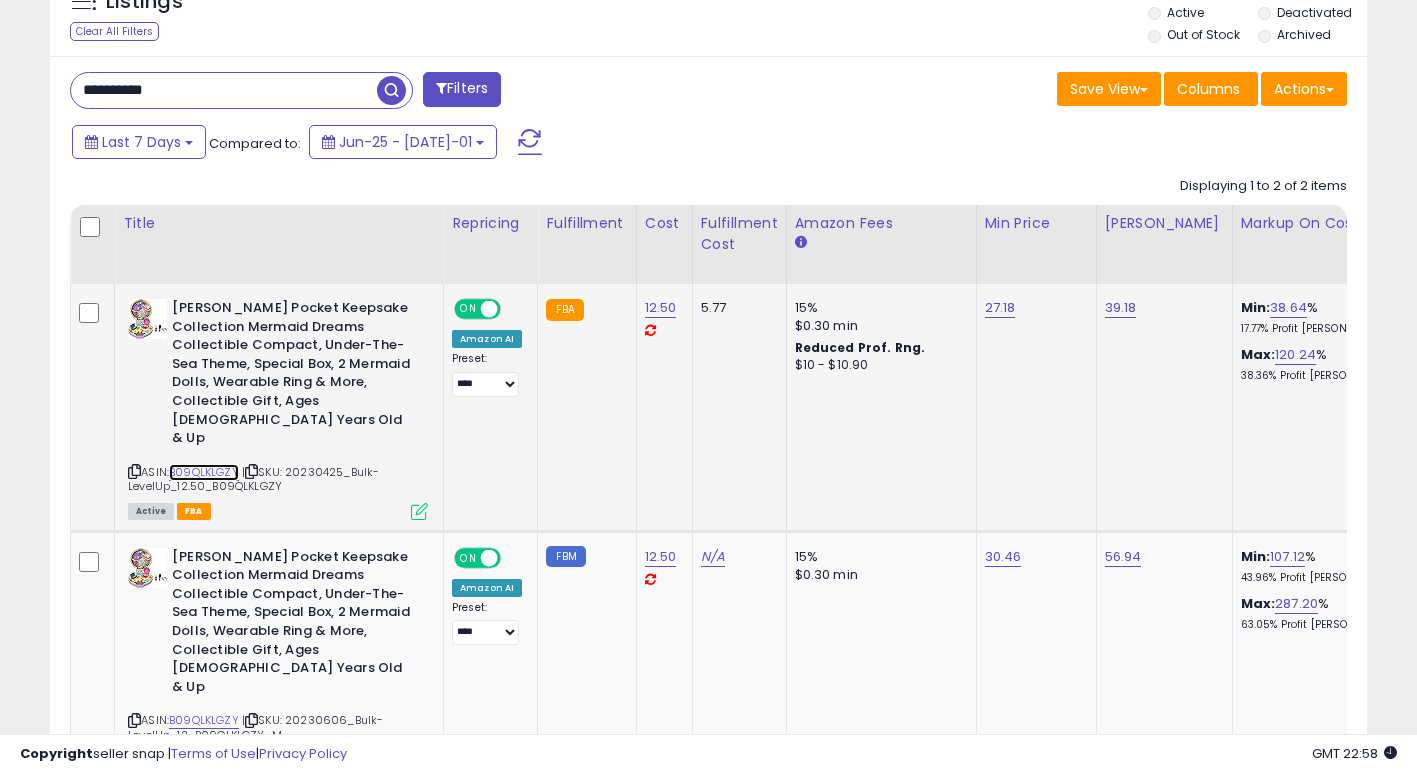 click on "B09QLKLGZY" at bounding box center [204, 472] 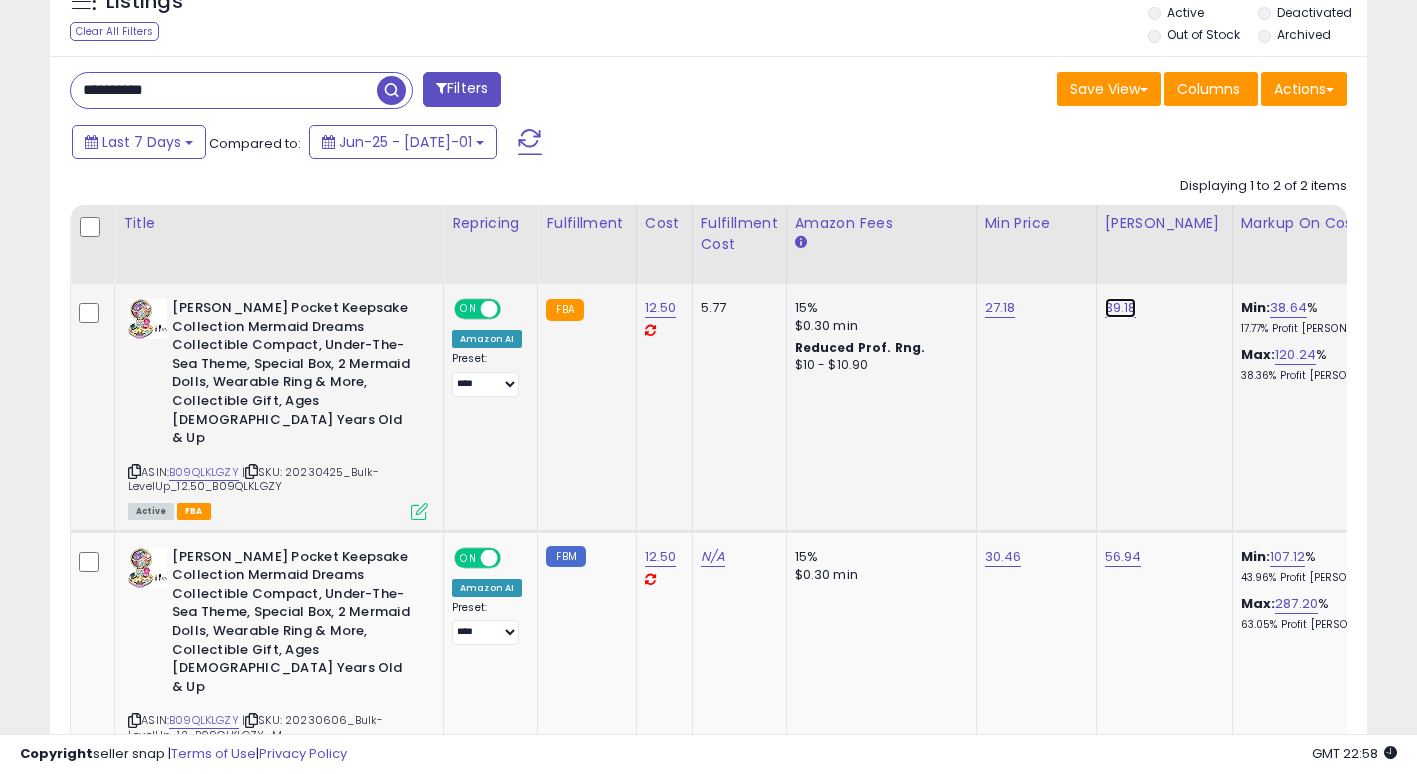 click on "39.18" at bounding box center (1121, 308) 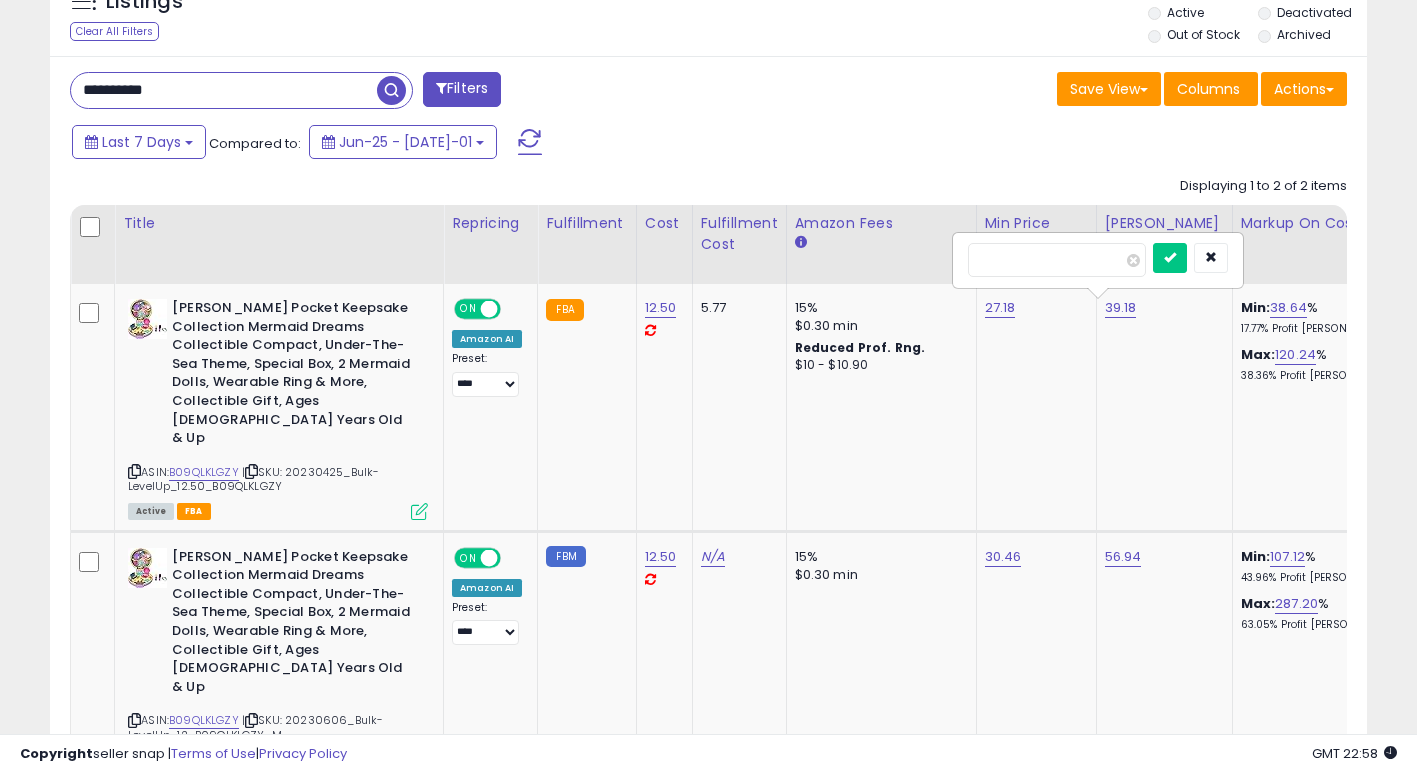 drag, startPoint x: 1051, startPoint y: 266, endPoint x: 829, endPoint y: 236, distance: 224.01785 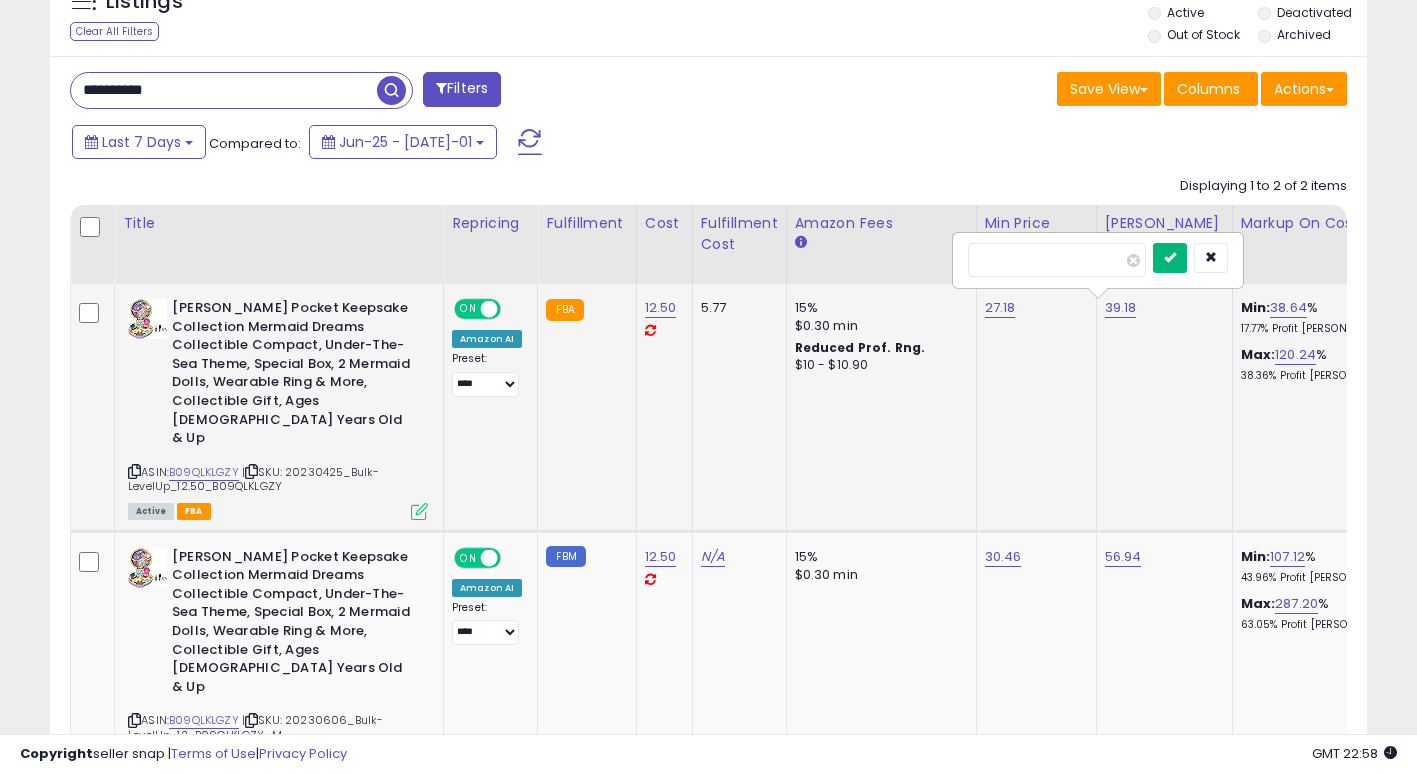 type on "*****" 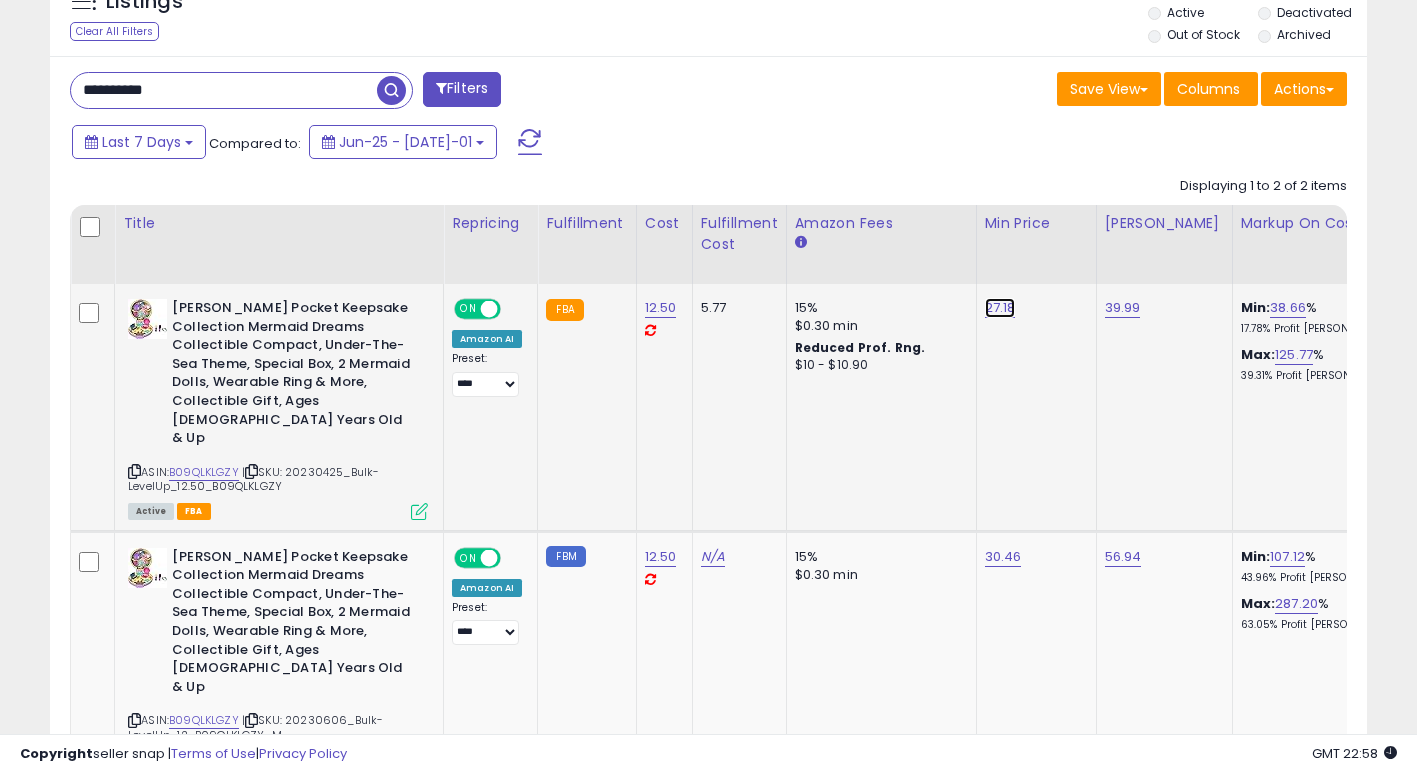 click on "27.18" at bounding box center [1000, 308] 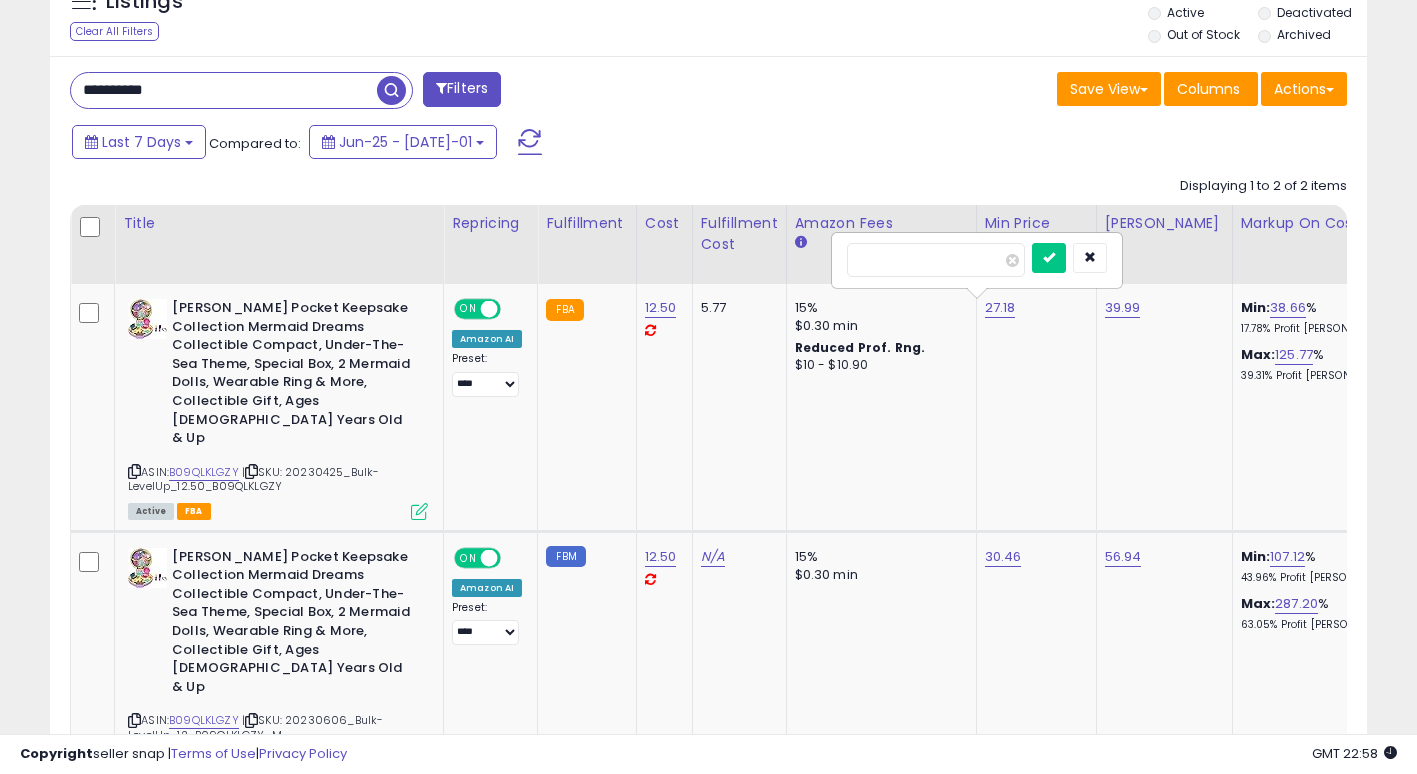 drag, startPoint x: 931, startPoint y: 263, endPoint x: 808, endPoint y: 249, distance: 123.79418 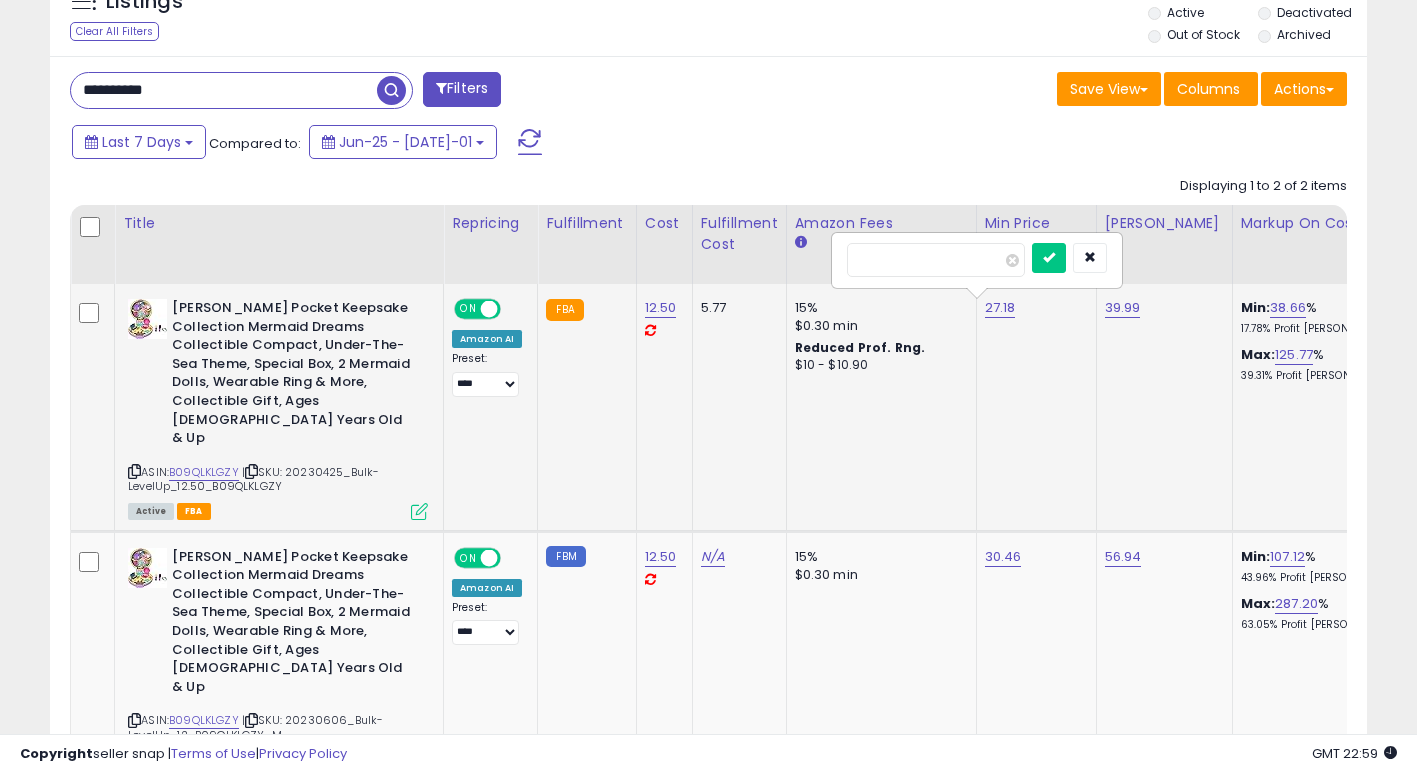 type on "*****" 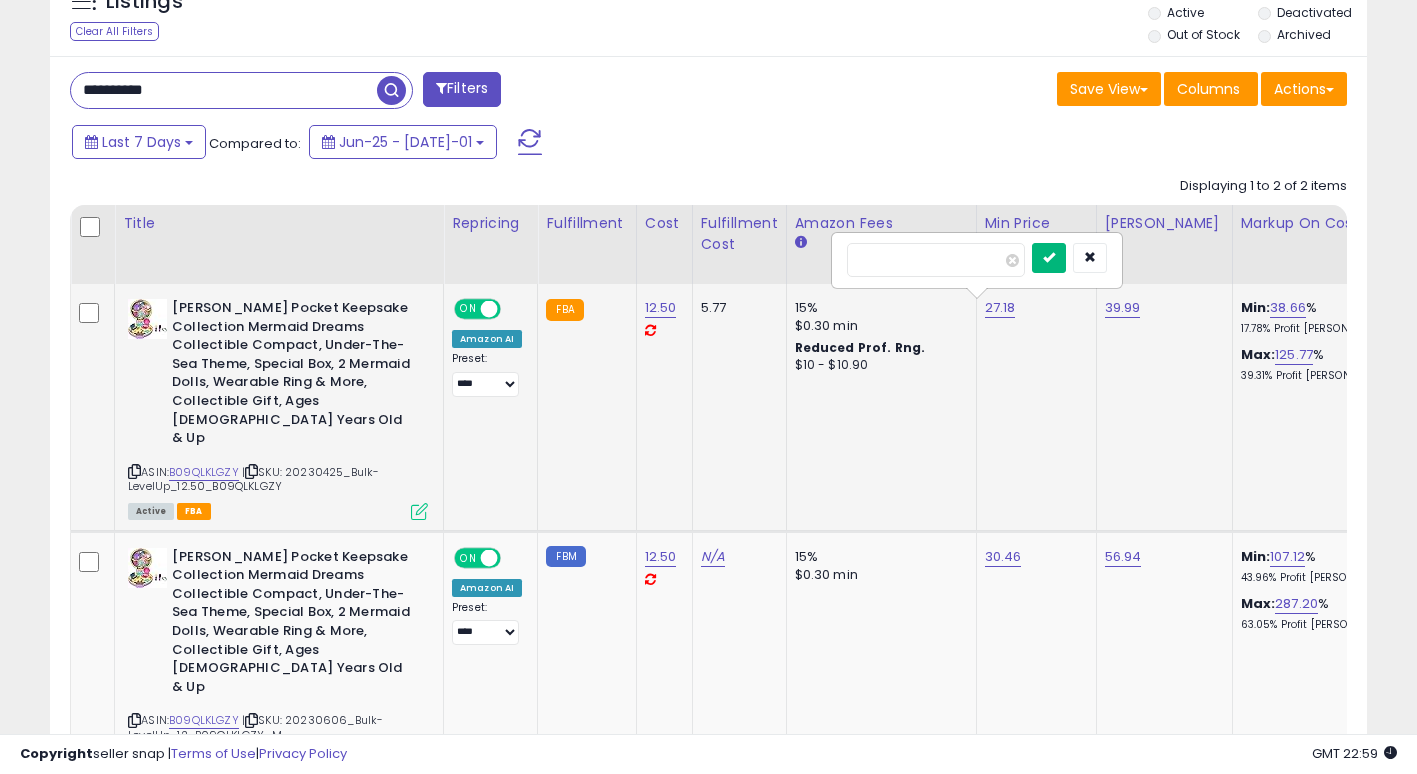 click at bounding box center [1049, 258] 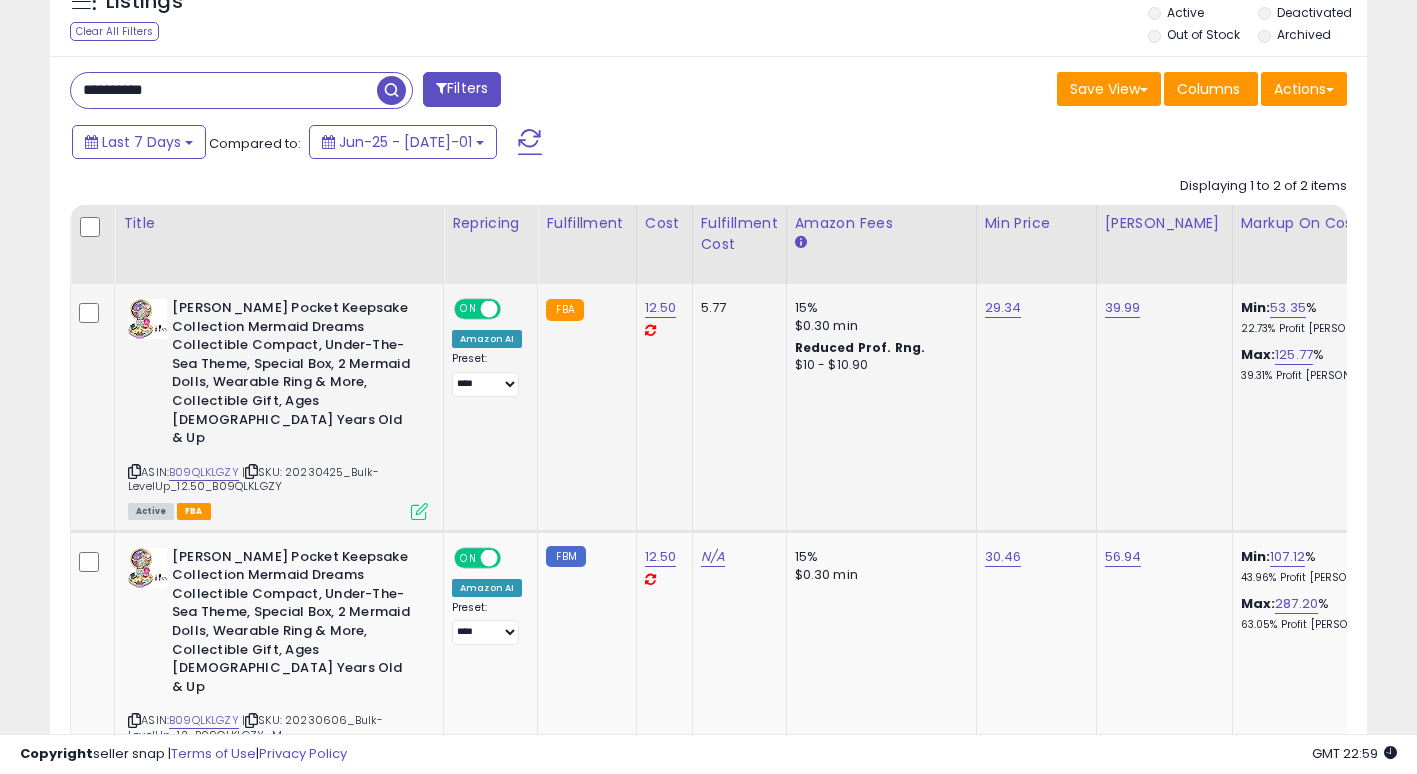 click on "**********" at bounding box center [224, 90] 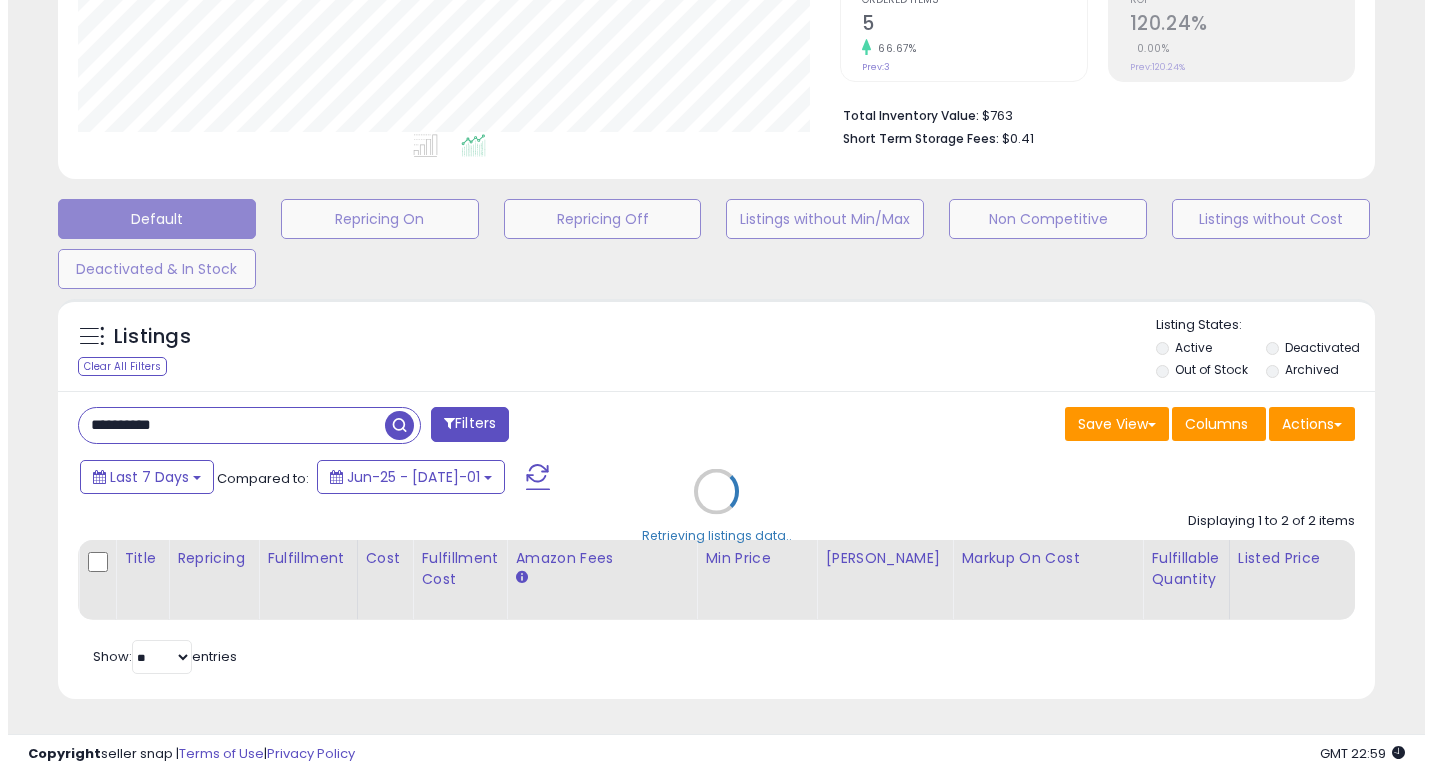 scroll, scrollTop: 446, scrollLeft: 0, axis: vertical 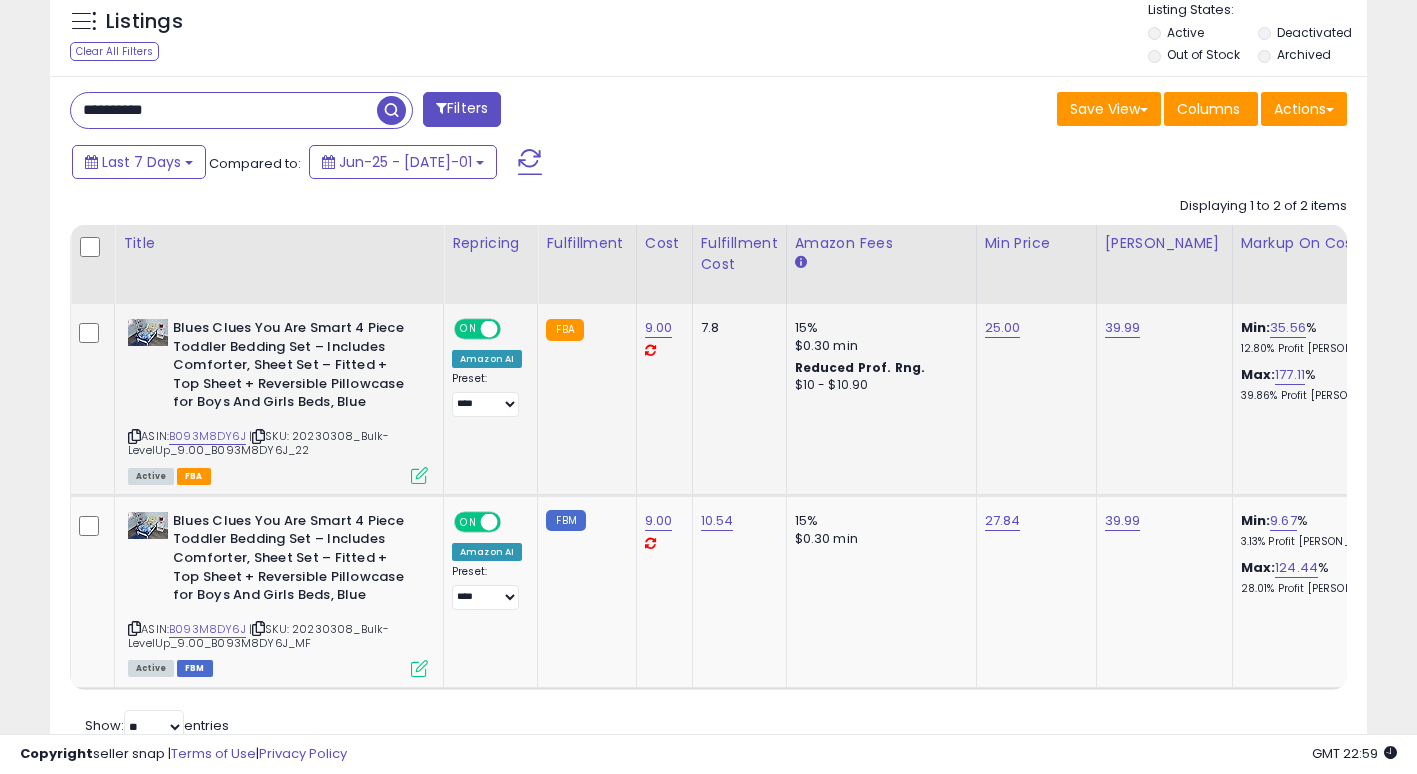 click on "ASIN:  B093M8DY6J    |   SKU: 20230308_Bulk-LevelUp_9.00_B093M8DY6J_22 Active FBA" at bounding box center [278, 400] 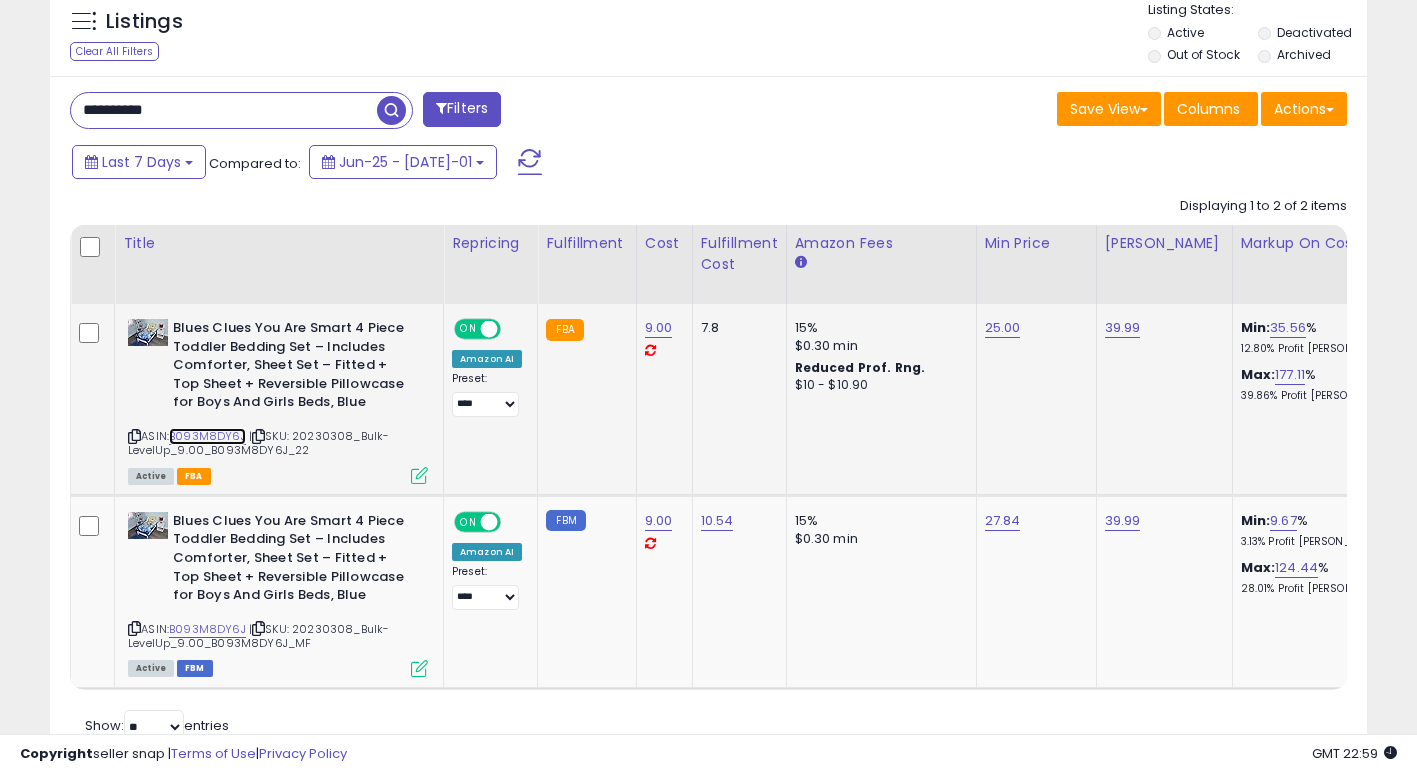 click on "B093M8DY6J" at bounding box center (207, 436) 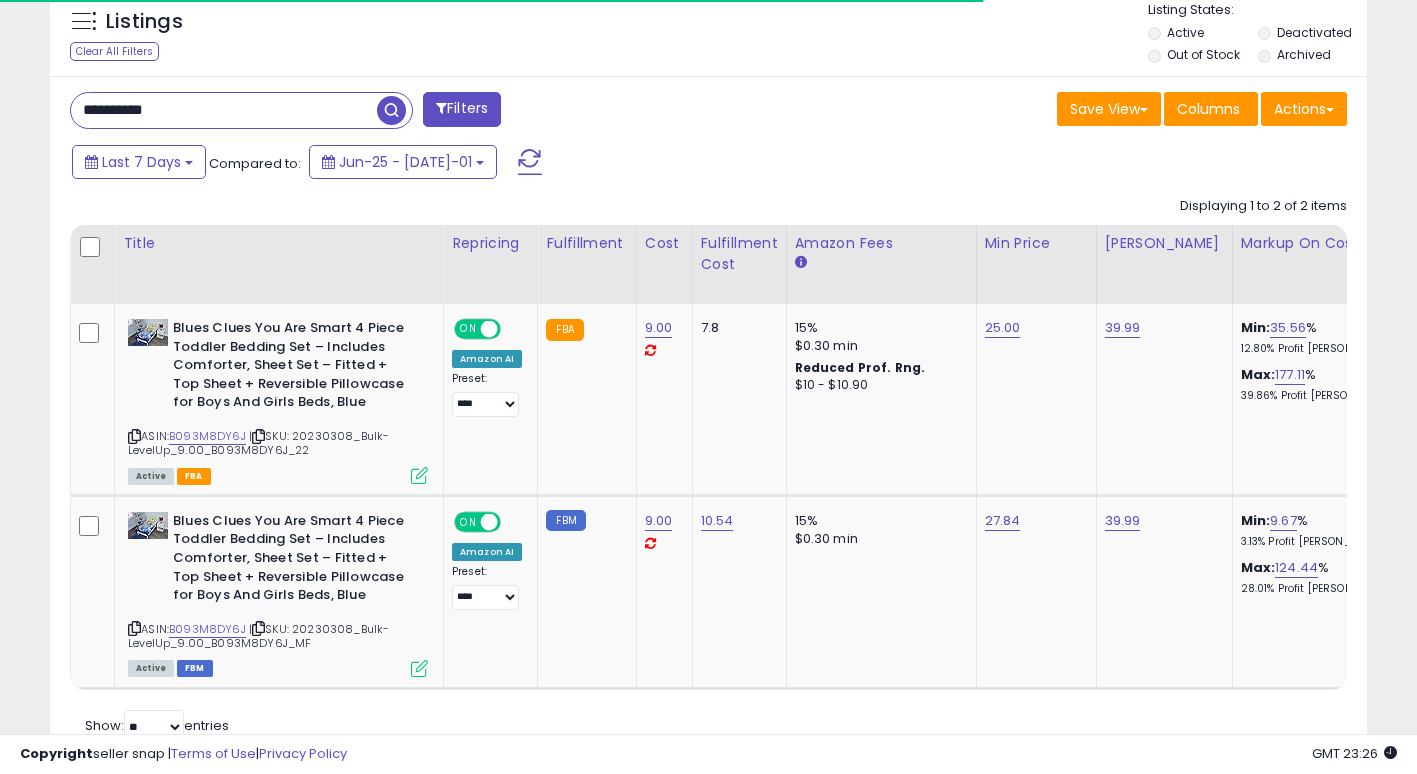 drag, startPoint x: 173, startPoint y: 101, endPoint x: 0, endPoint y: 87, distance: 173.56555 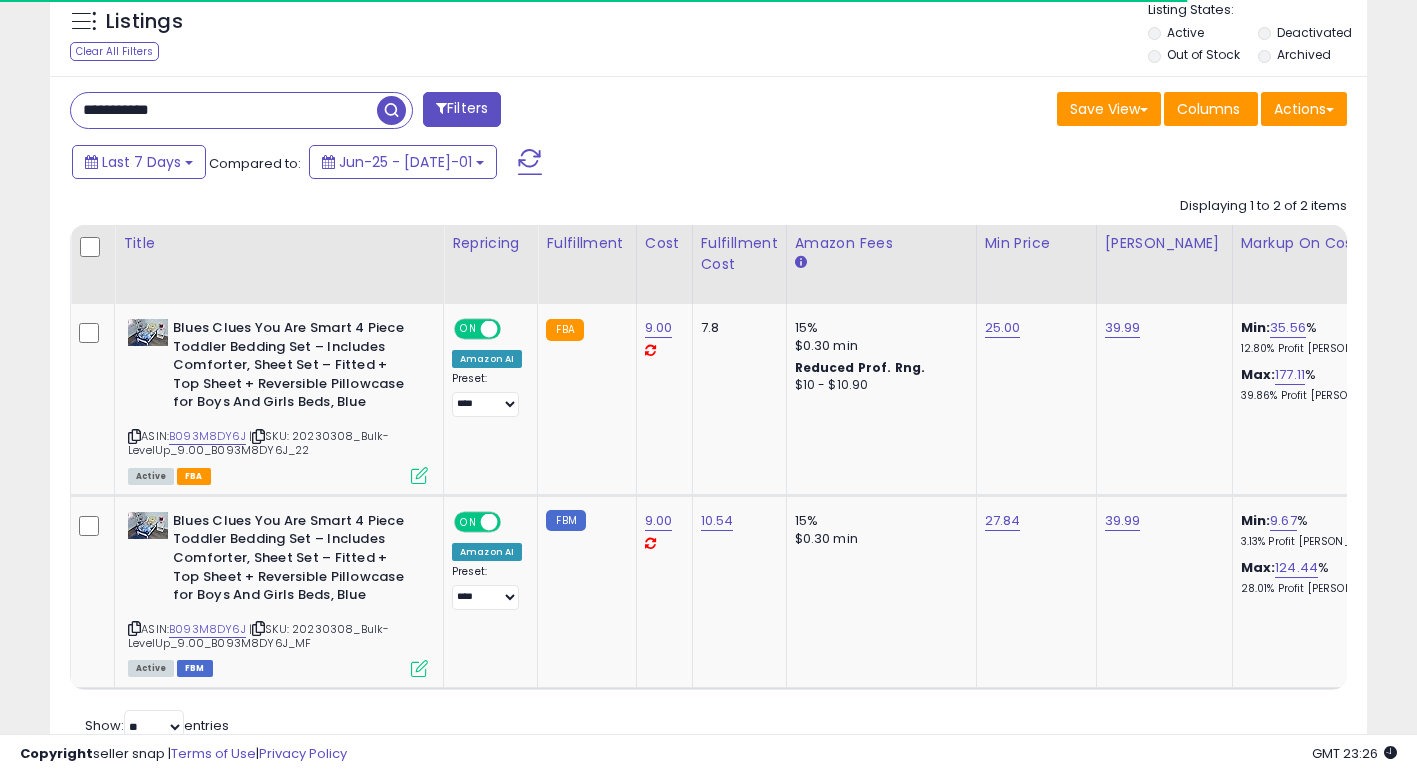 paste 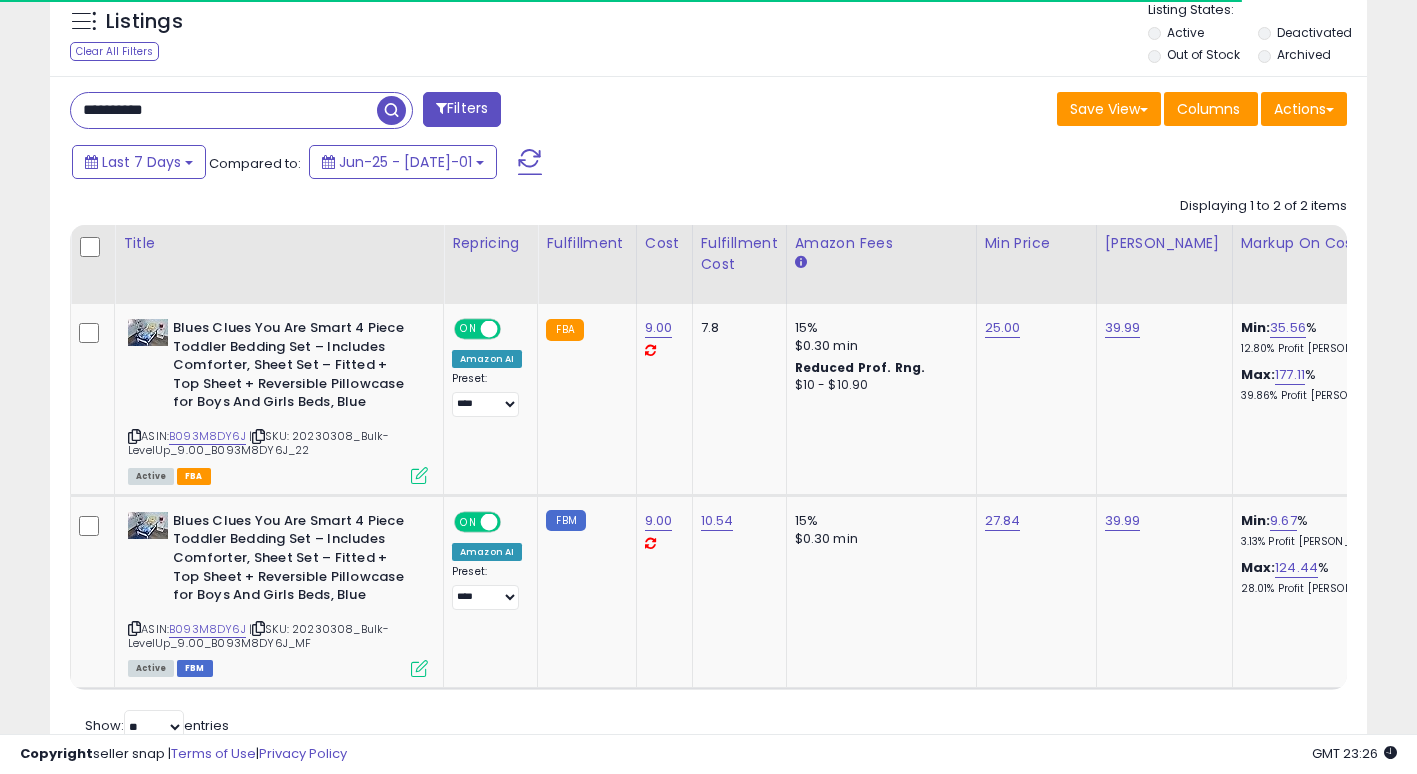 click on "**********" at bounding box center (708, 422) 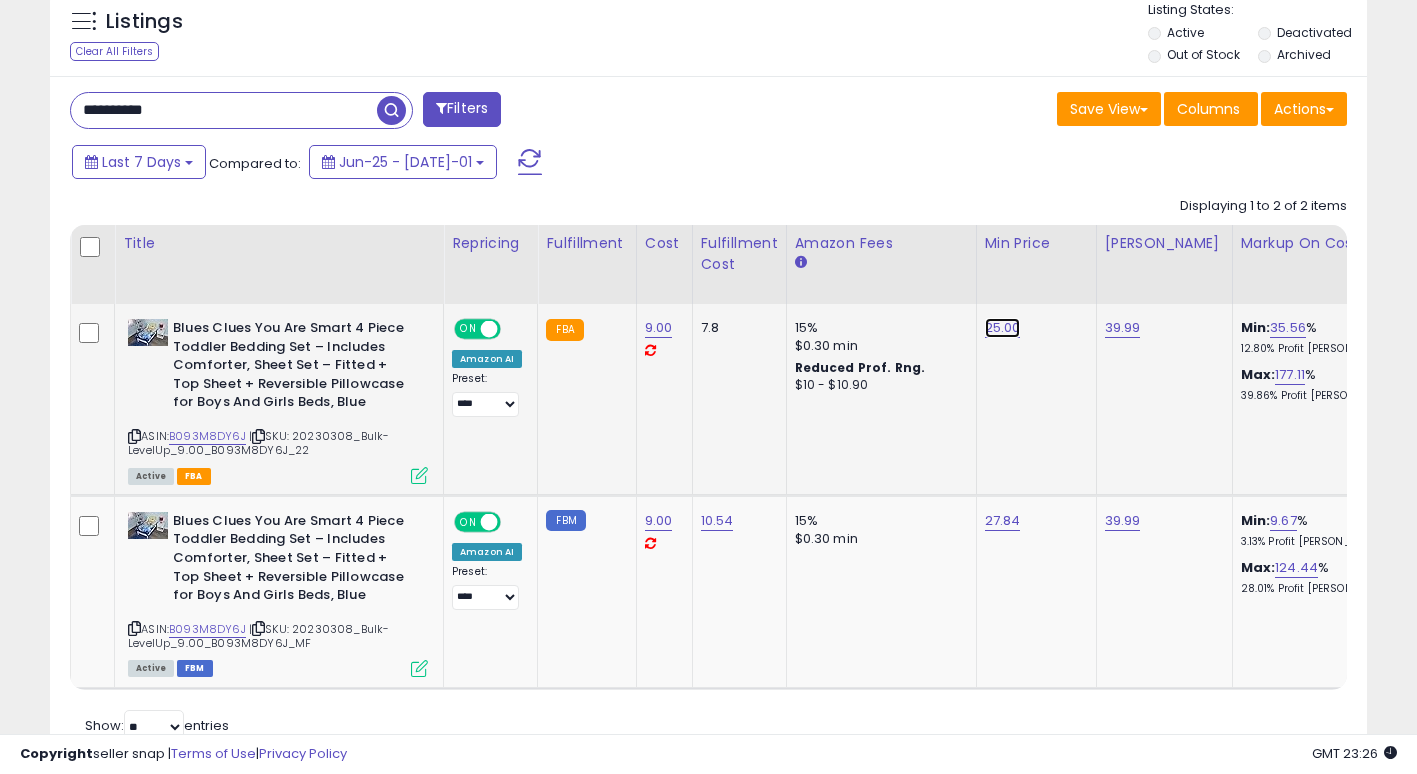 click on "25.00" at bounding box center [1003, 328] 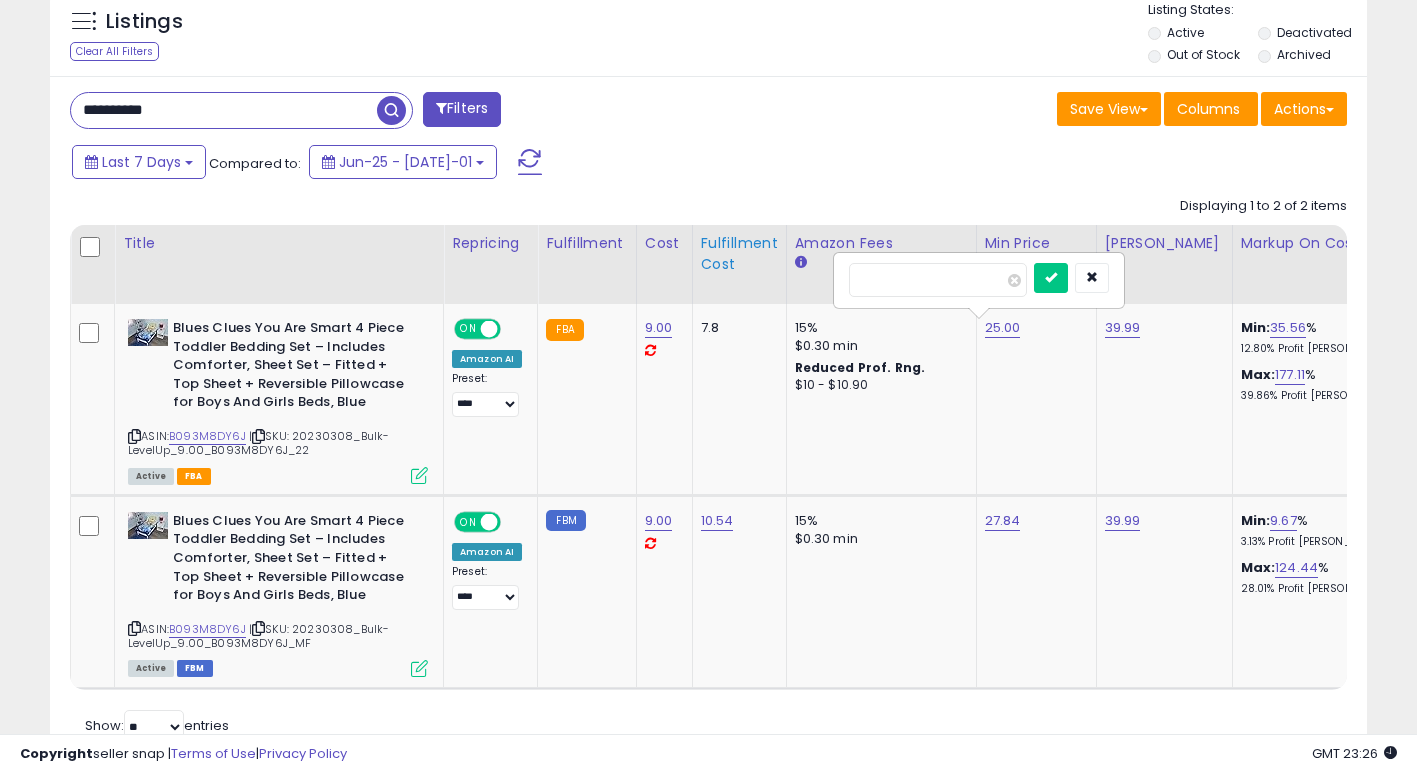 drag, startPoint x: 907, startPoint y: 280, endPoint x: 738, endPoint y: 271, distance: 169.23947 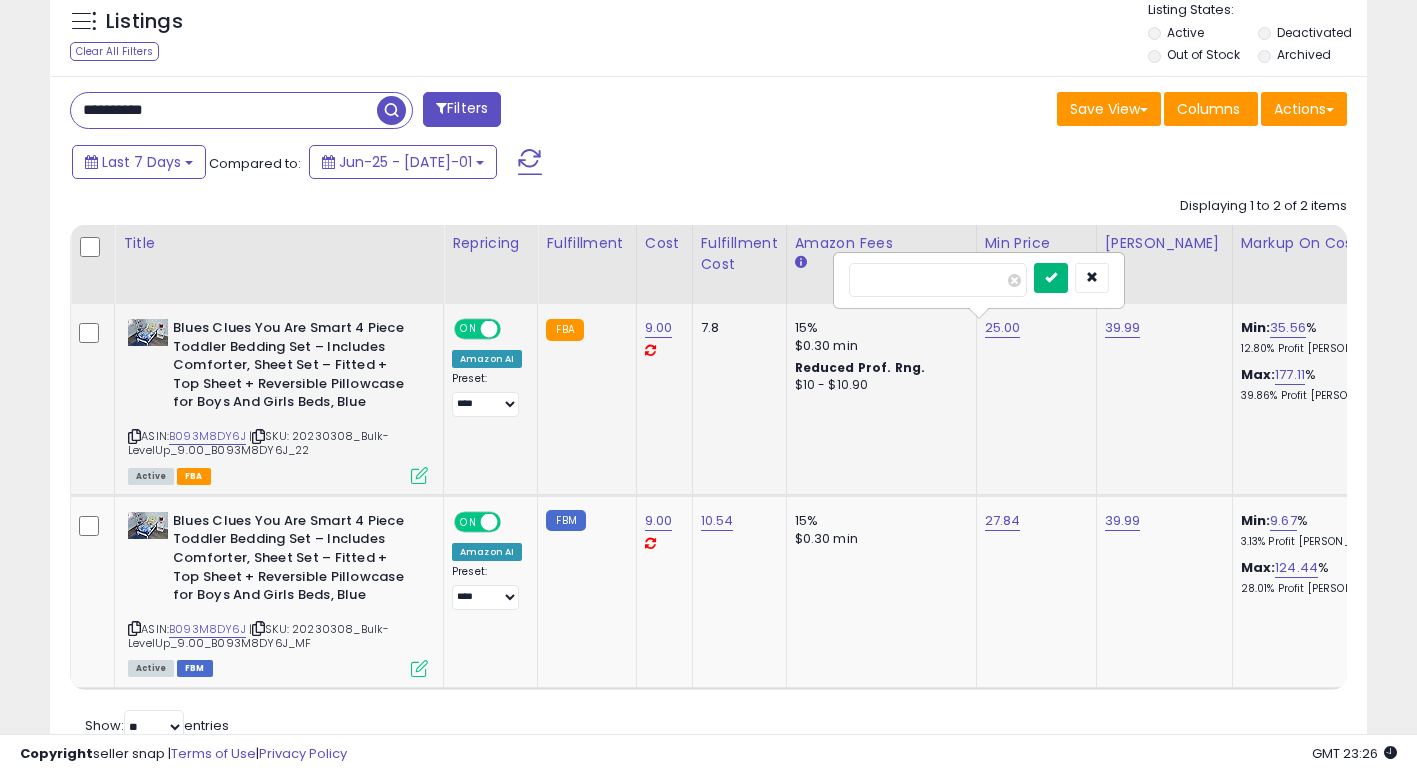 type on "*****" 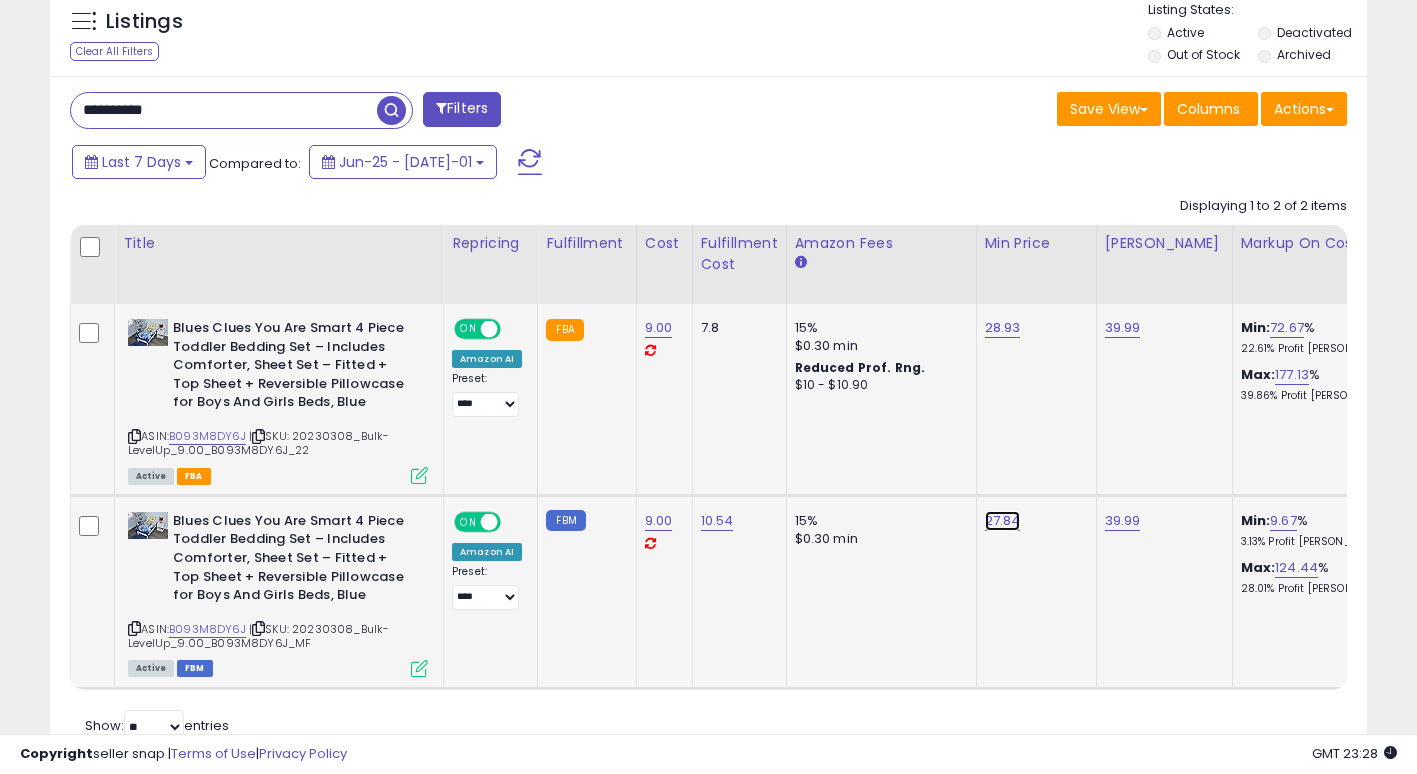 click on "27.84" at bounding box center (1003, 328) 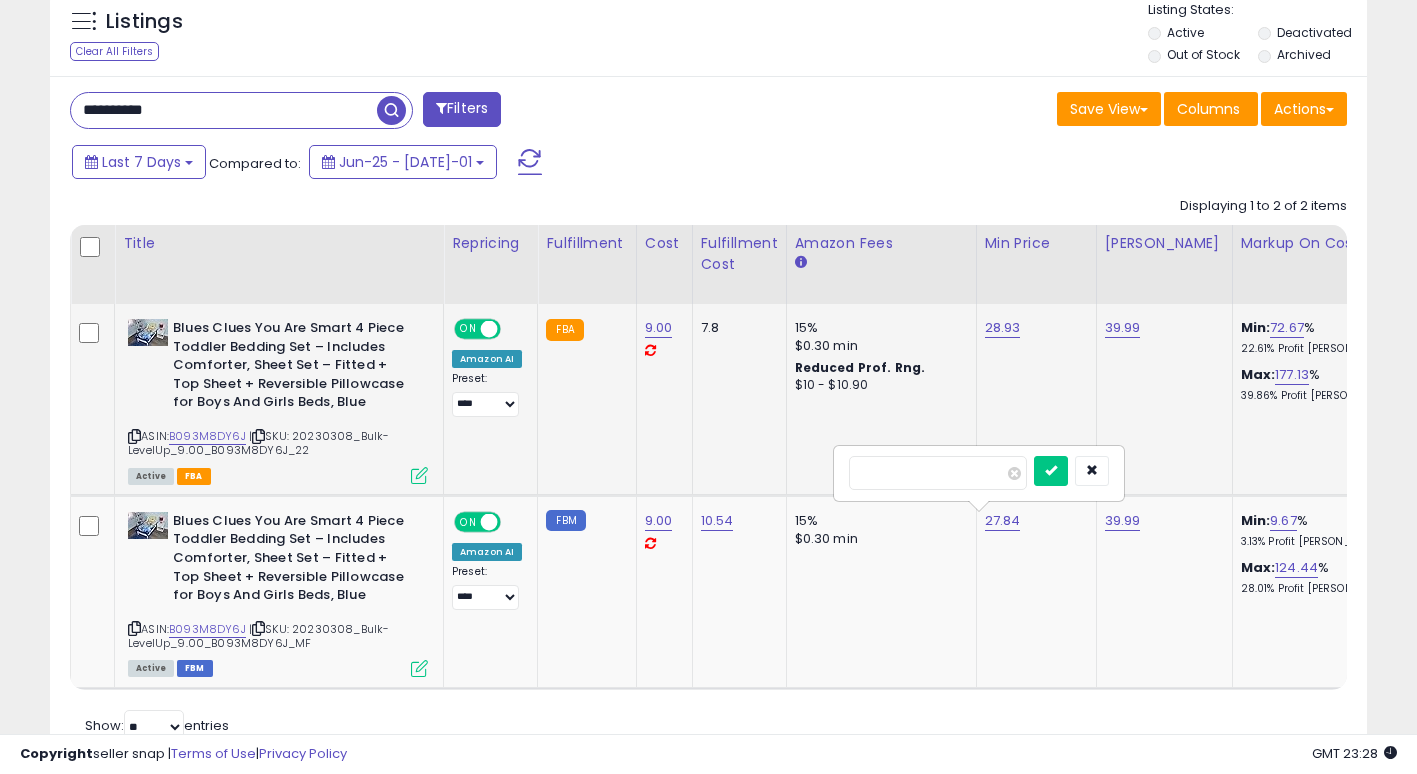 drag, startPoint x: 941, startPoint y: 473, endPoint x: 661, endPoint y: 439, distance: 282.05673 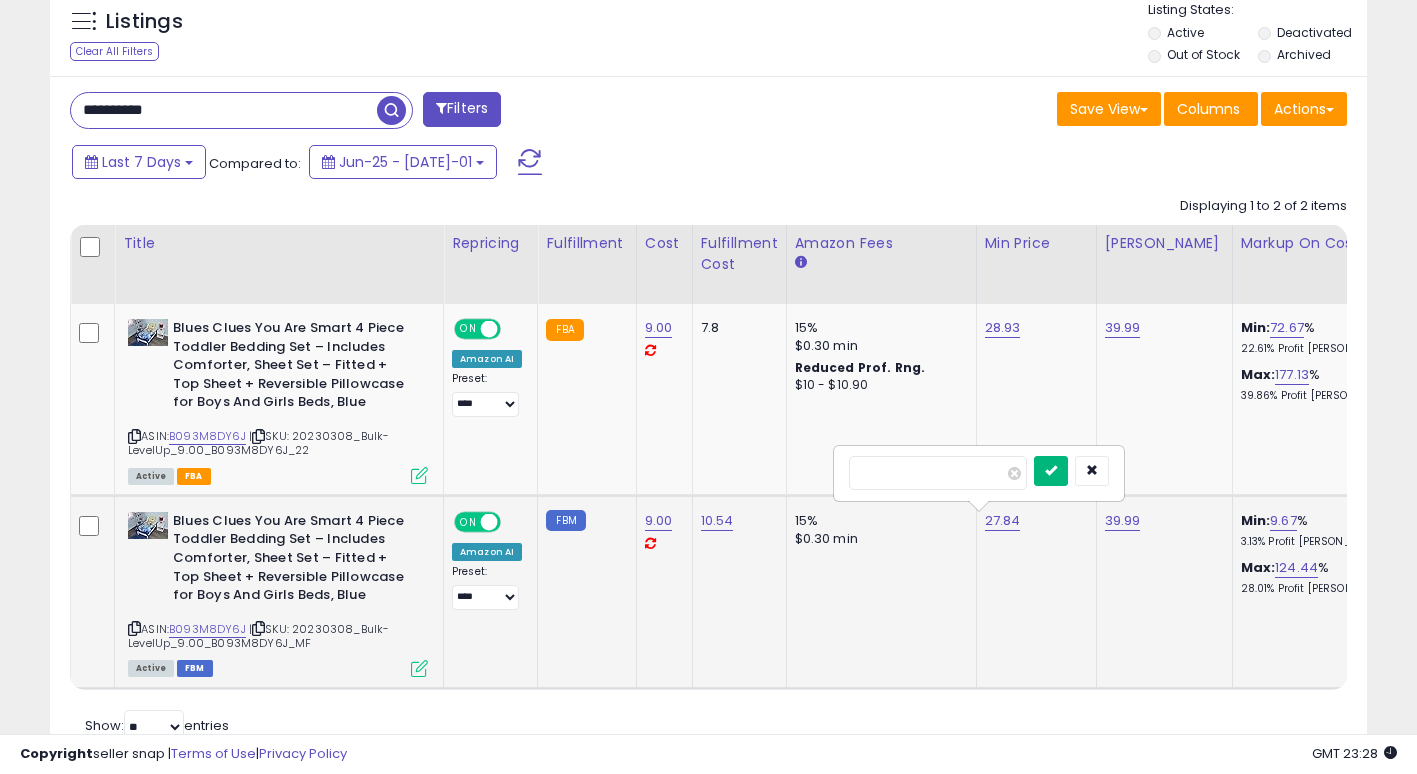 type on "*****" 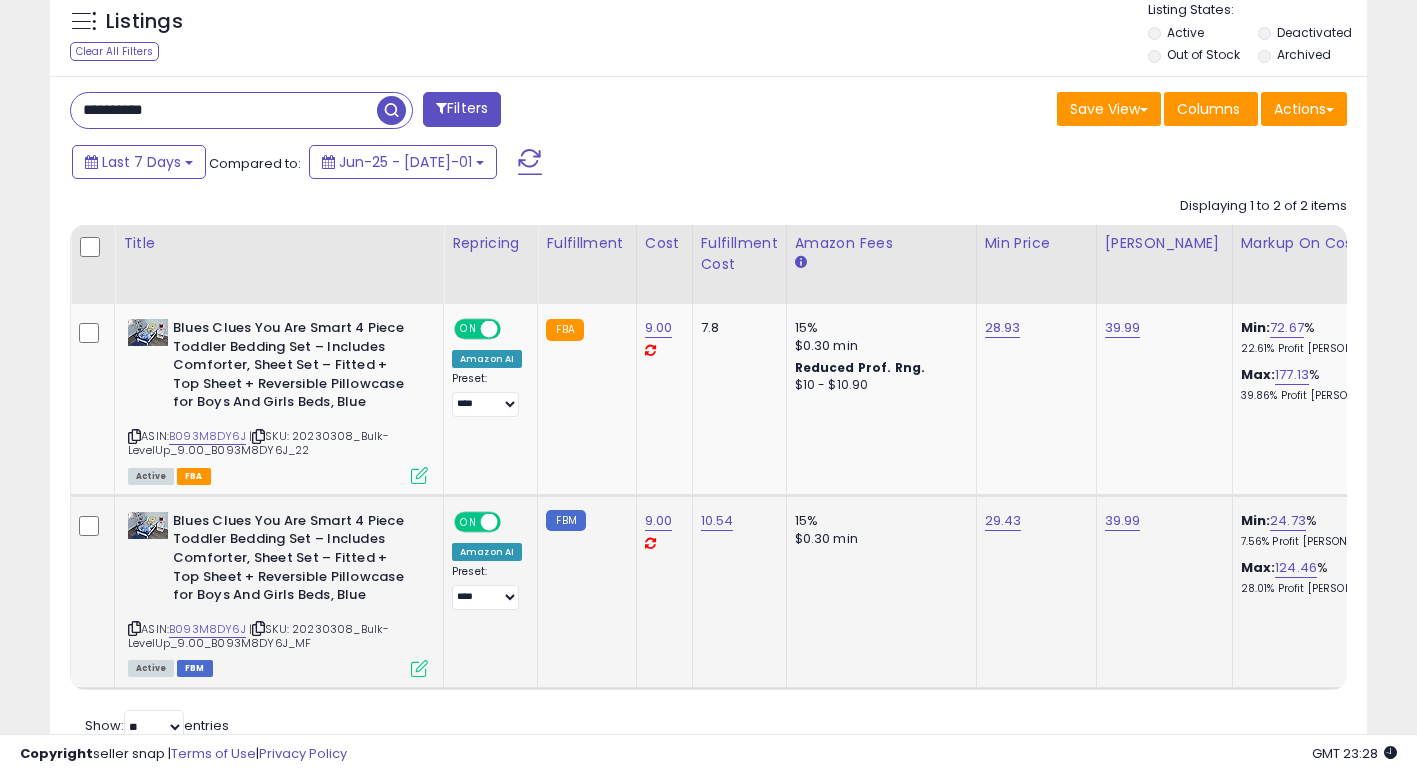 click on "**********" at bounding box center [224, 110] 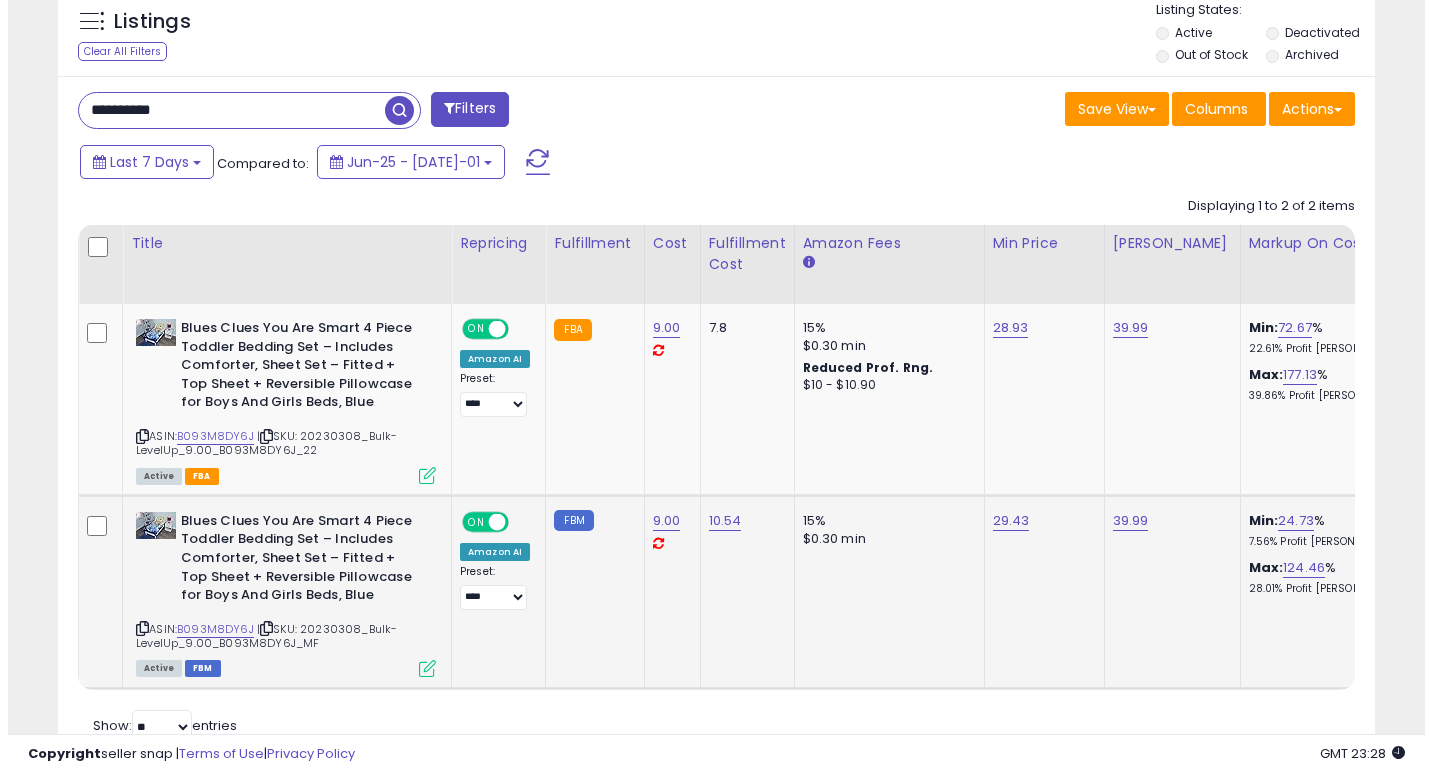 scroll, scrollTop: 446, scrollLeft: 0, axis: vertical 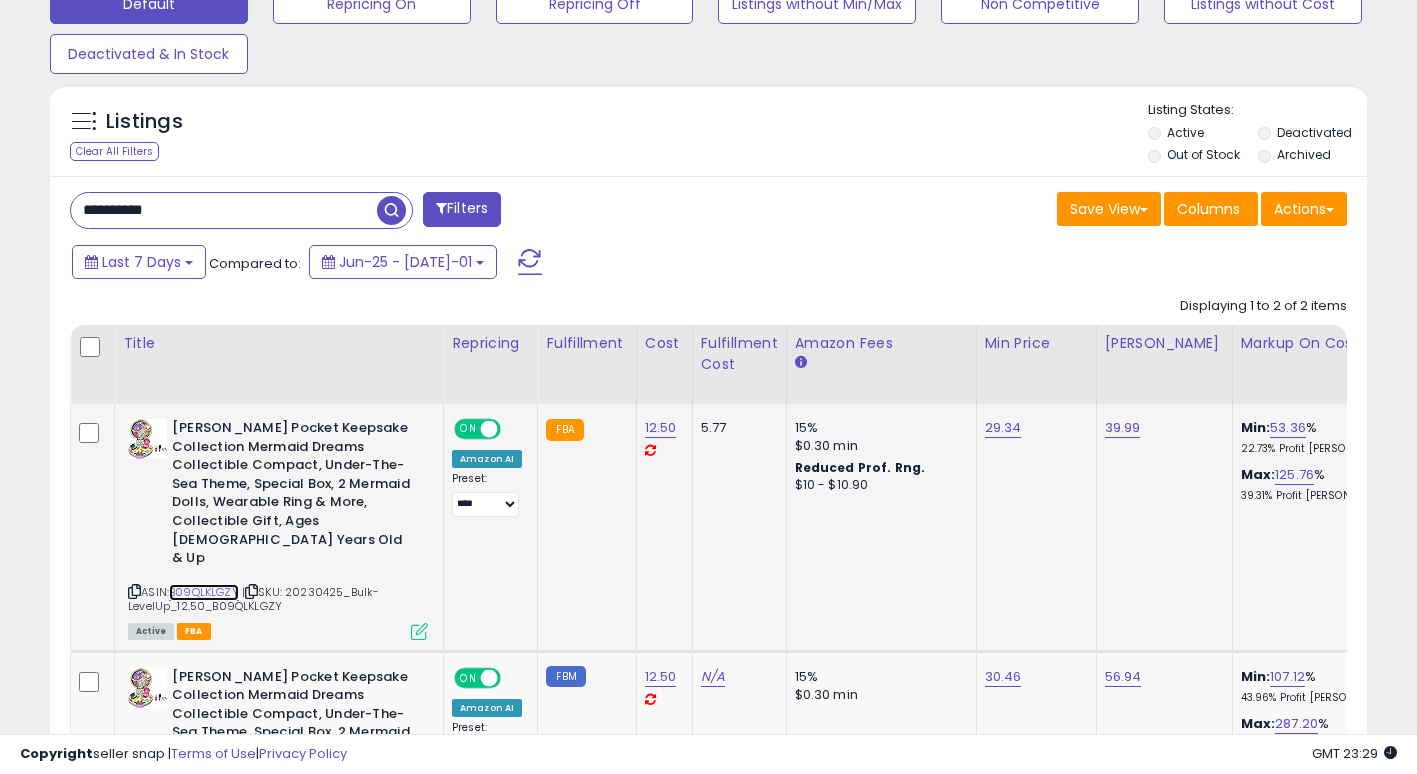 click on "B09QLKLGZY" at bounding box center (204, 592) 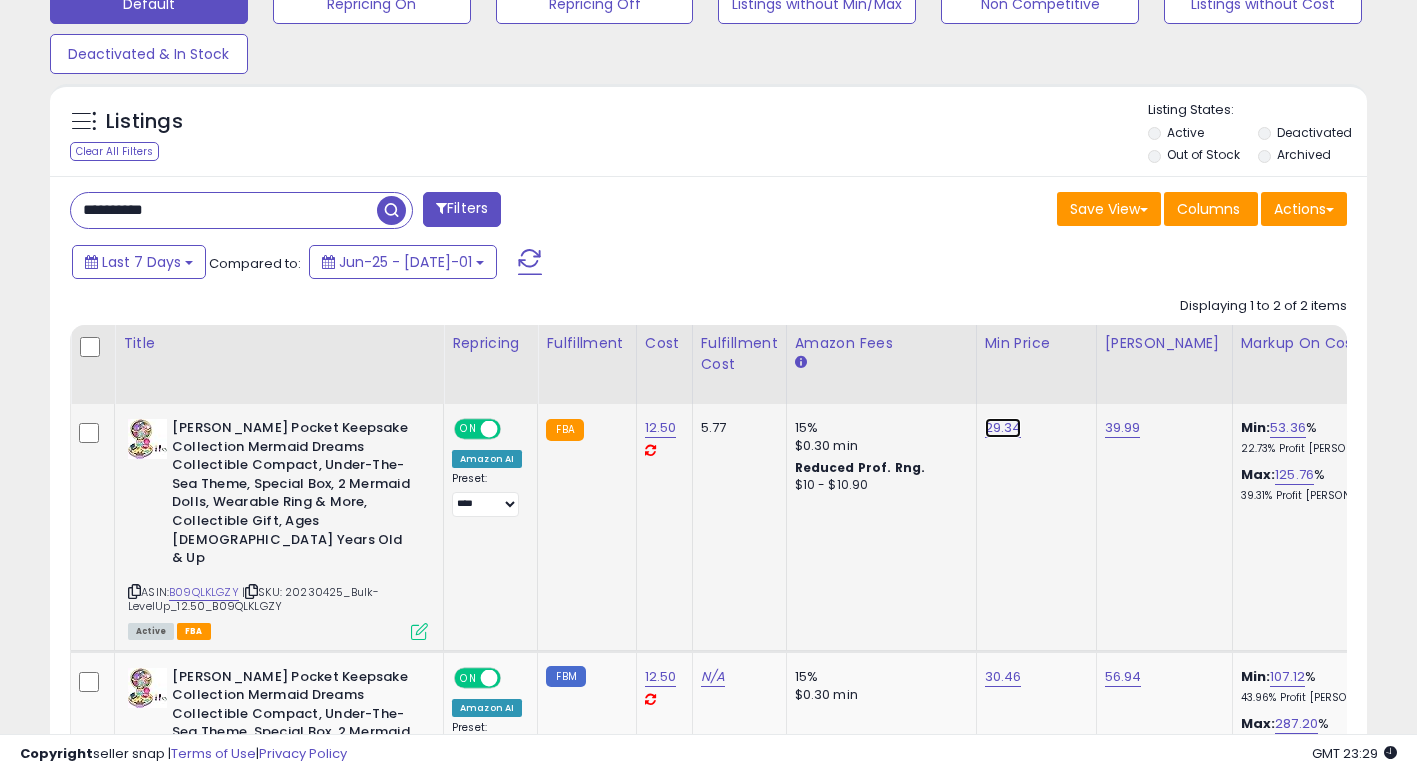 click on "29.34" at bounding box center (1003, 428) 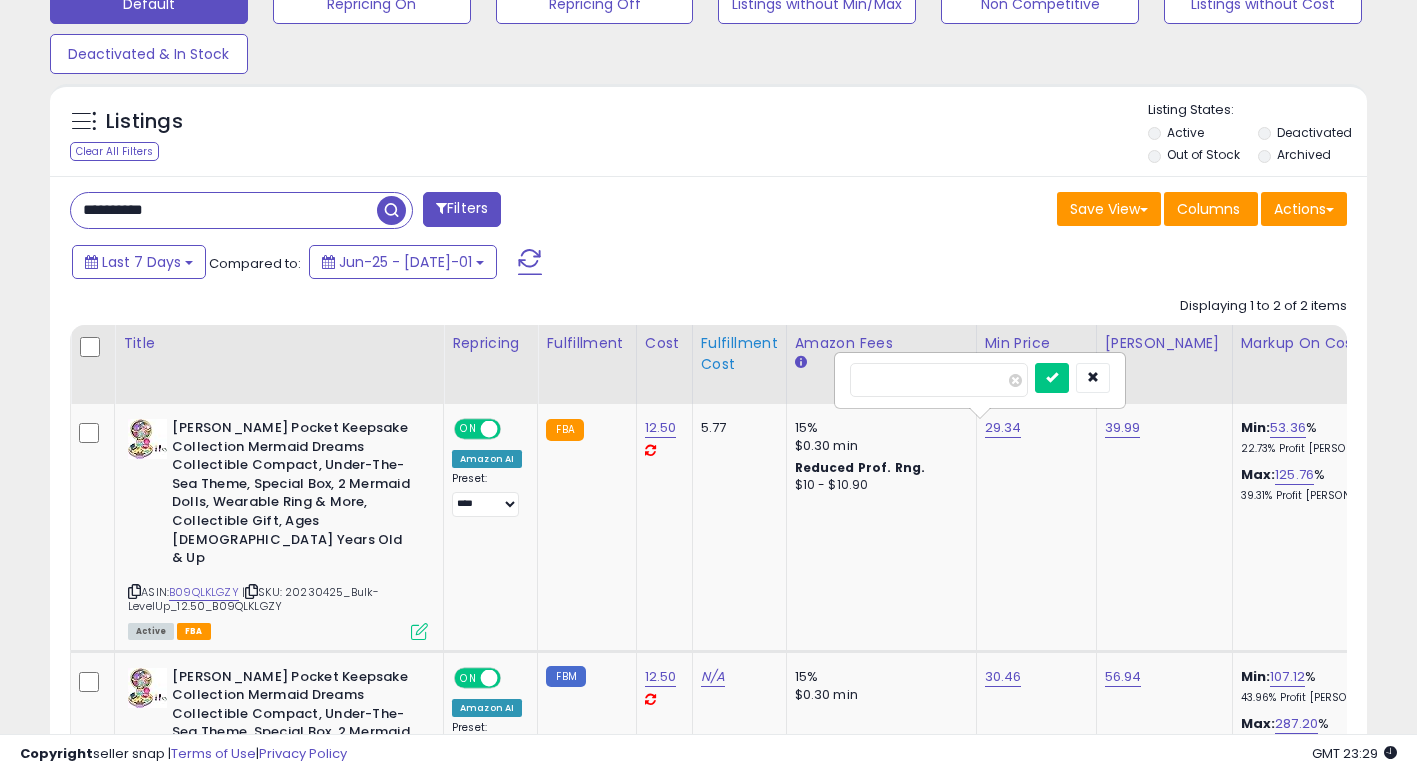 drag, startPoint x: 893, startPoint y: 383, endPoint x: 719, endPoint y: 357, distance: 175.93181 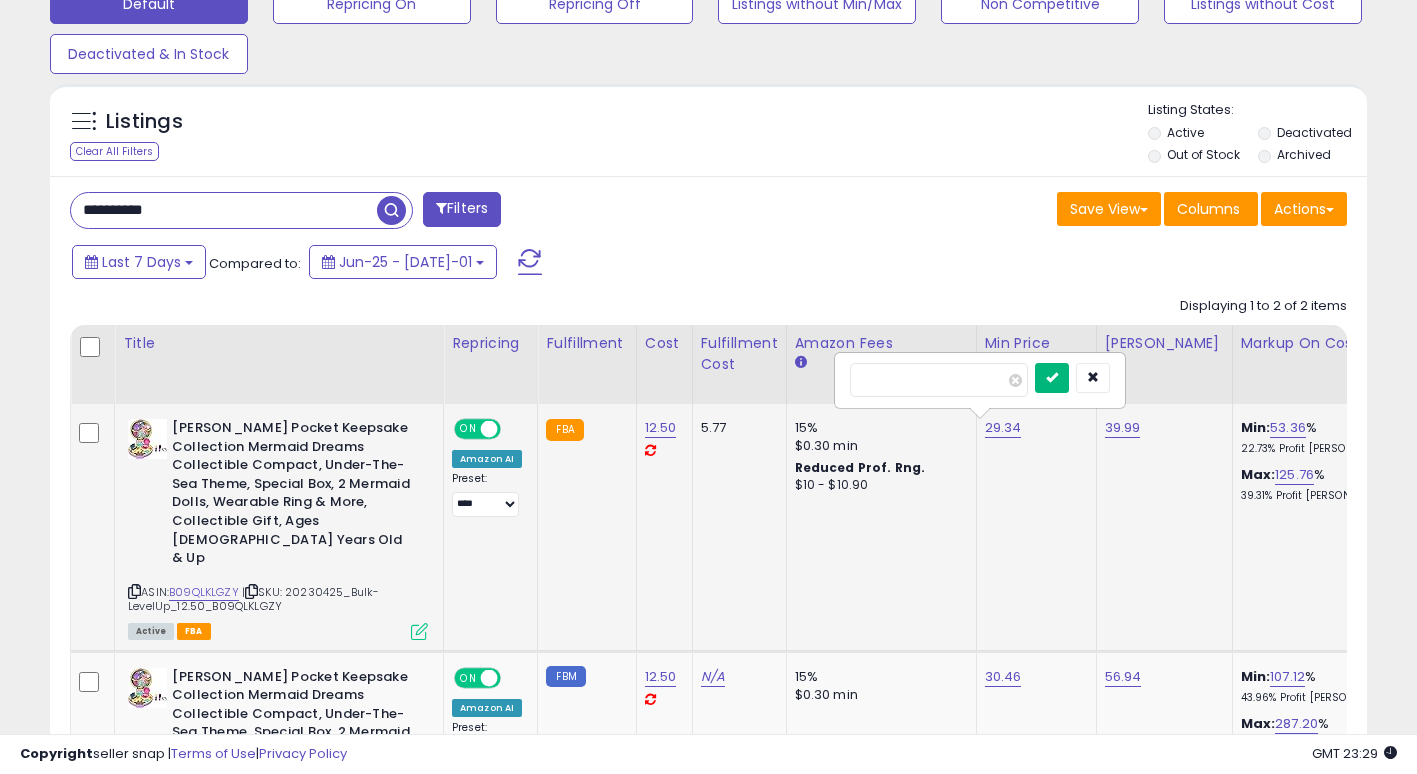 type on "*****" 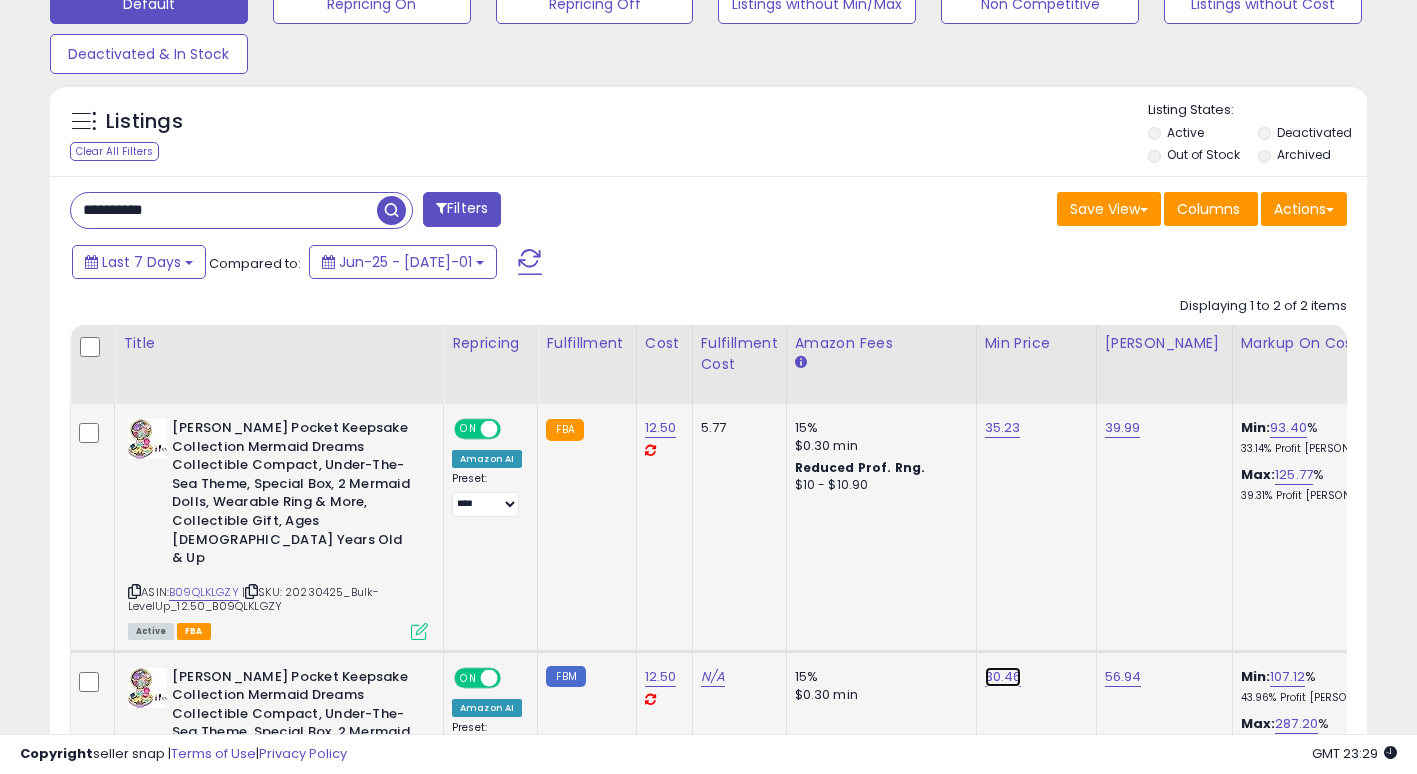 click on "30.46" at bounding box center (1003, 428) 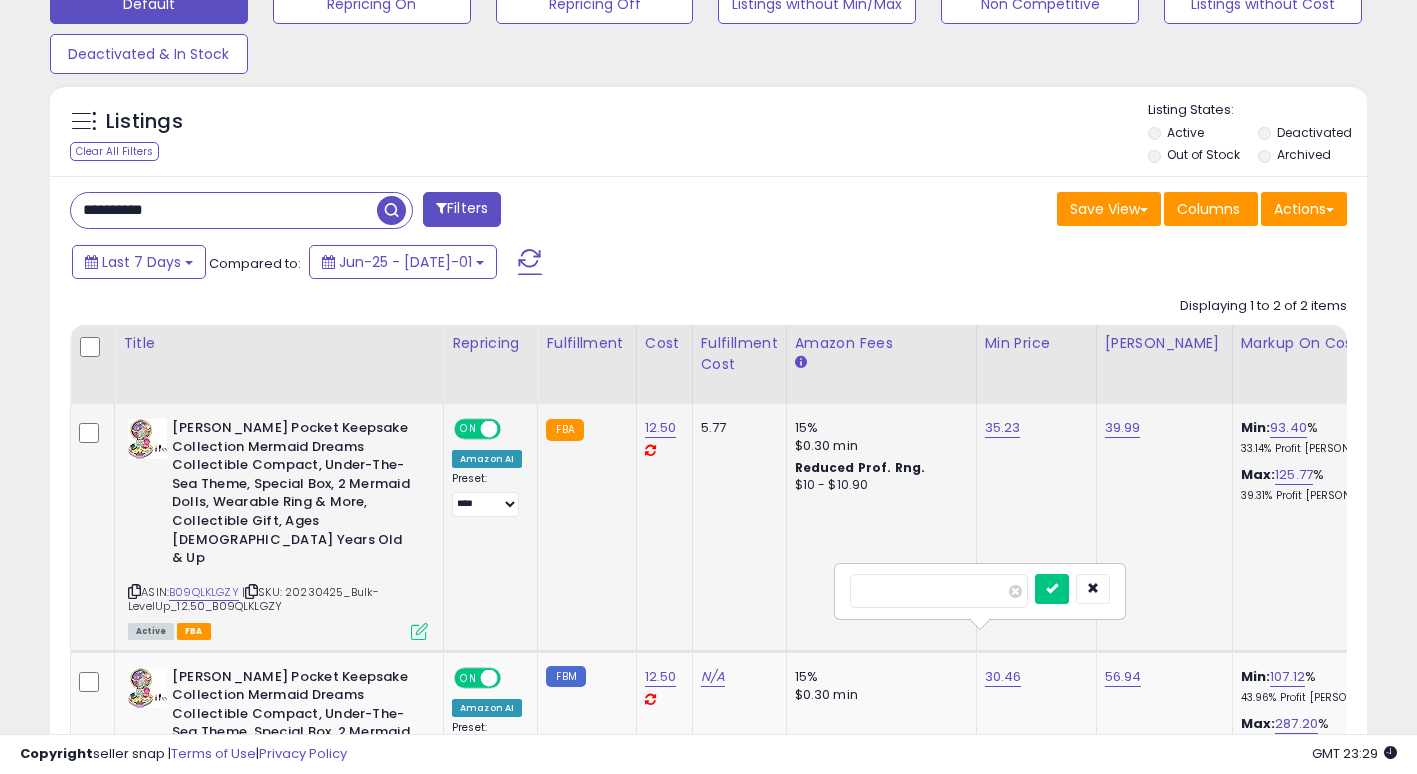 drag, startPoint x: 861, startPoint y: 582, endPoint x: 744, endPoint y: 568, distance: 117.83463 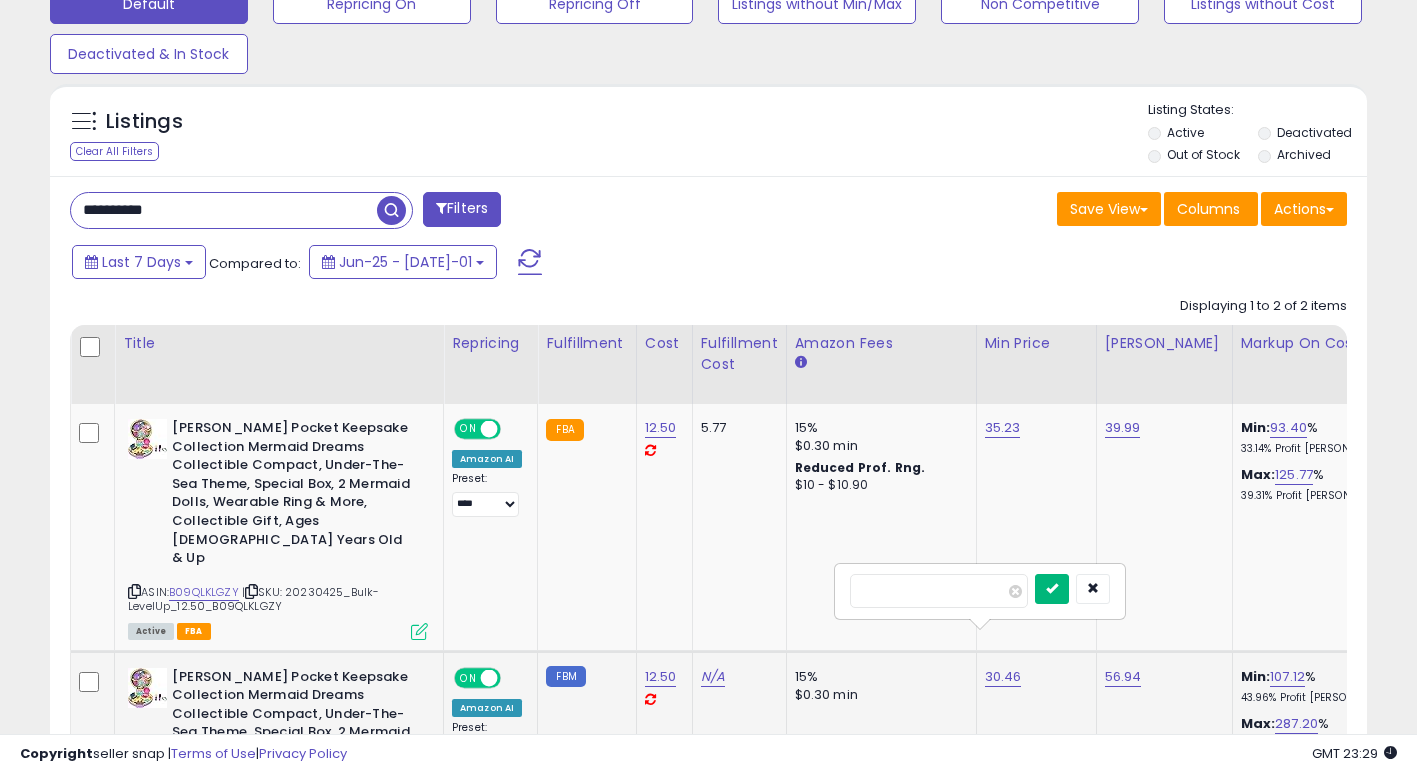 type on "*****" 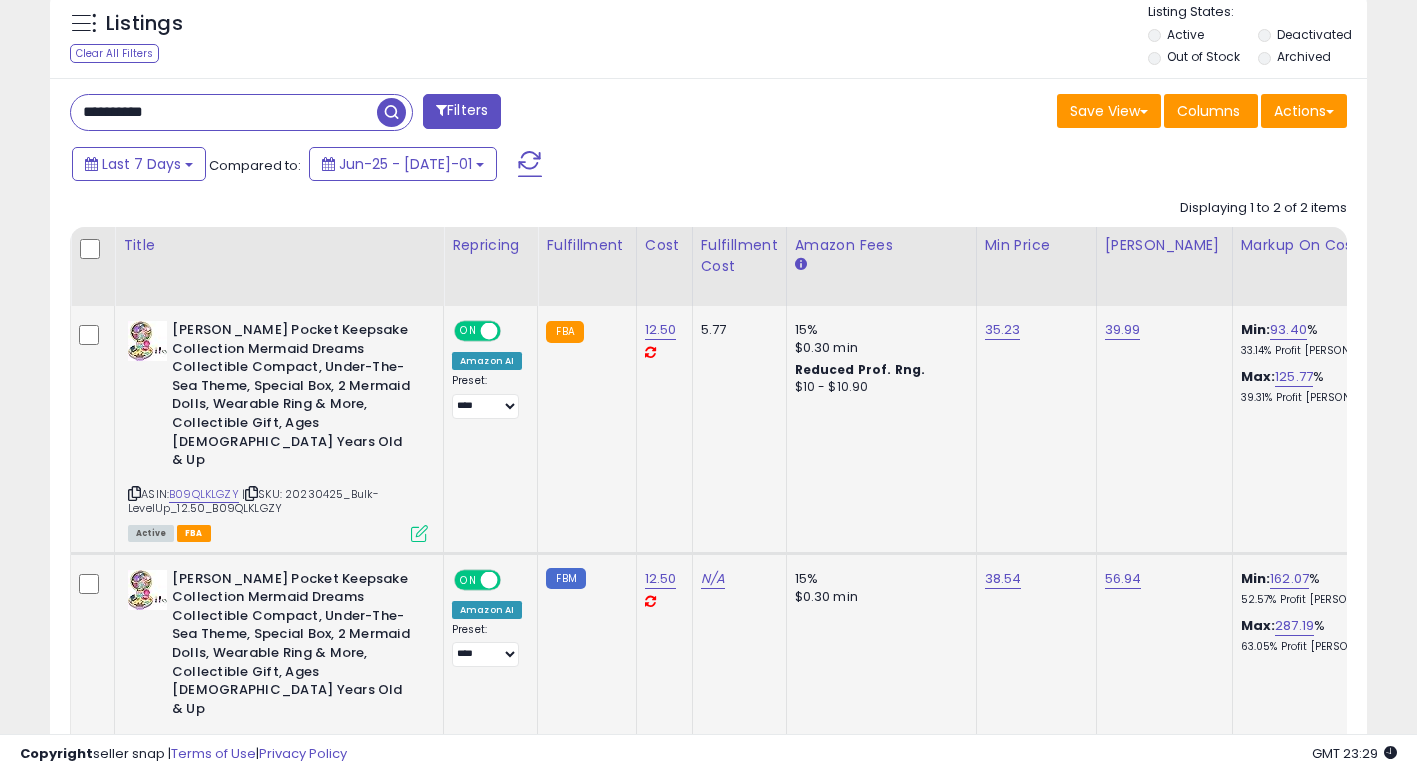scroll, scrollTop: 746, scrollLeft: 0, axis: vertical 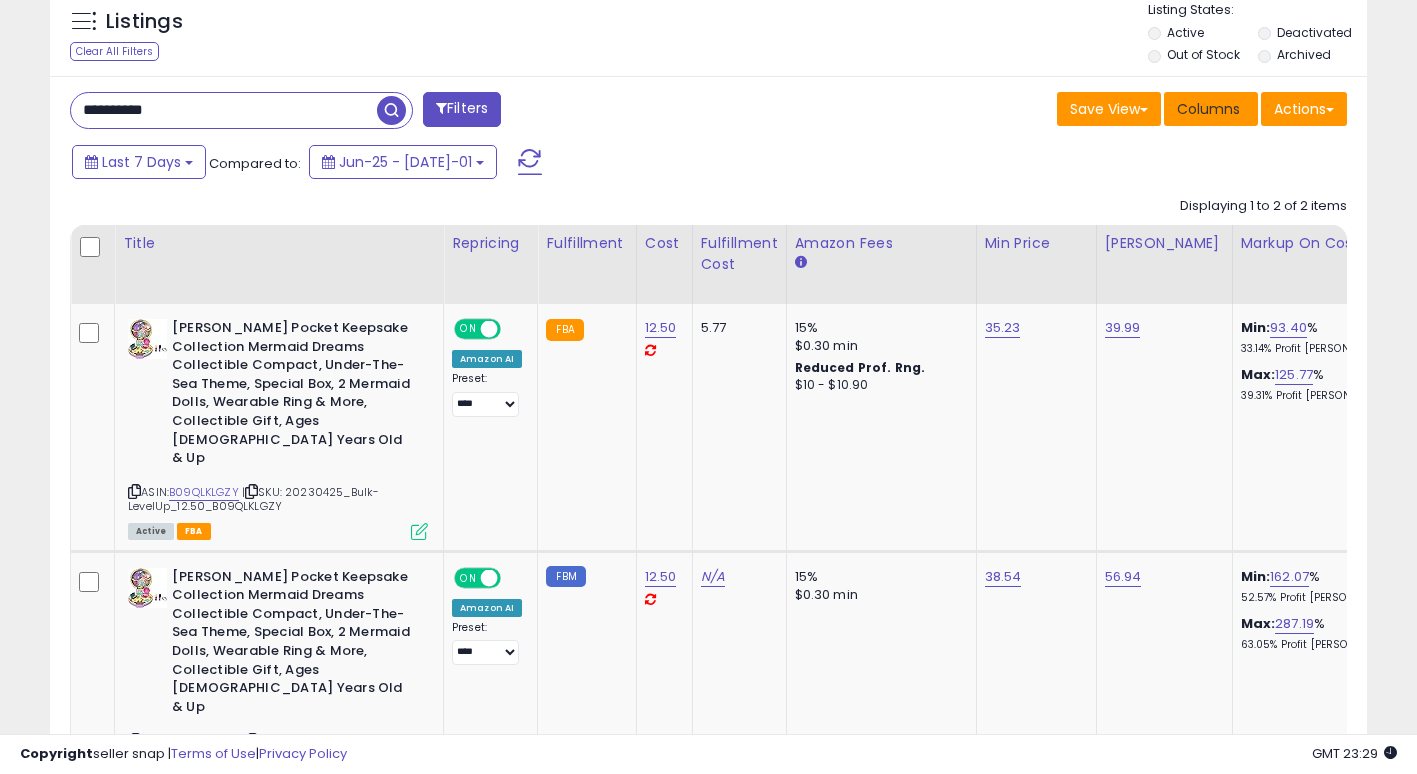 click on "Columns" at bounding box center [1208, 109] 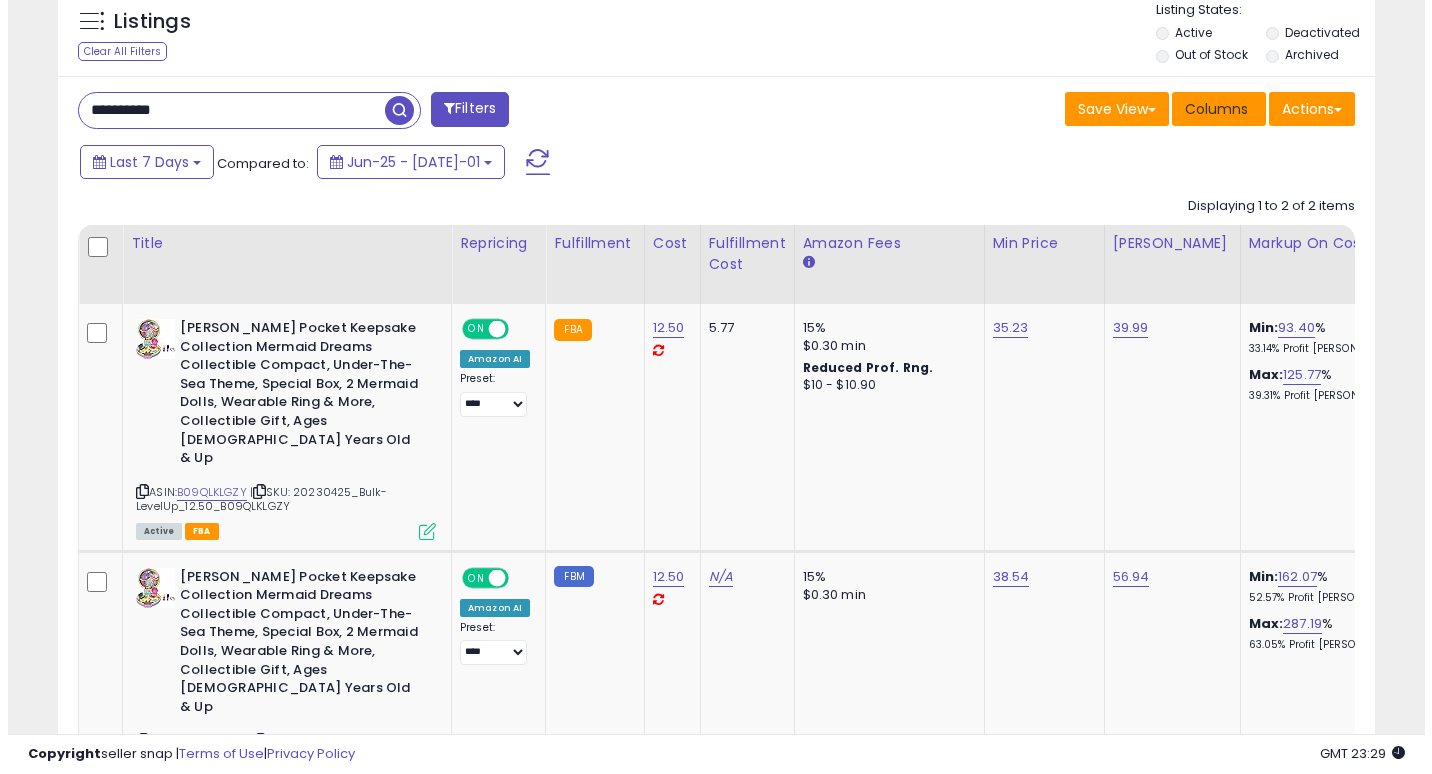 scroll, scrollTop: 999590, scrollLeft: 999229, axis: both 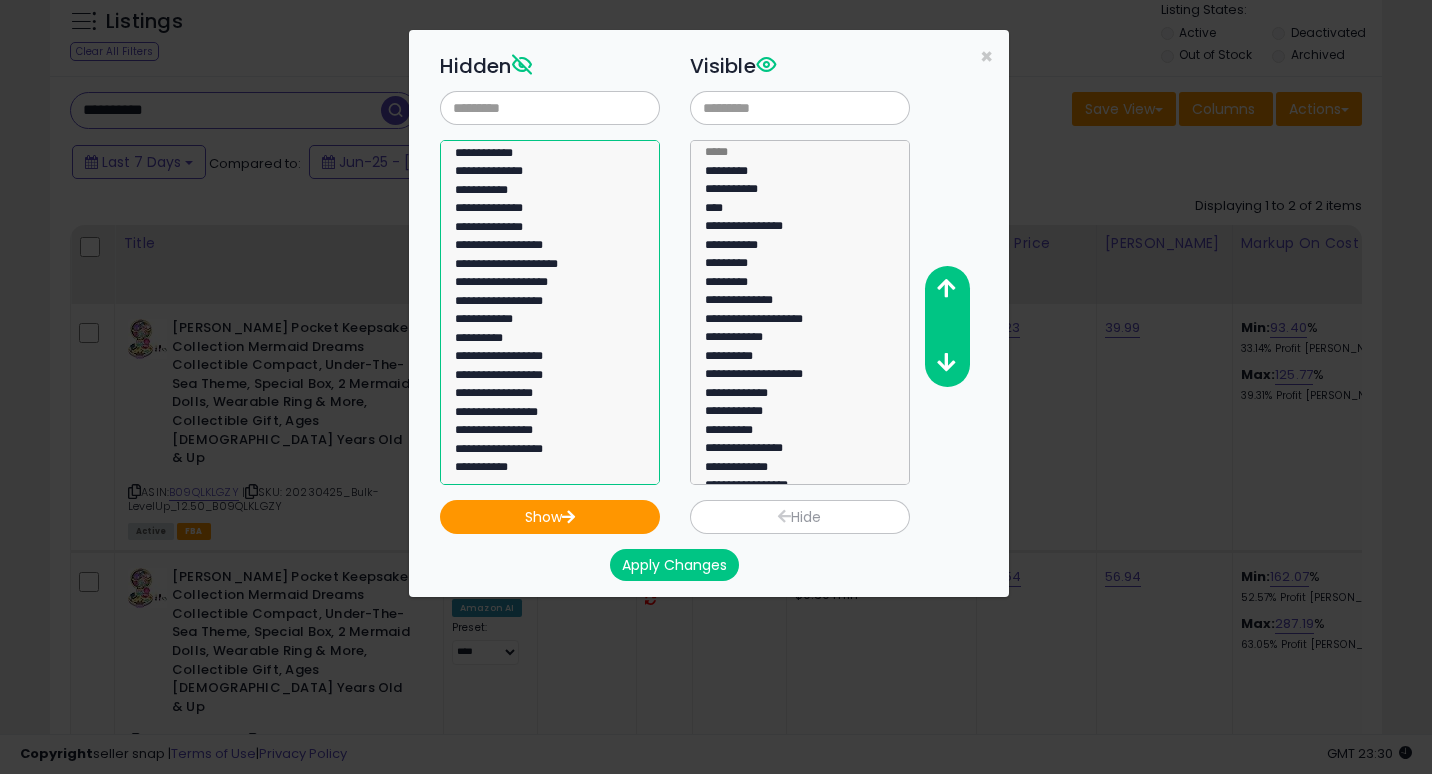 click on "**********" 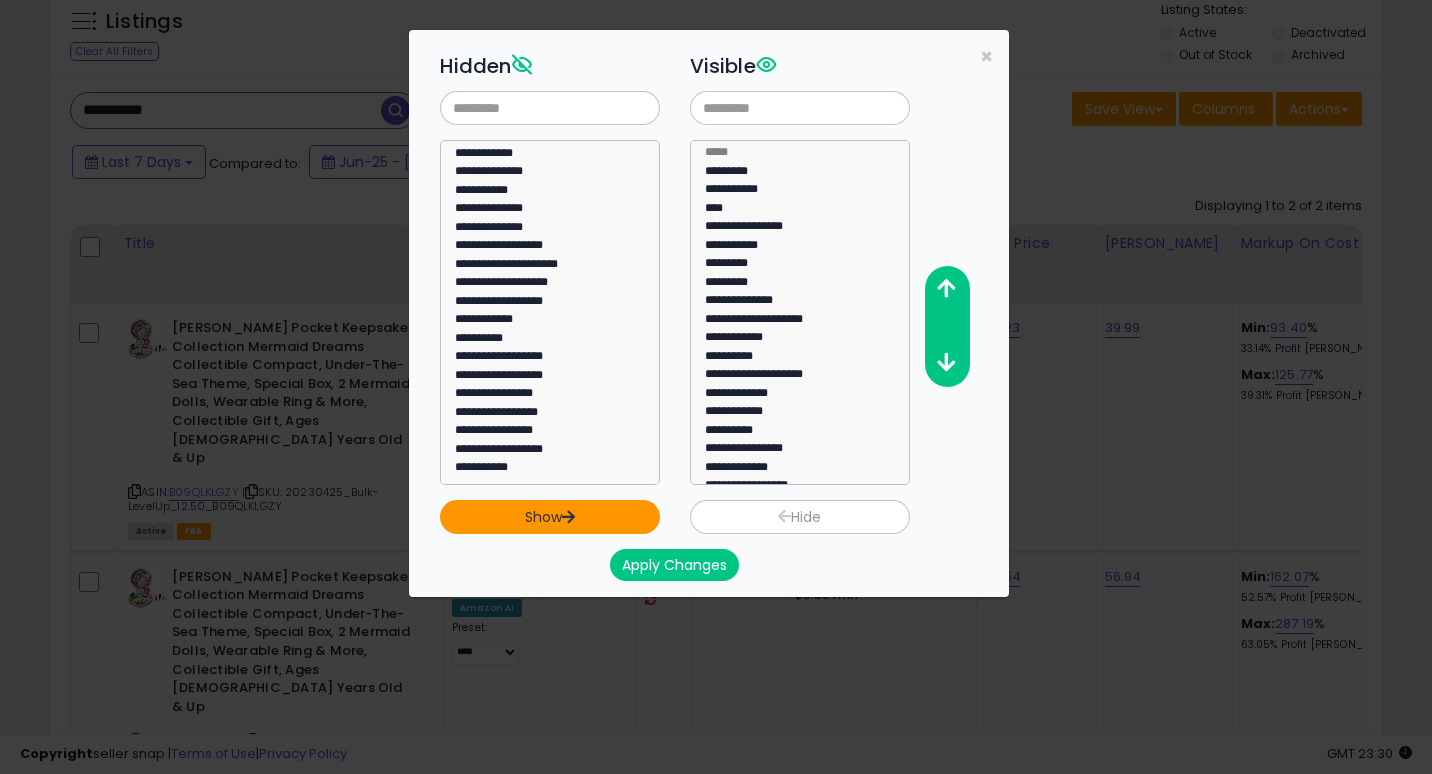 click on "Show" at bounding box center (550, 517) 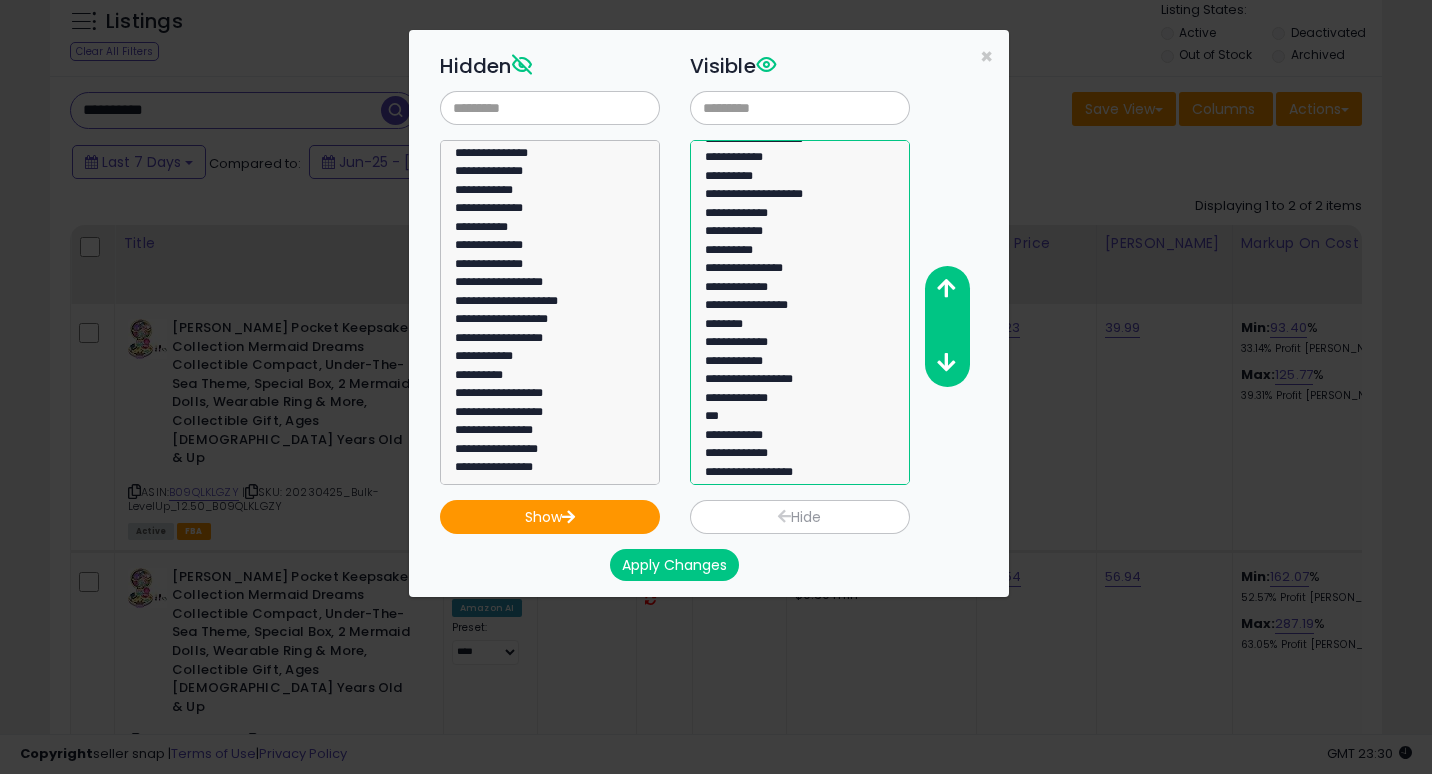 scroll, scrollTop: 203, scrollLeft: 0, axis: vertical 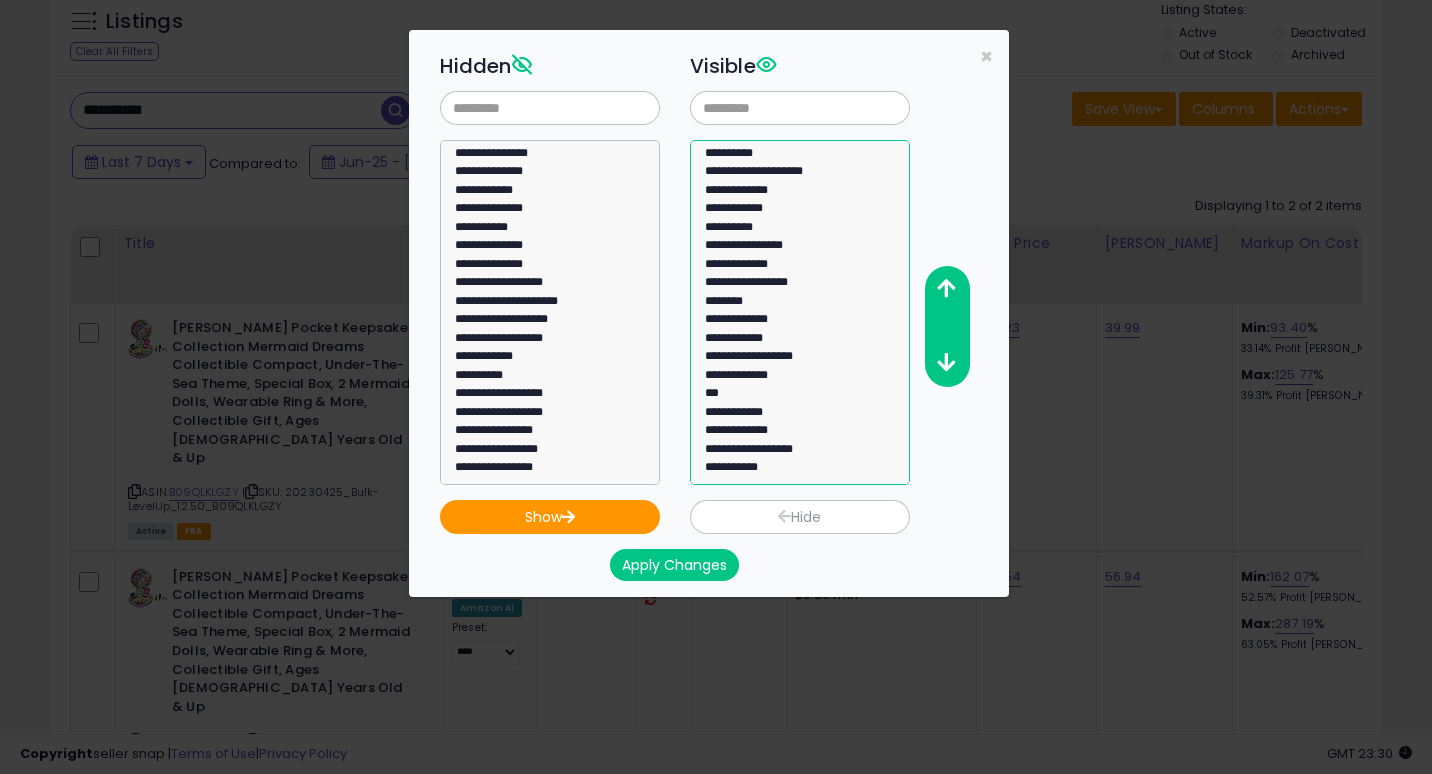 click on "**********" 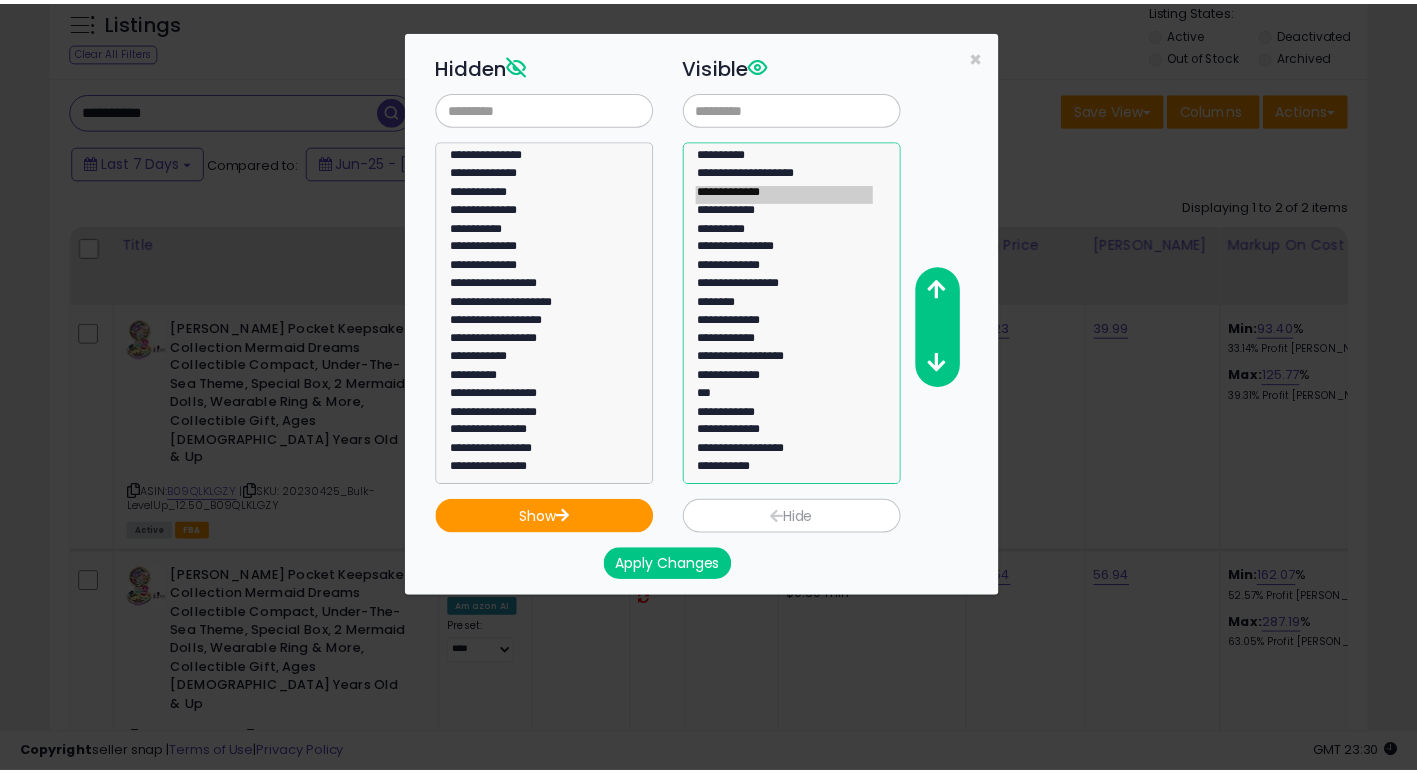scroll 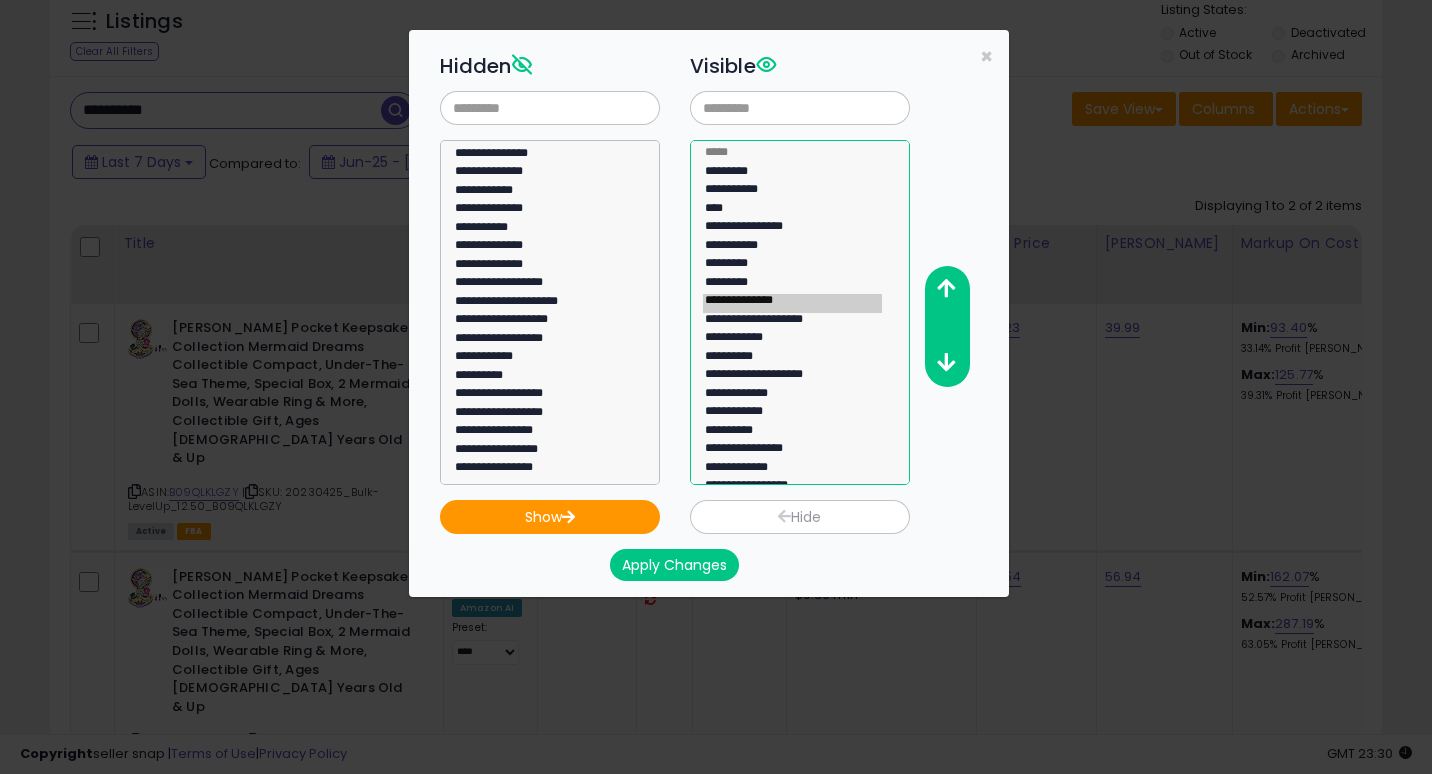select on "**********" 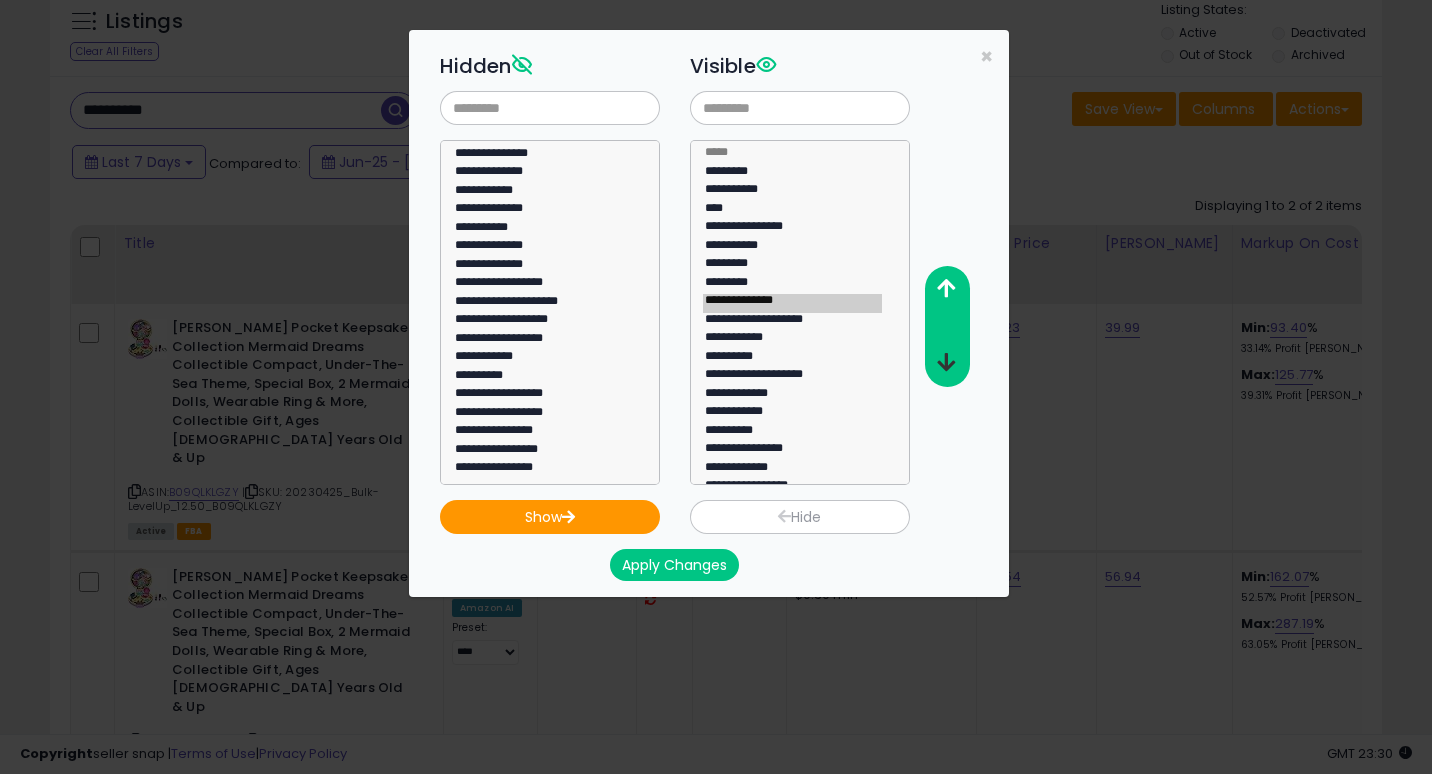 click at bounding box center (946, 362) 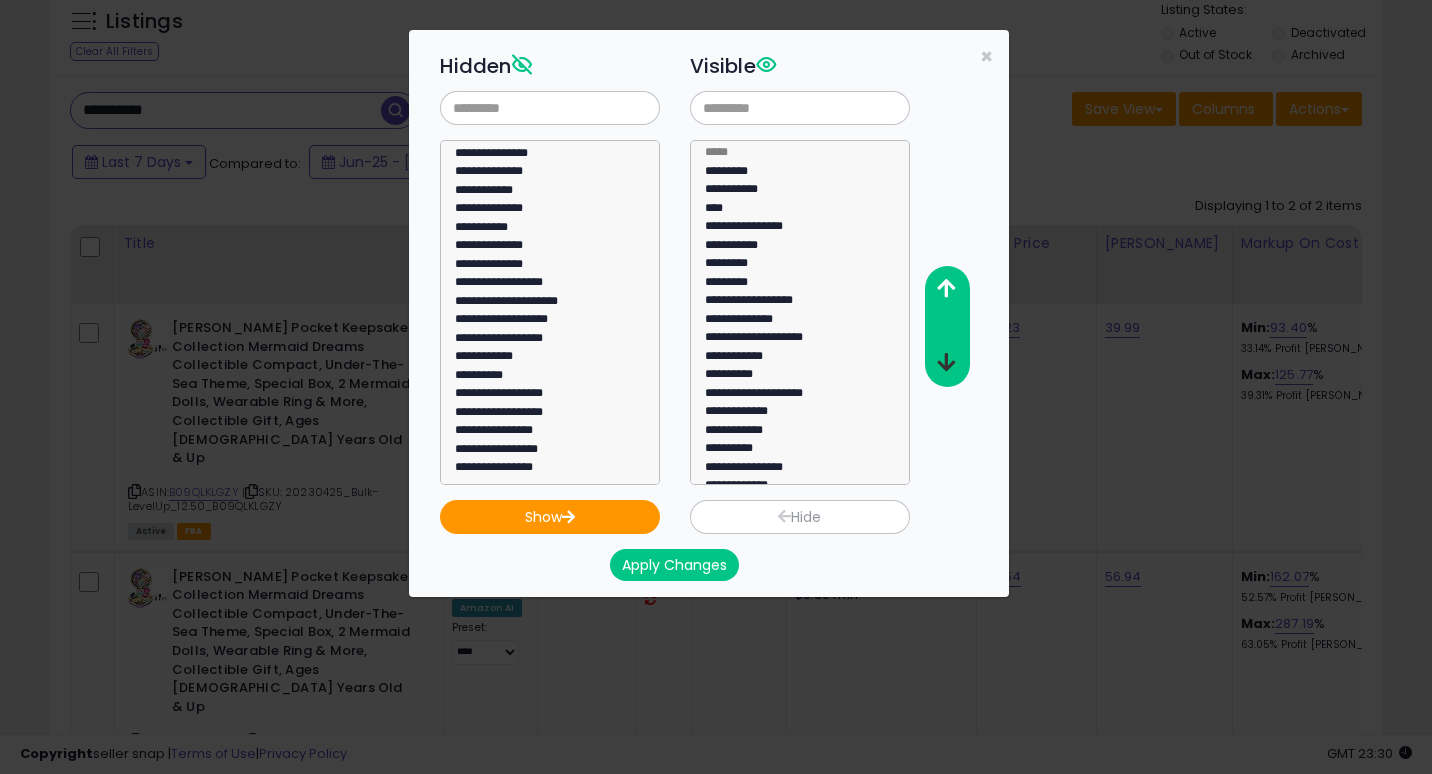 click at bounding box center (946, 362) 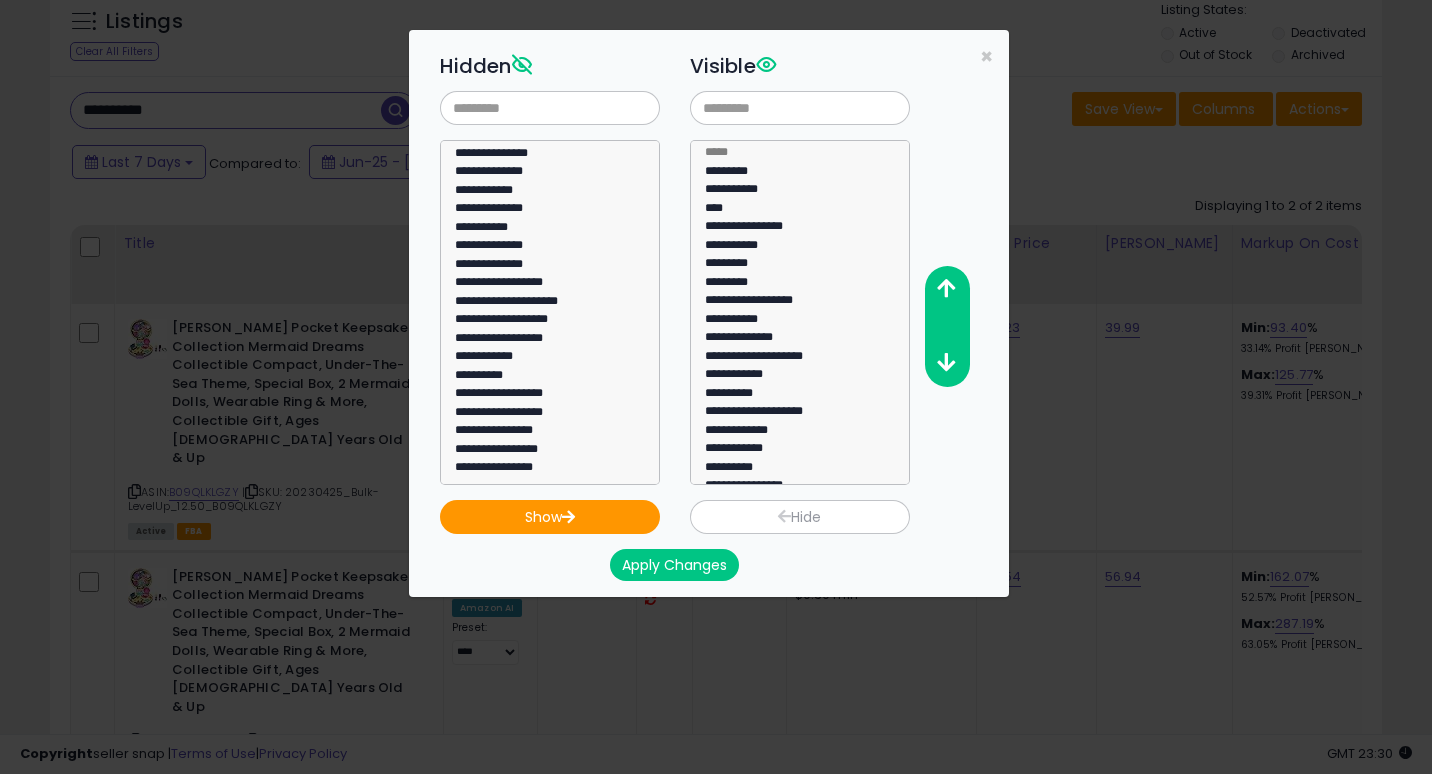 click on "Apply Changes" at bounding box center (674, 565) 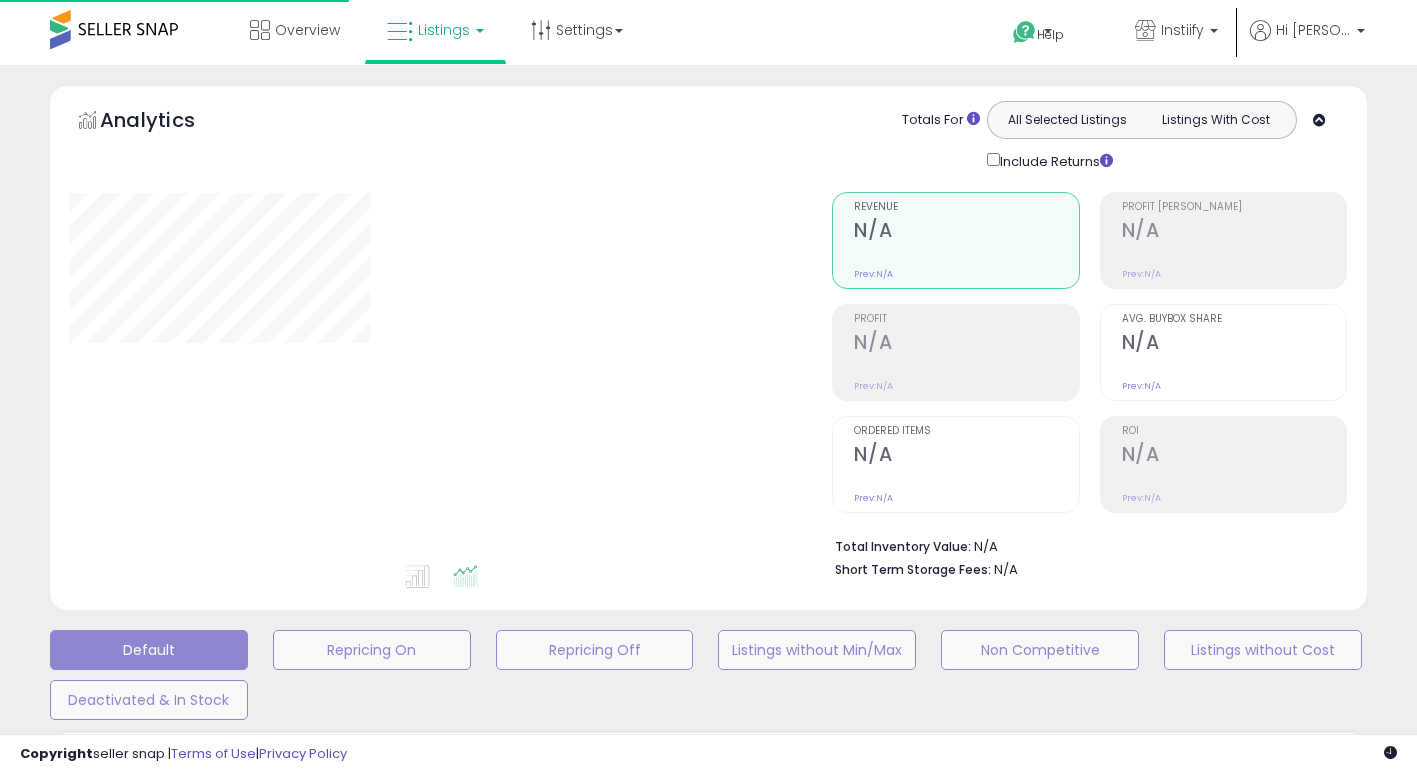 scroll, scrollTop: 467, scrollLeft: 0, axis: vertical 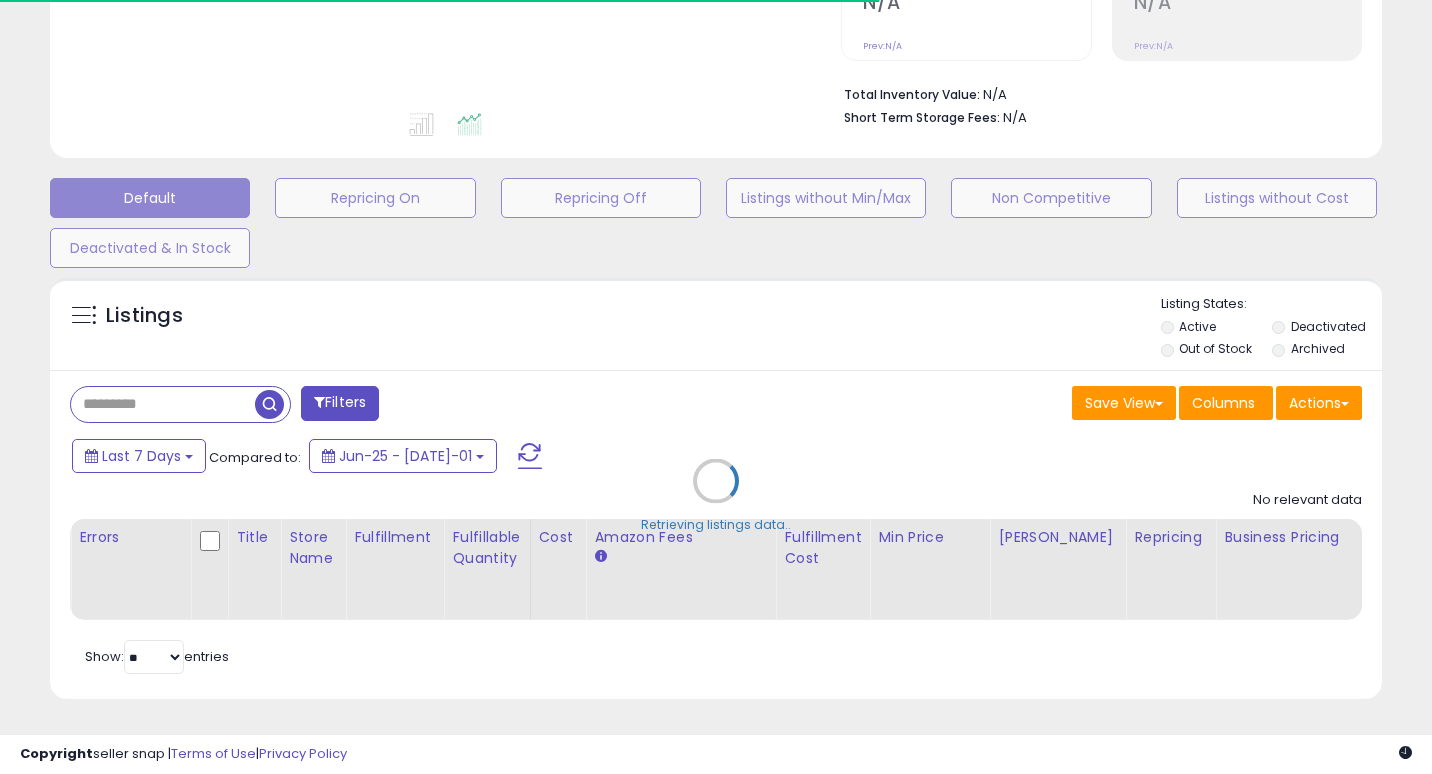 type on "**********" 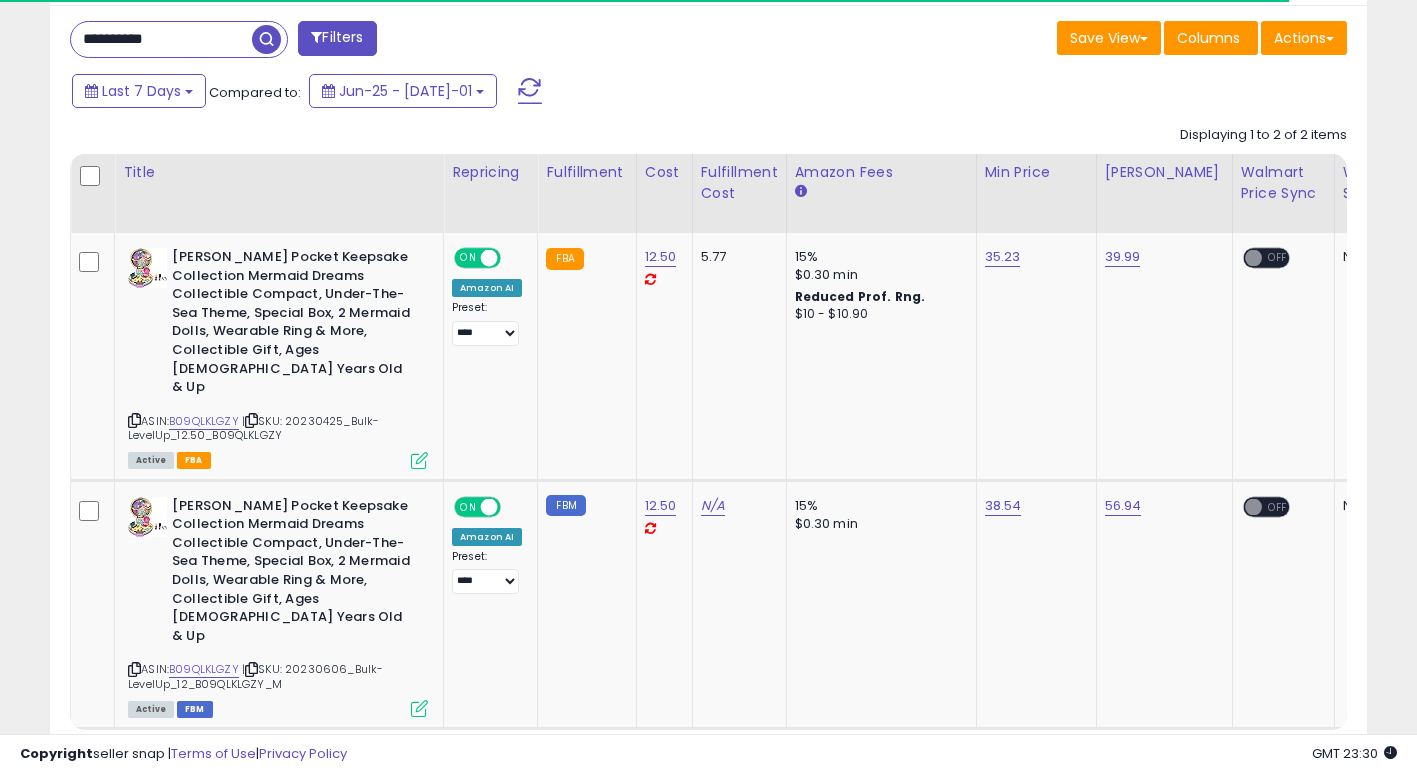 scroll, scrollTop: 867, scrollLeft: 0, axis: vertical 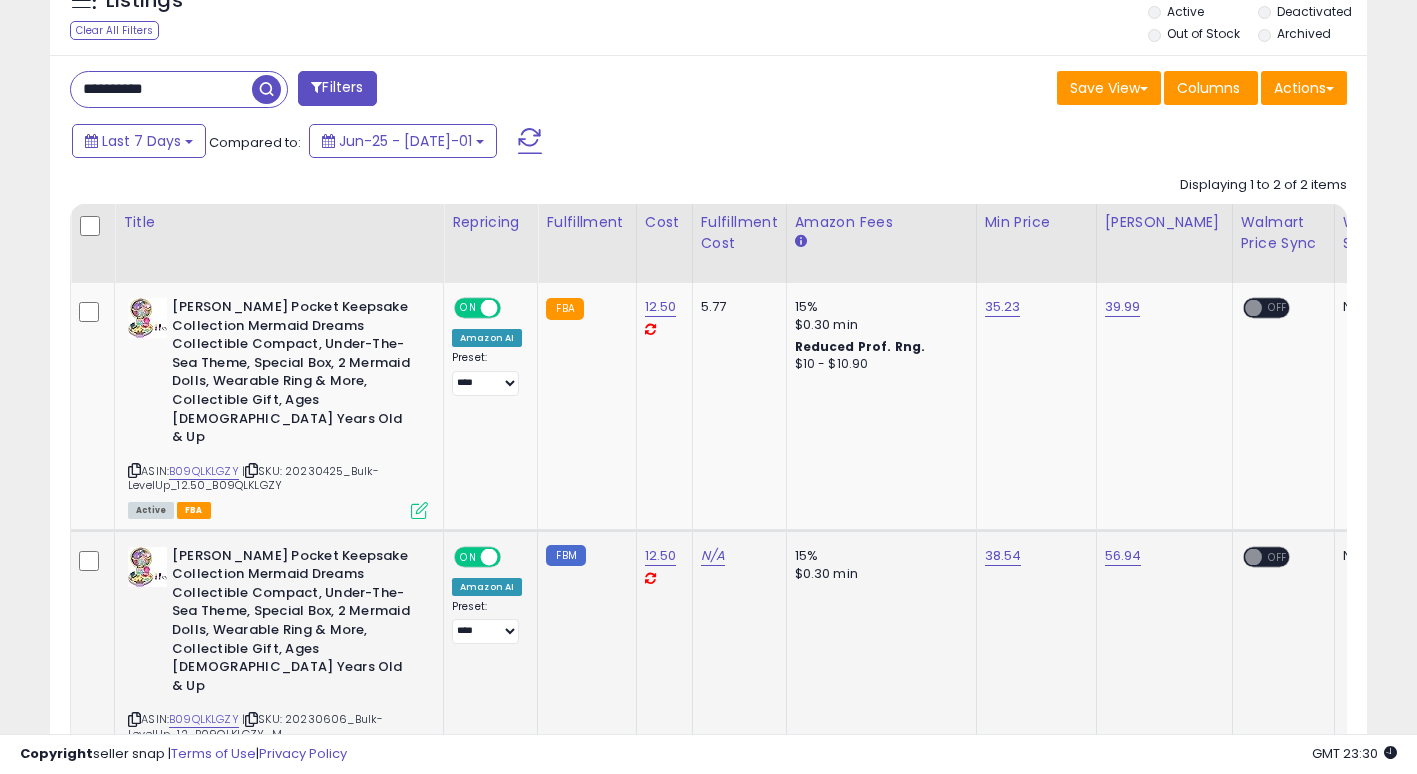 click on "OFF" at bounding box center (1278, 556) 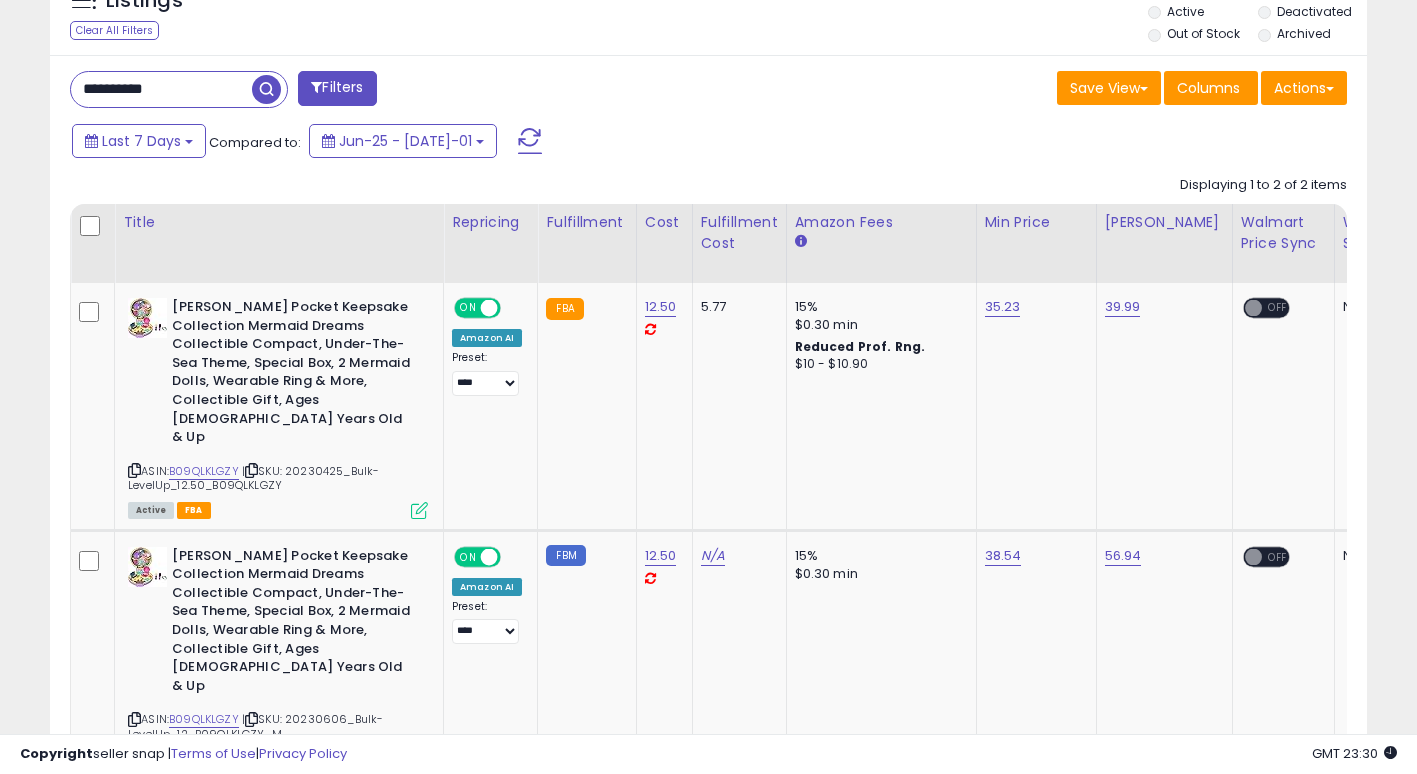 scroll, scrollTop: 0, scrollLeft: 286, axis: horizontal 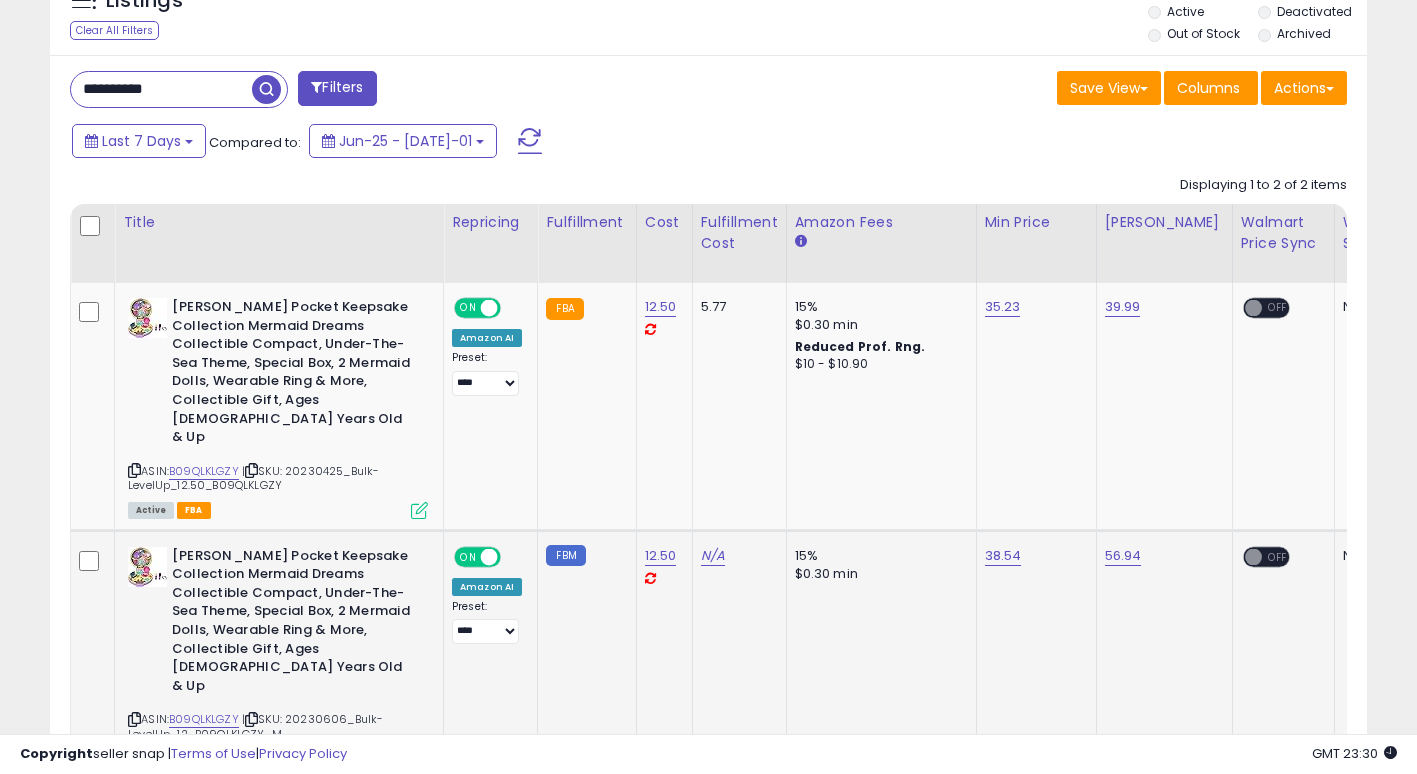 click on "OFF" at bounding box center [1278, 556] 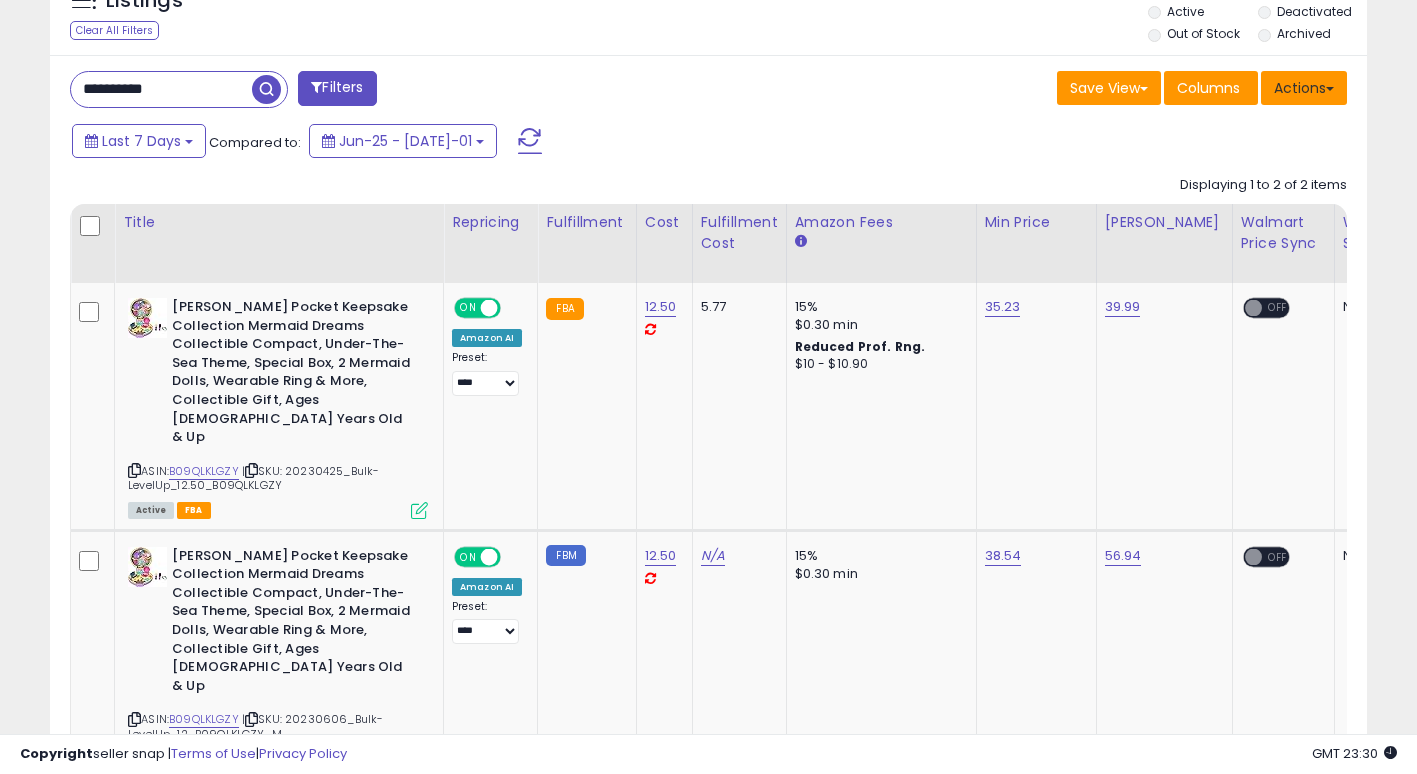 click on "Actions" at bounding box center [1304, 88] 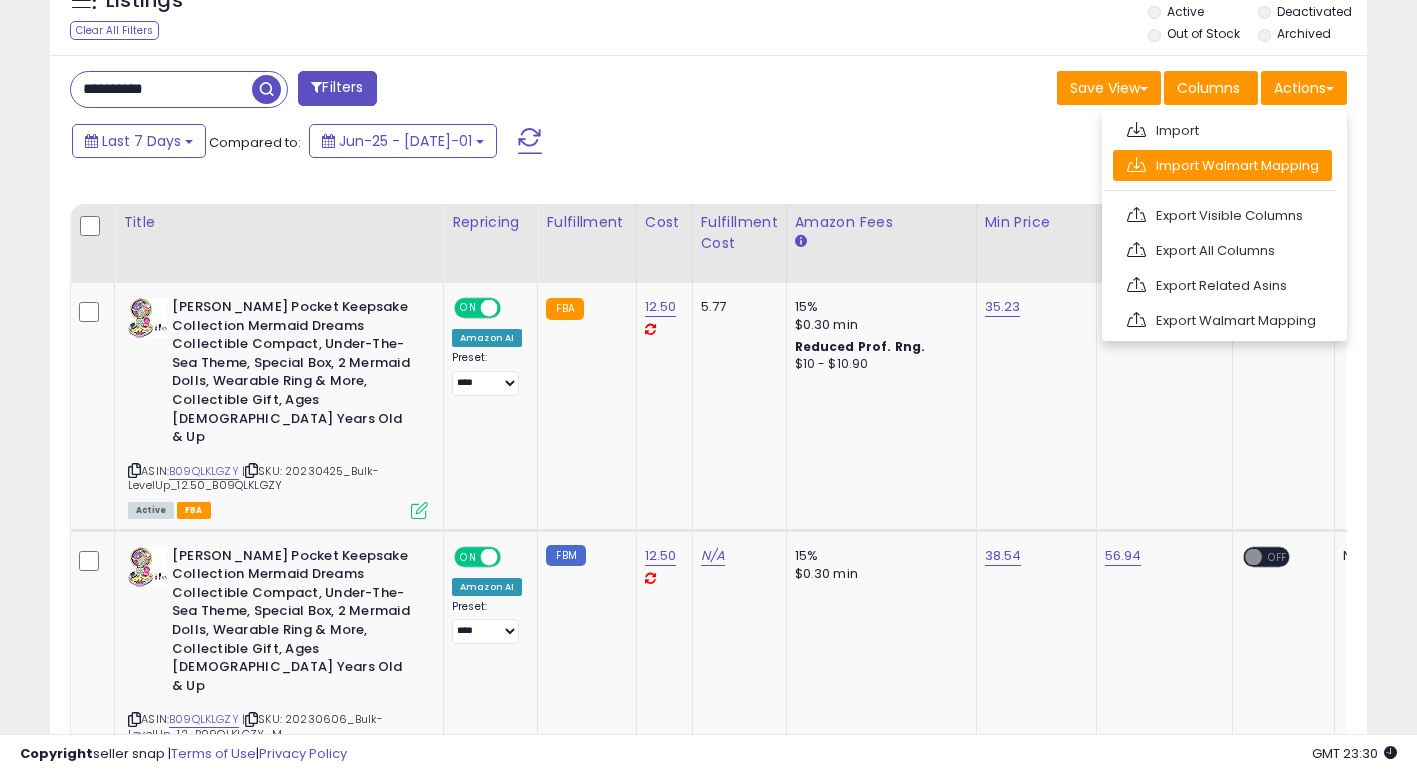 click on "Import Walmart Mapping" at bounding box center [1222, 165] 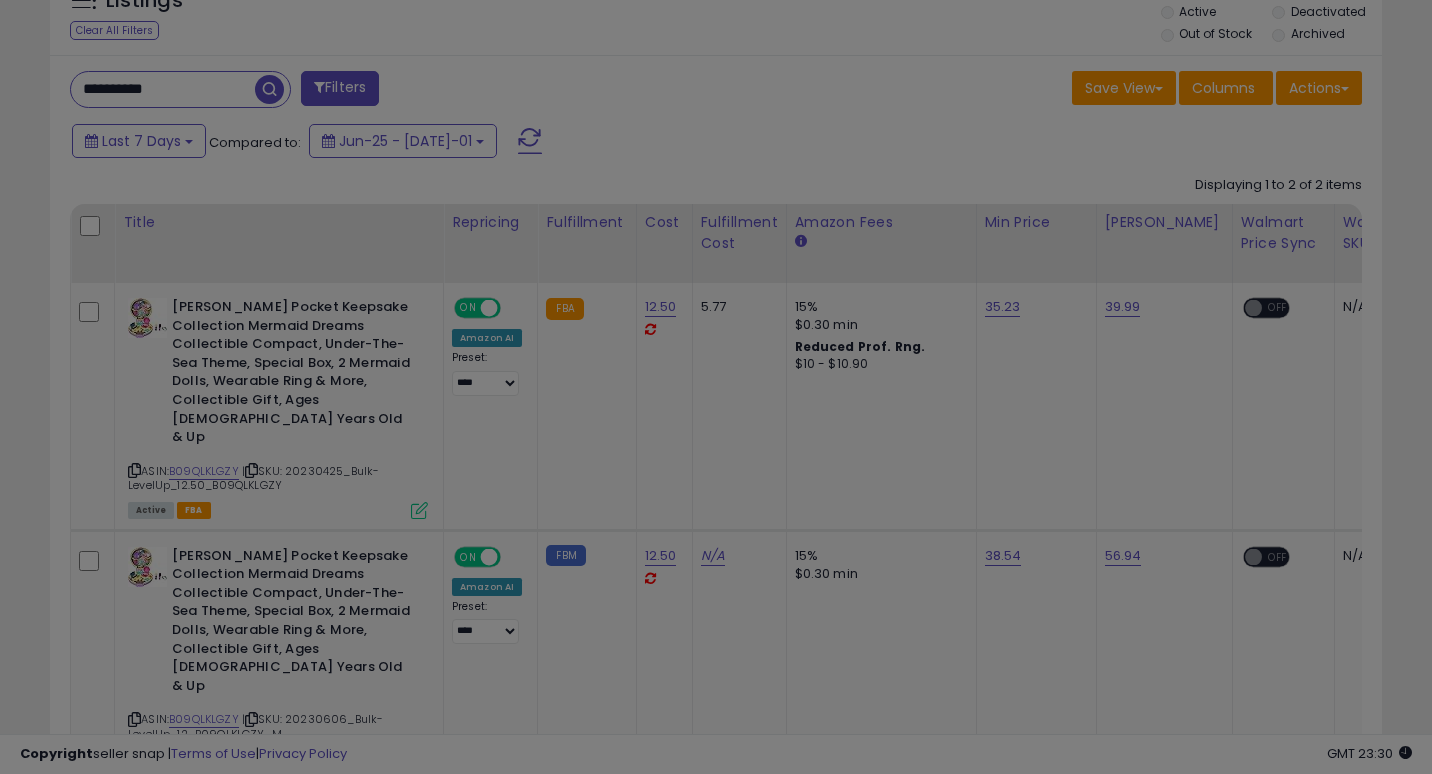 scroll, scrollTop: 999590, scrollLeft: 999229, axis: both 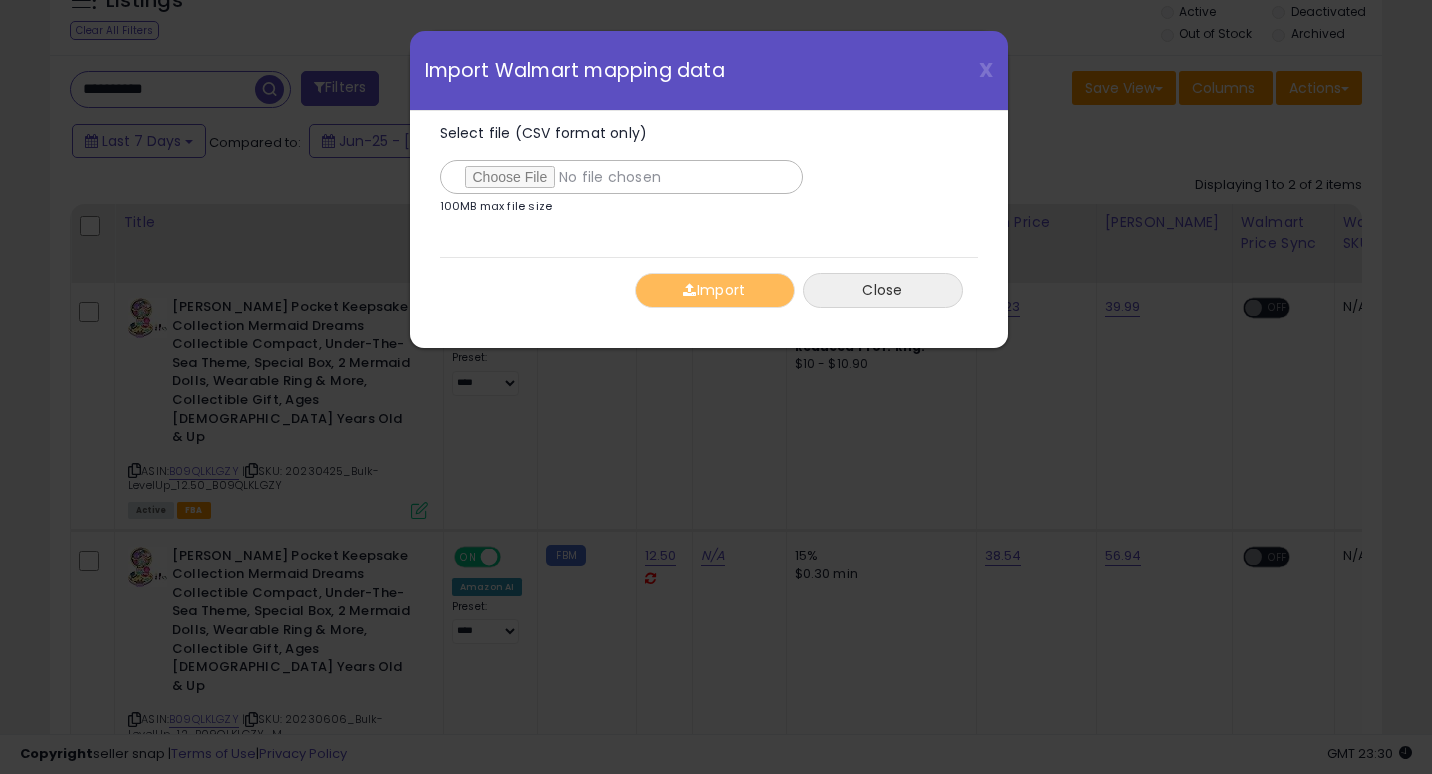 click on "Close" at bounding box center (883, 290) 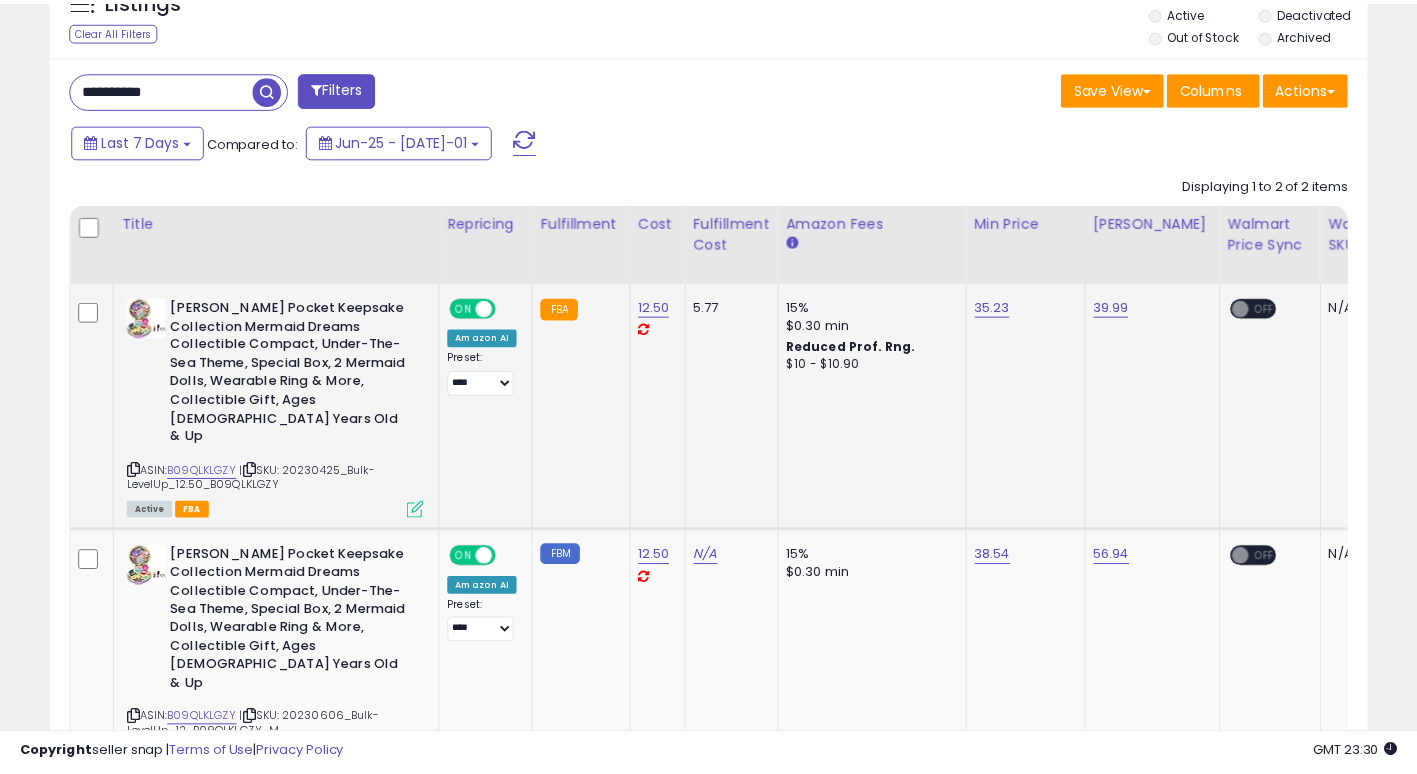 scroll, scrollTop: 410, scrollLeft: 762, axis: both 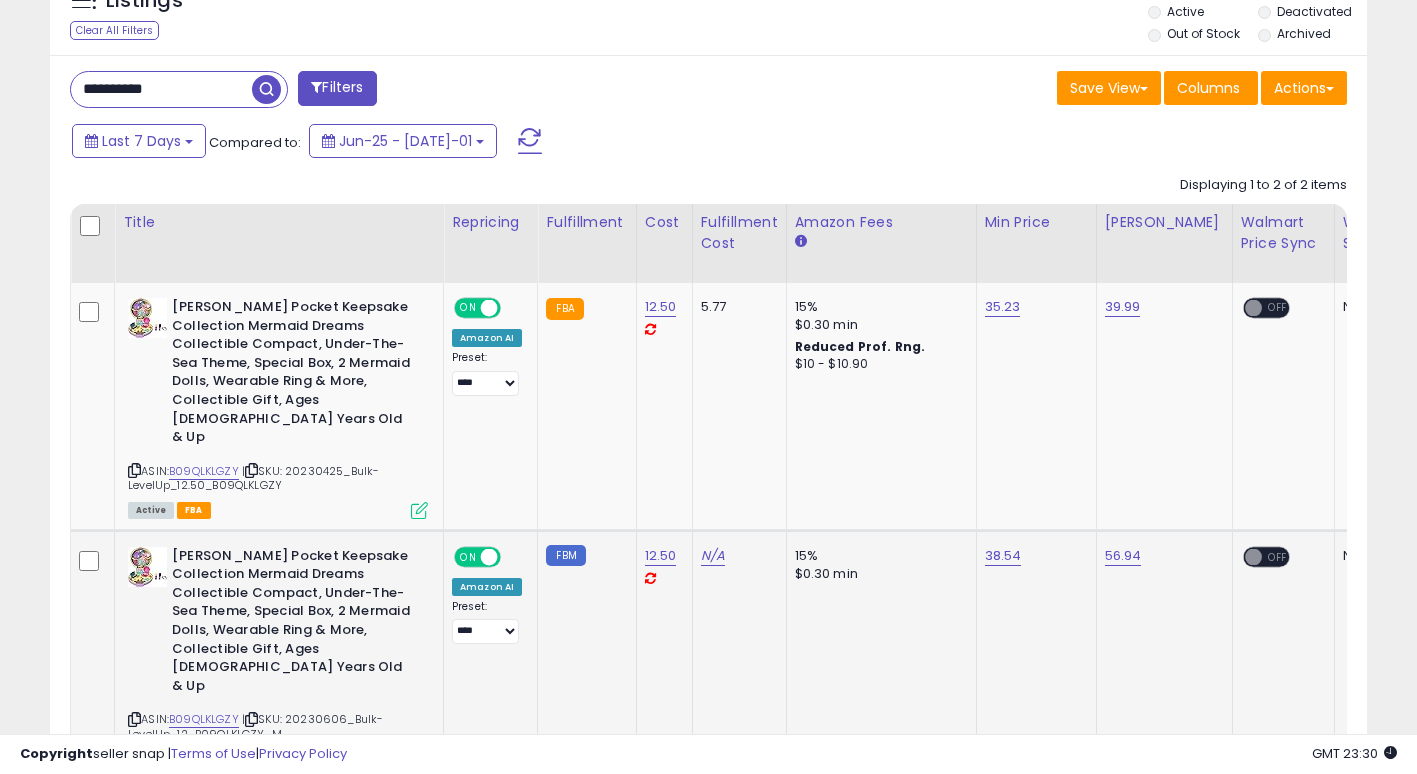 click on "ON   OFF" at bounding box center (1243, 556) 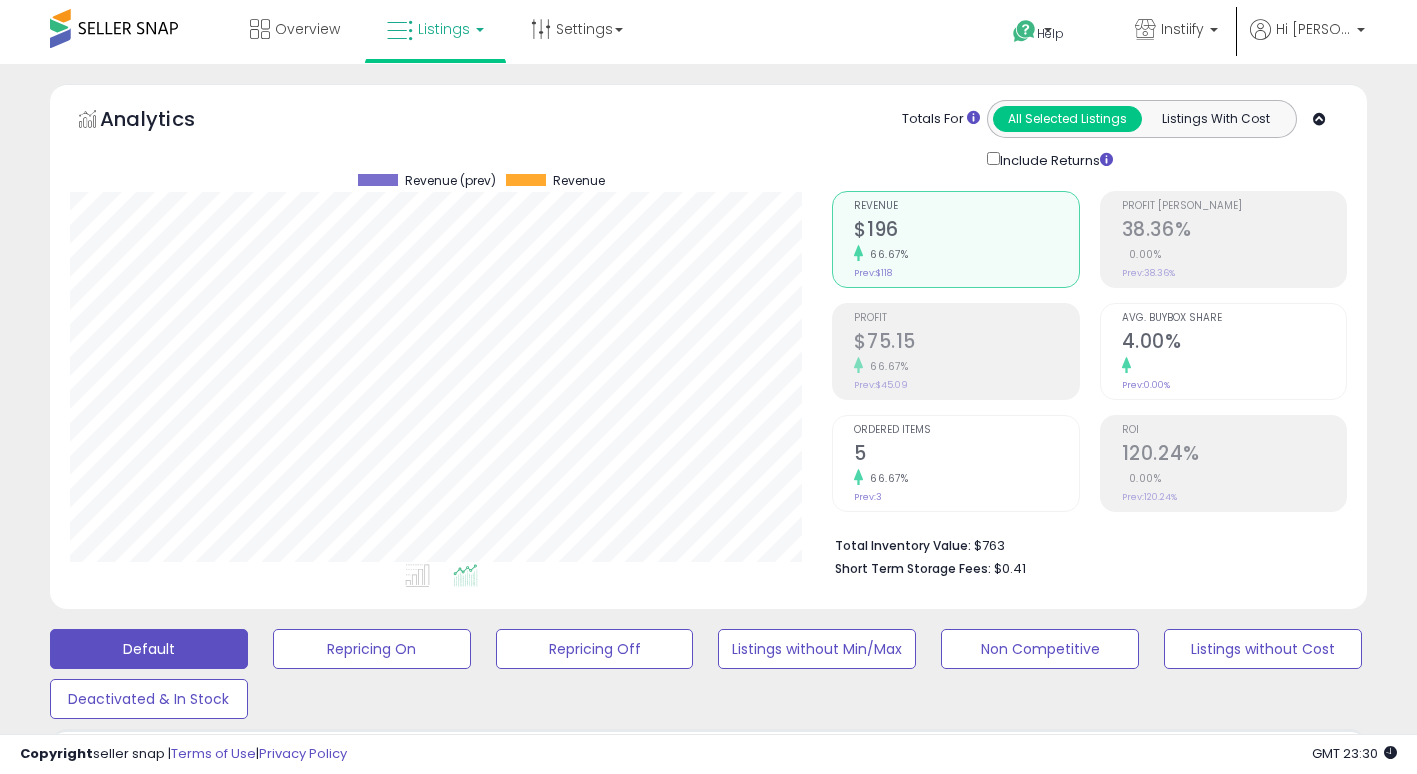 scroll, scrollTop: 0, scrollLeft: 0, axis: both 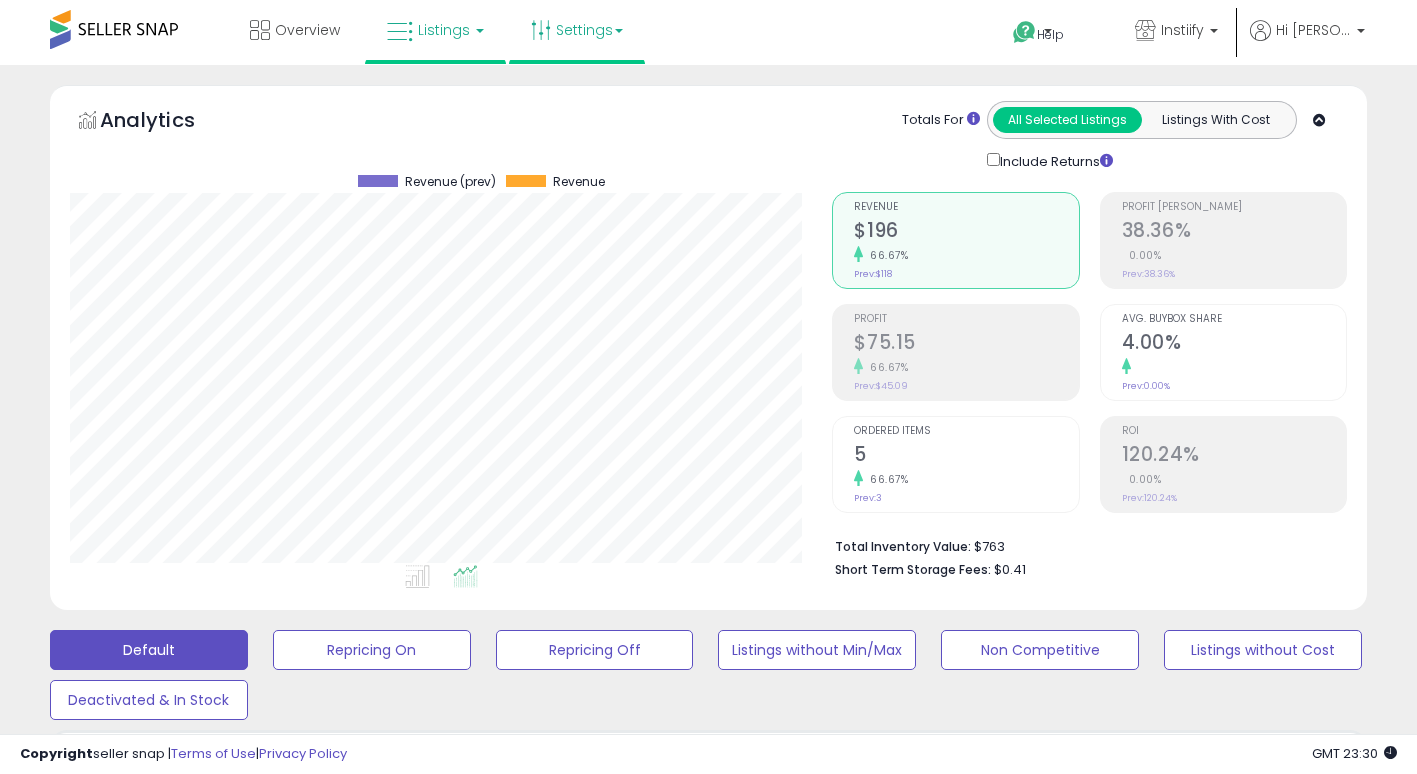click on "Settings" at bounding box center [577, 30] 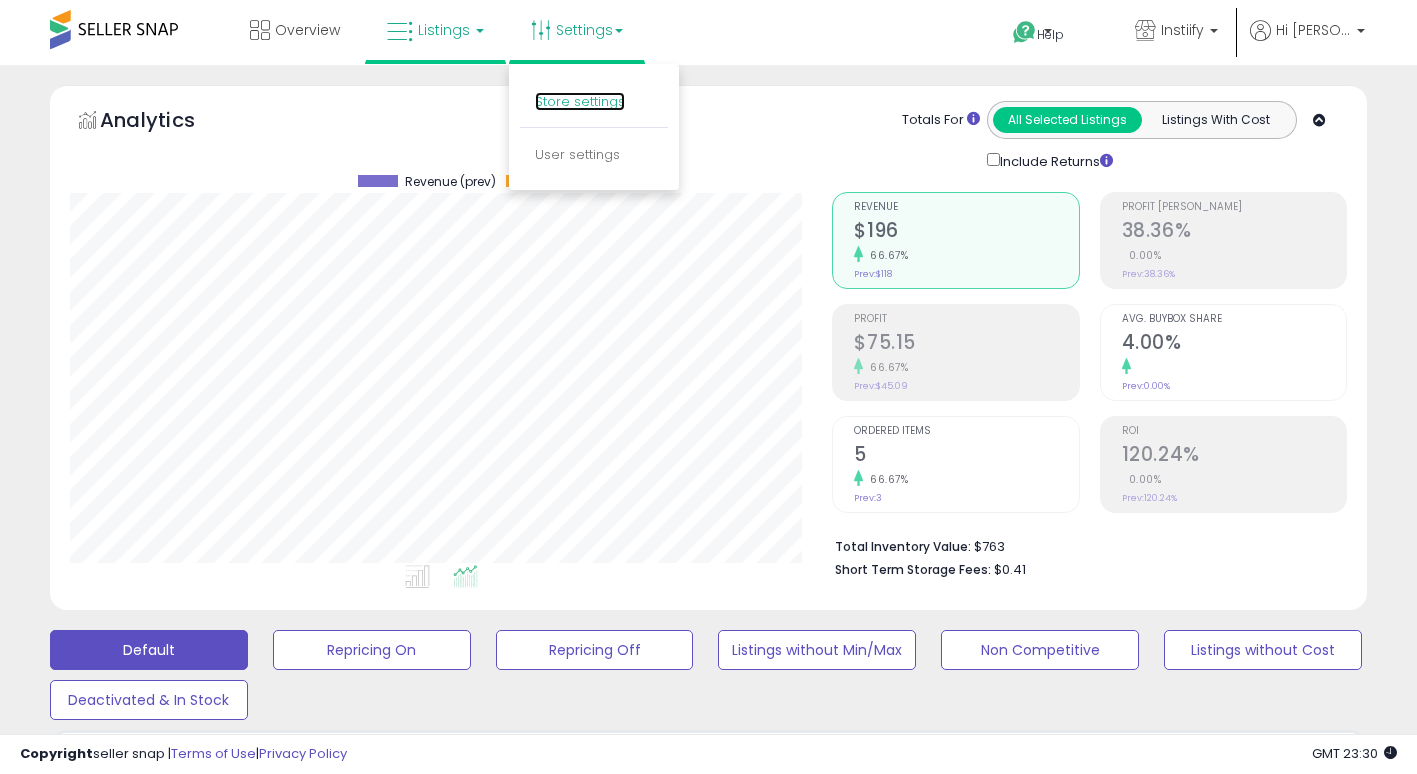 click on "Store
settings" at bounding box center (580, 101) 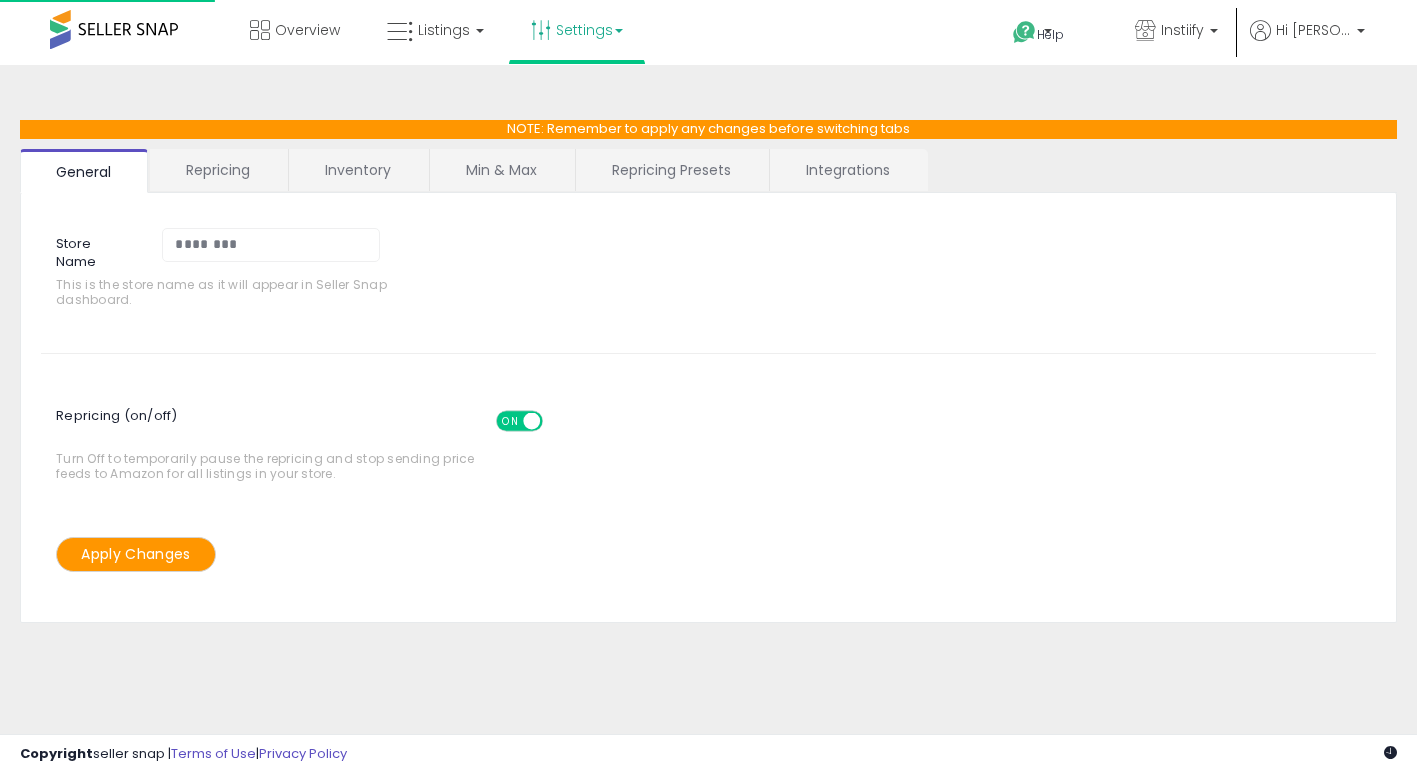 scroll, scrollTop: 0, scrollLeft: 0, axis: both 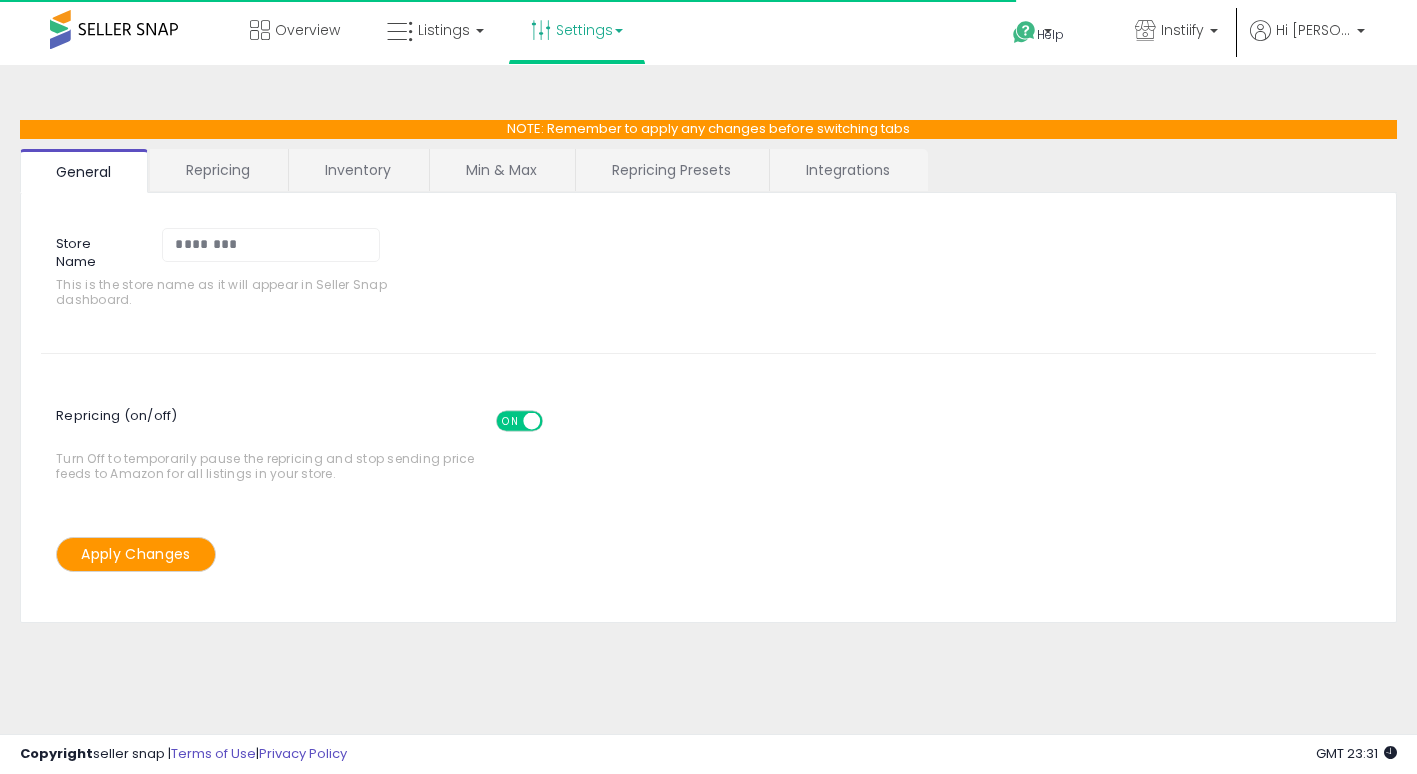 click on "Integrations" at bounding box center (848, 170) 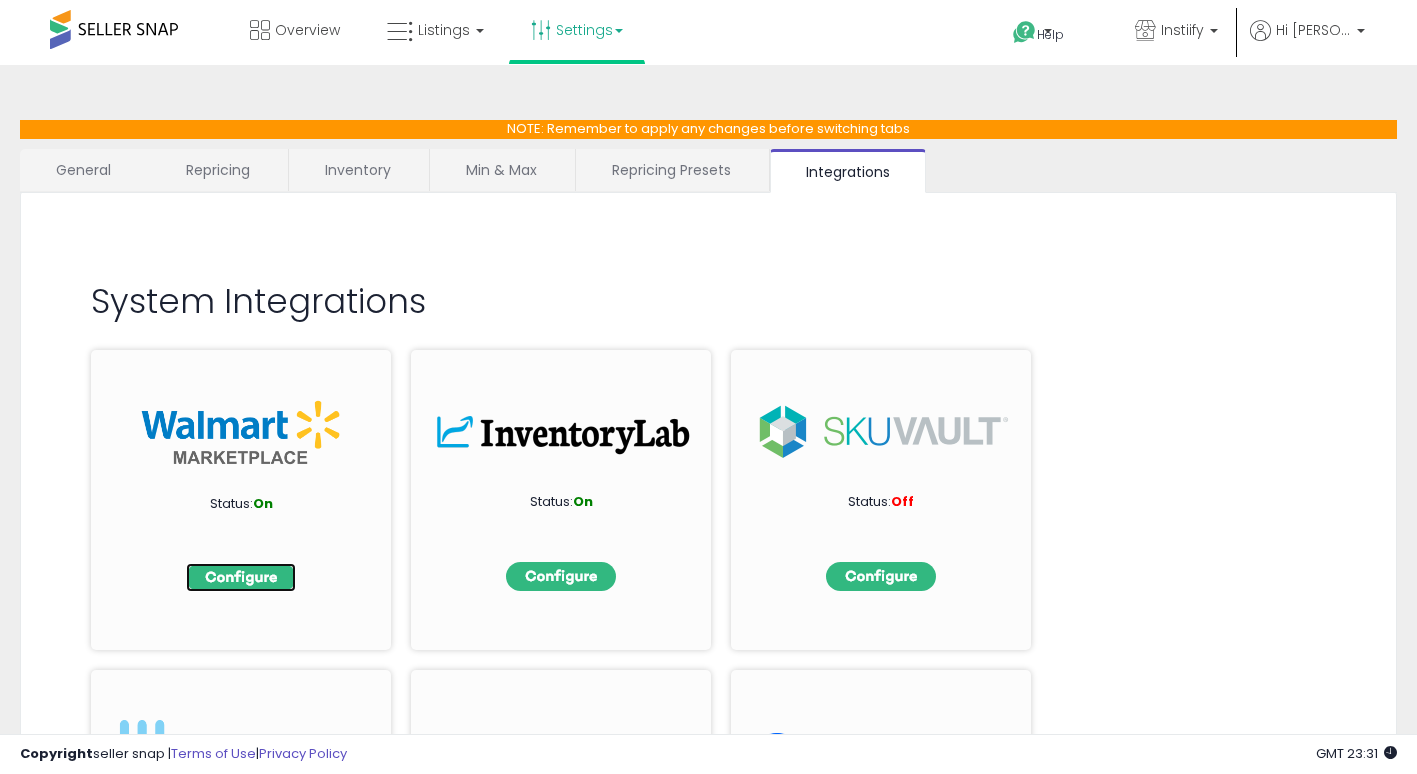 click at bounding box center (241, 577) 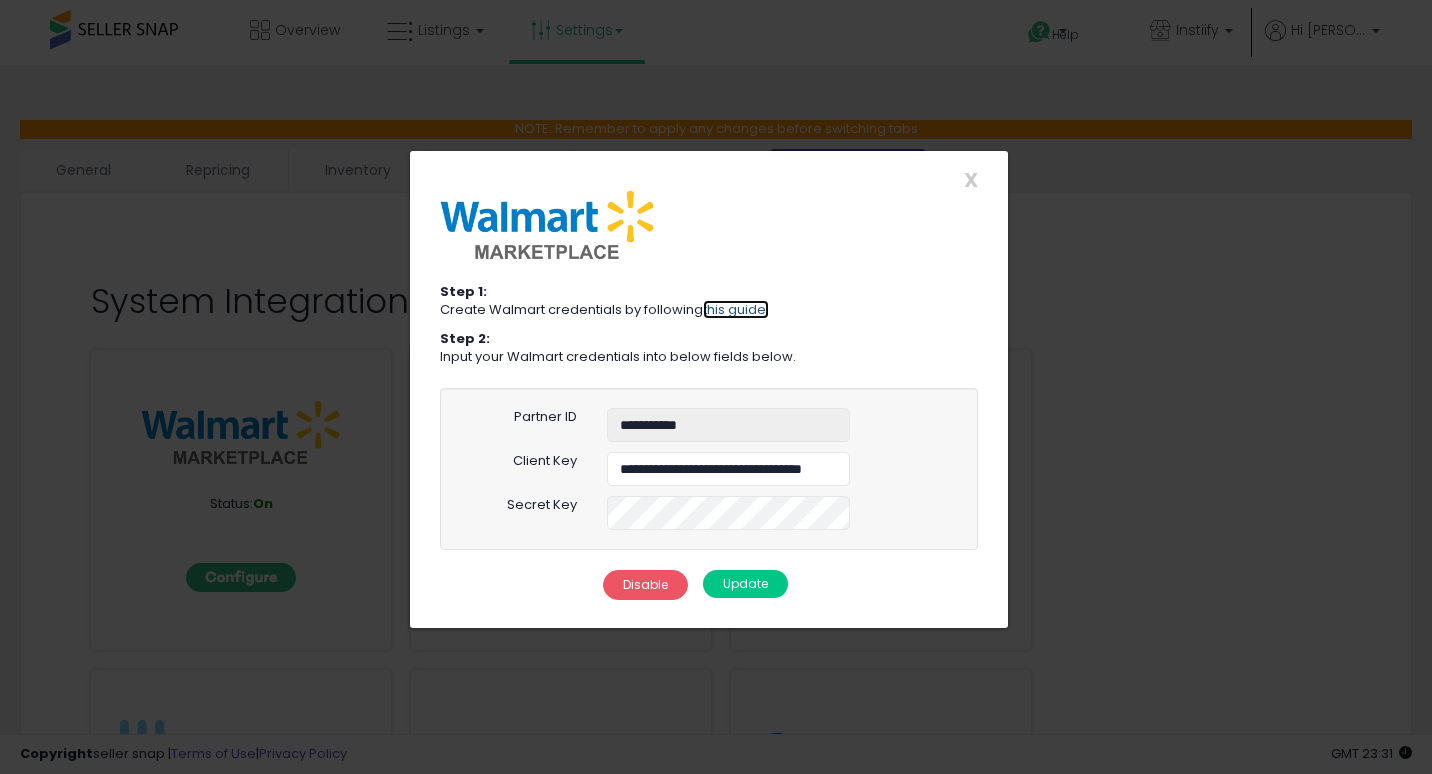 click on "this guide." at bounding box center (736, 309) 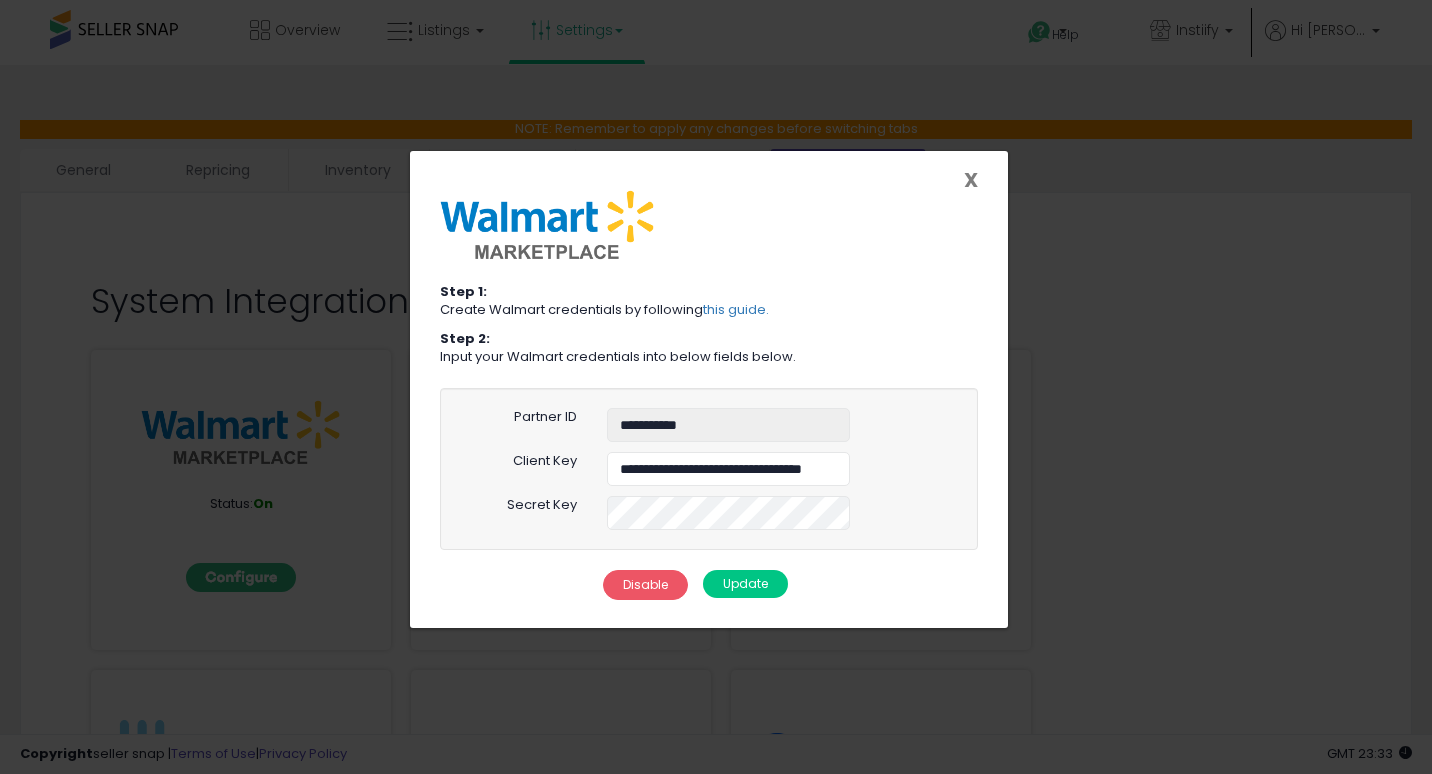 click on "X" at bounding box center [971, 180] 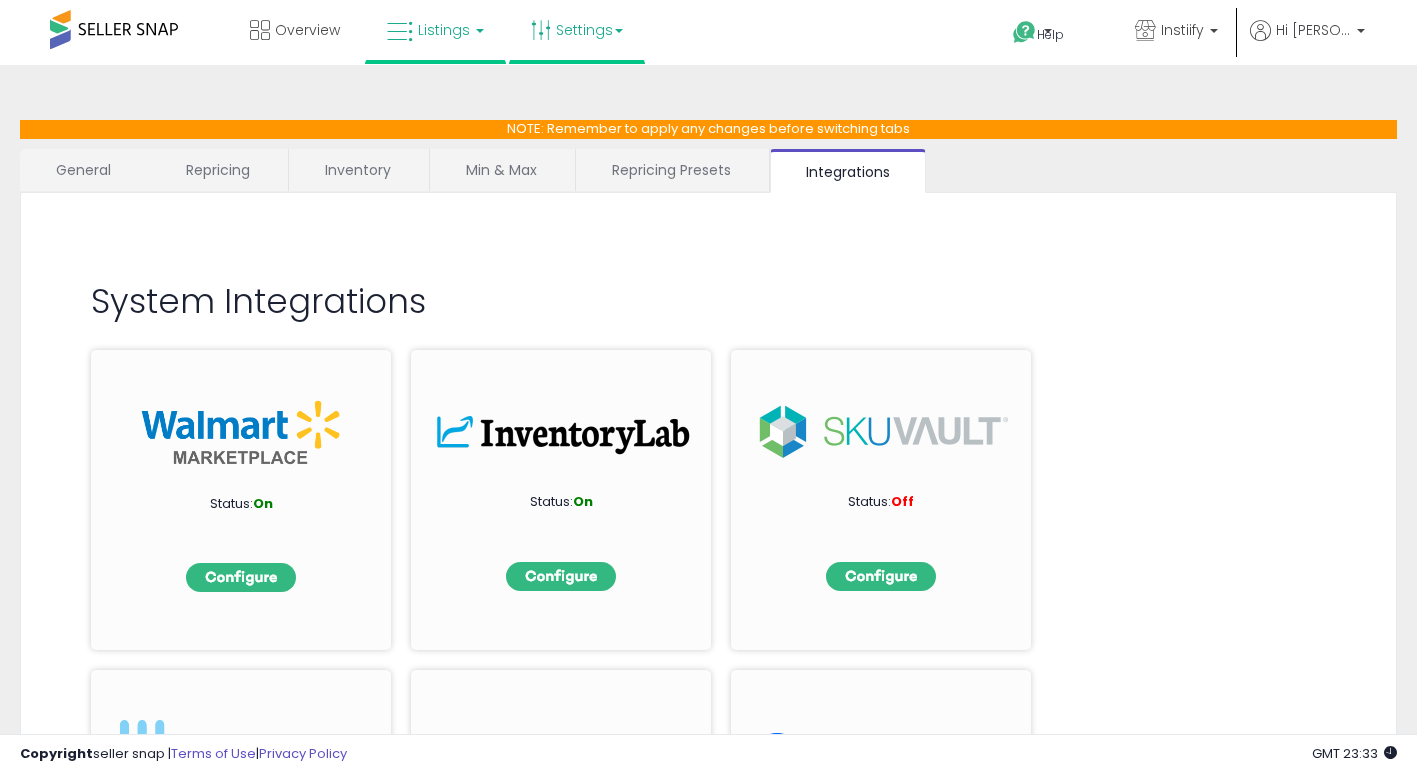 click on "Listings" at bounding box center (435, 30) 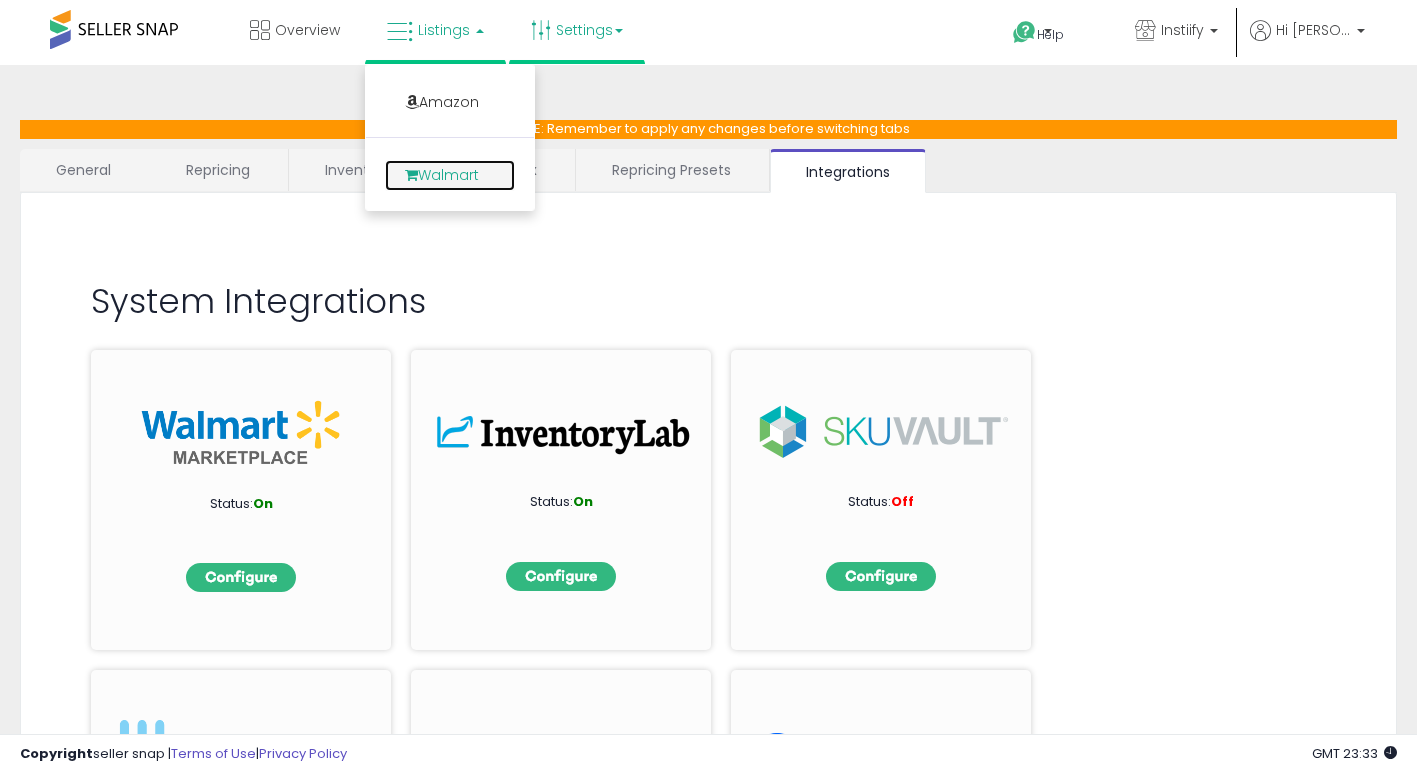 click on "Walmart" at bounding box center (450, 175) 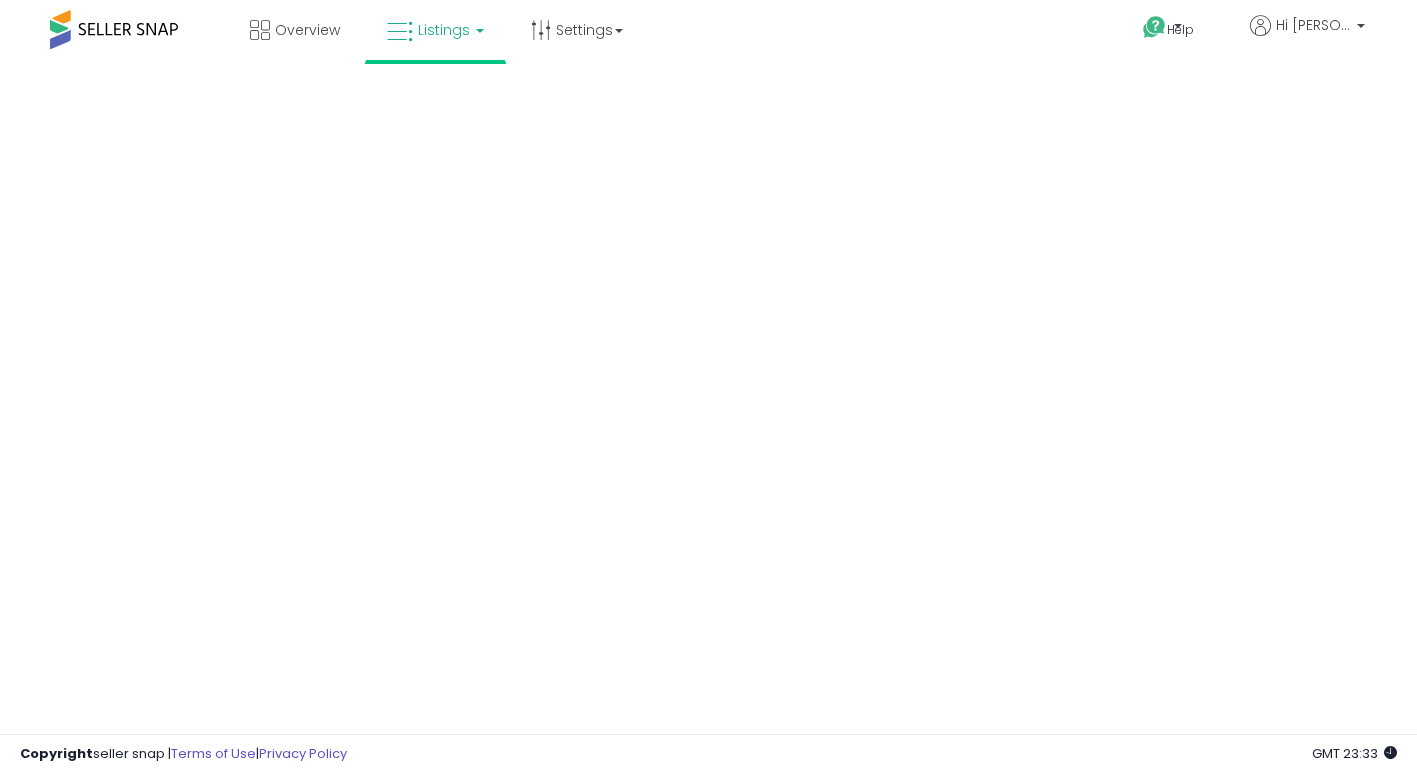 scroll, scrollTop: 0, scrollLeft: 0, axis: both 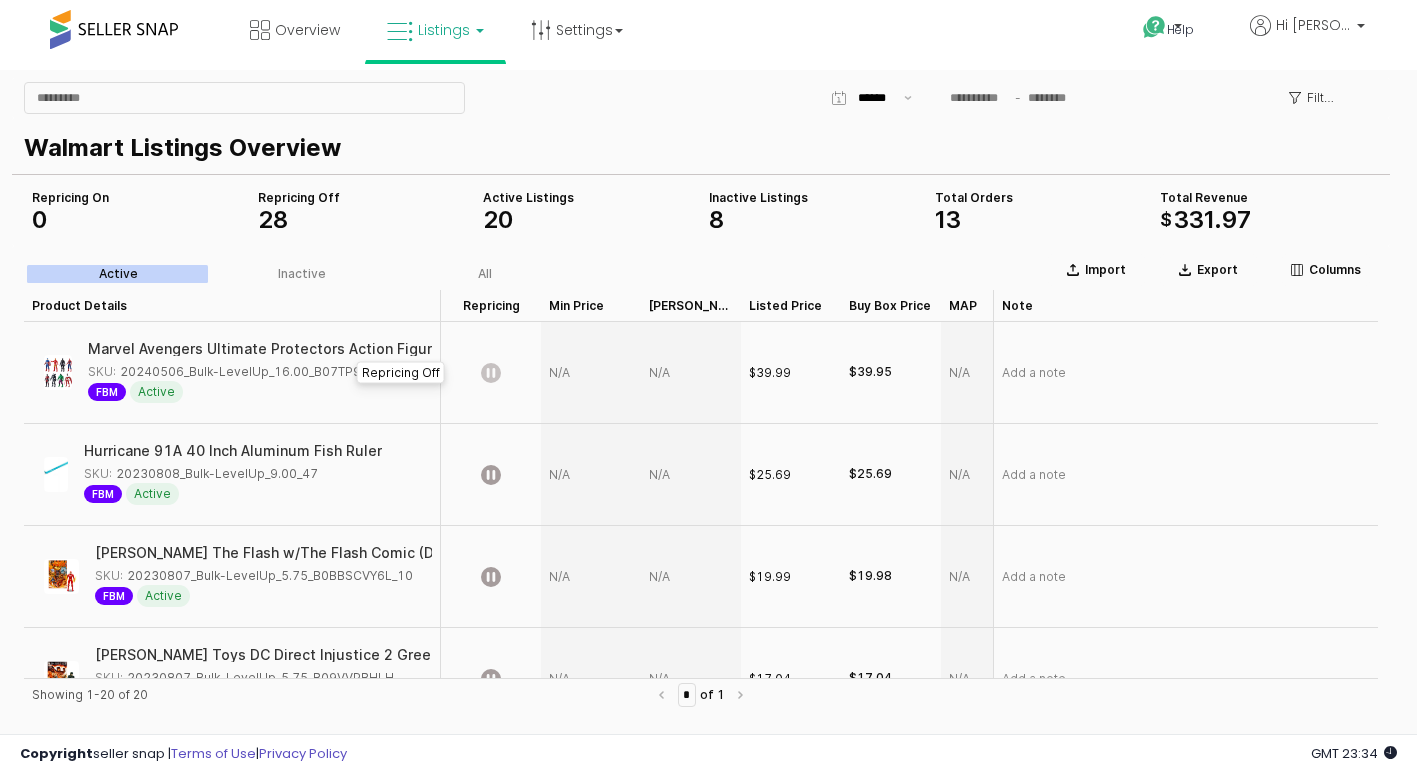 click 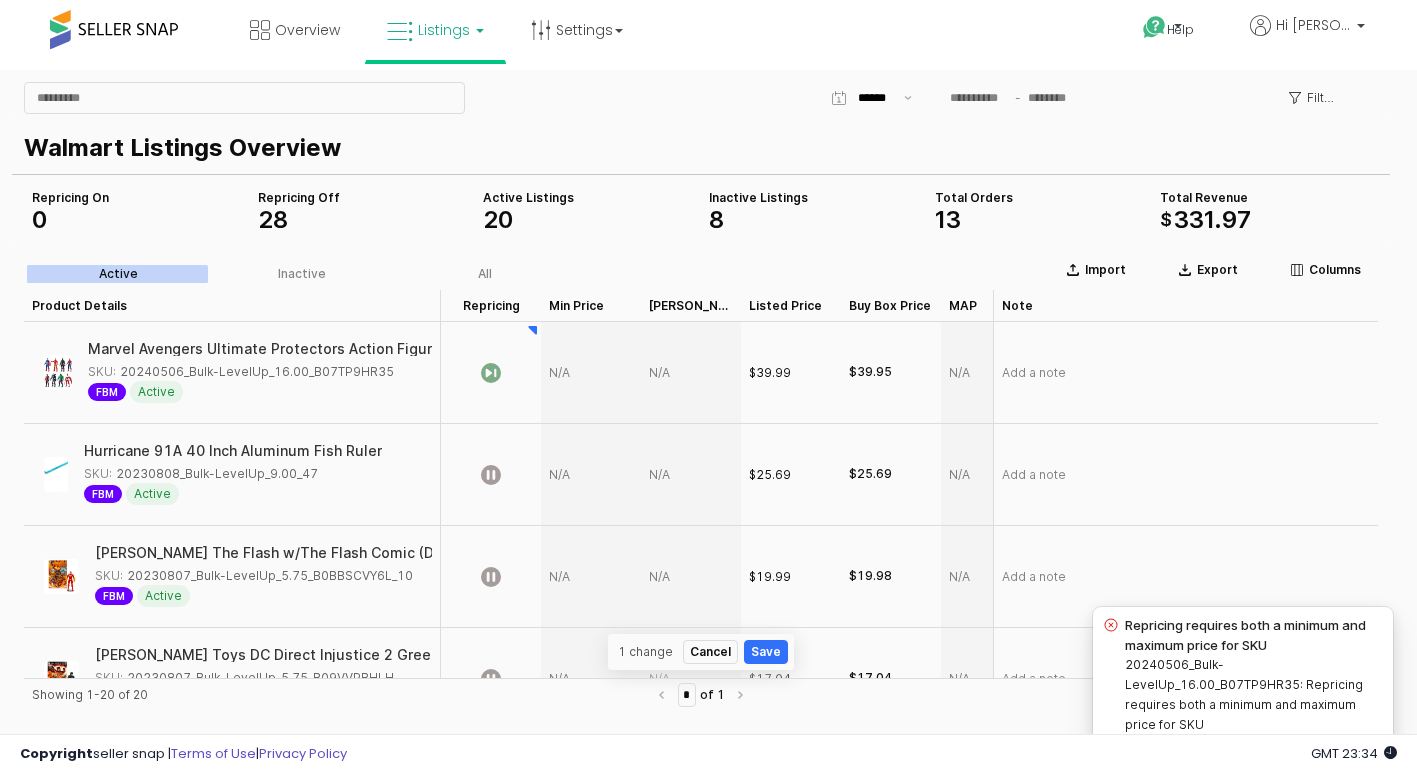 click 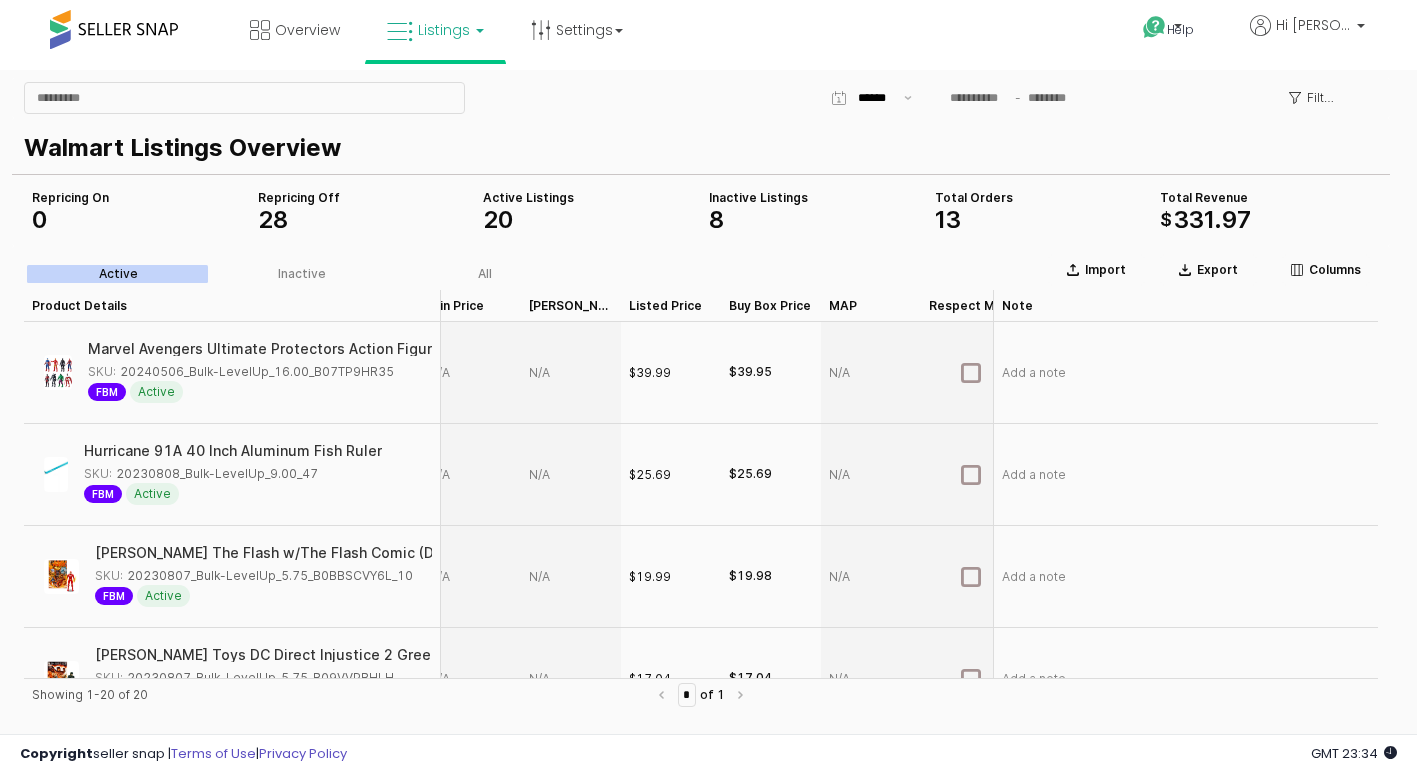 scroll, scrollTop: 0, scrollLeft: 0, axis: both 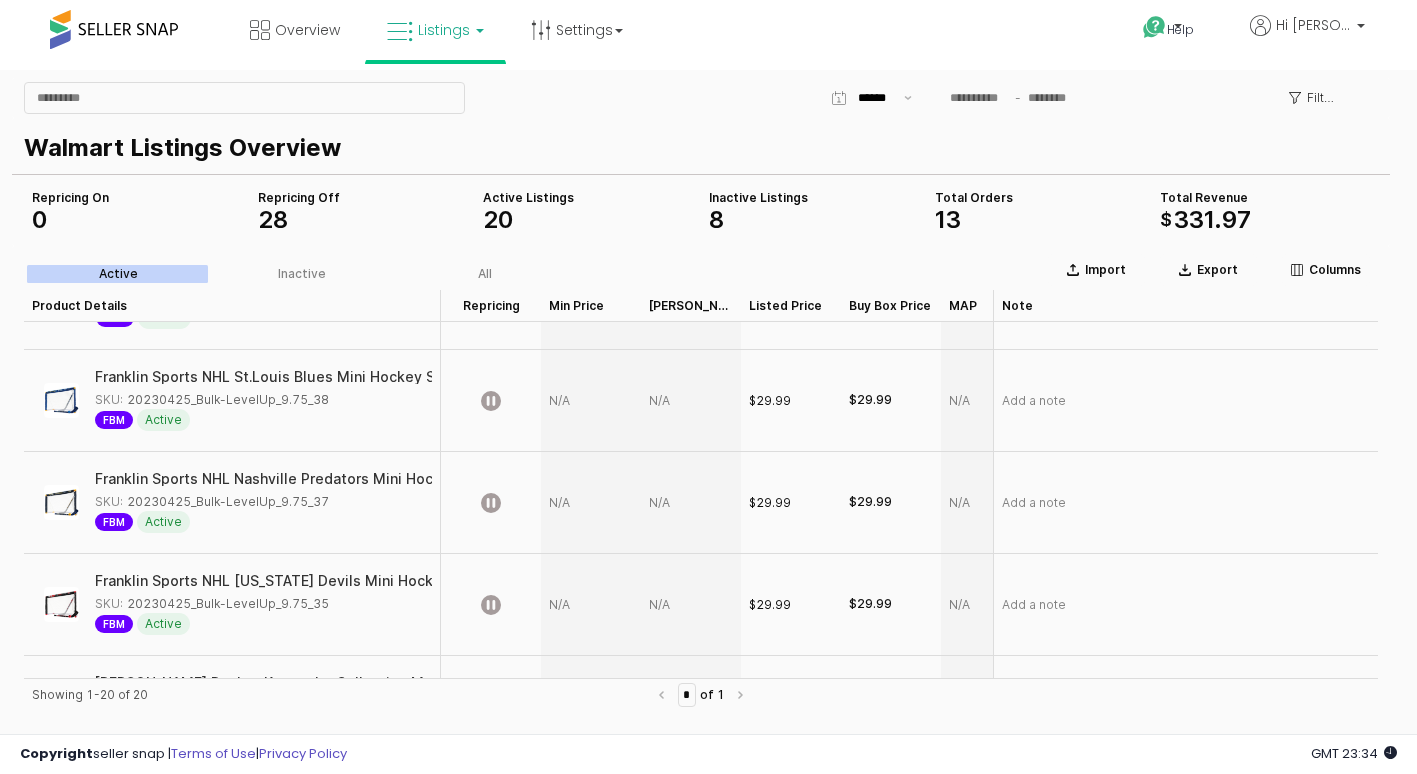 click on "Listings" at bounding box center (444, 30) 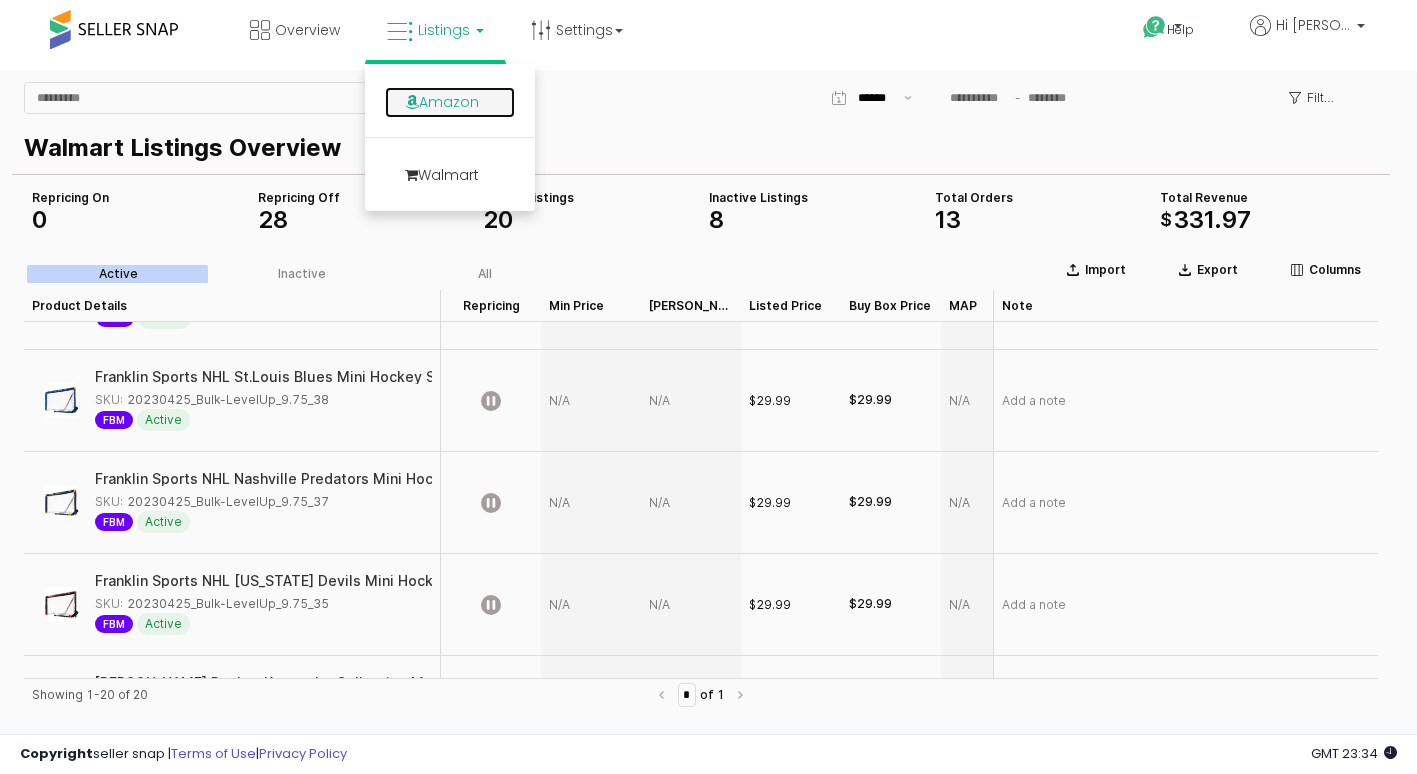 click on "Amazon" at bounding box center (450, 102) 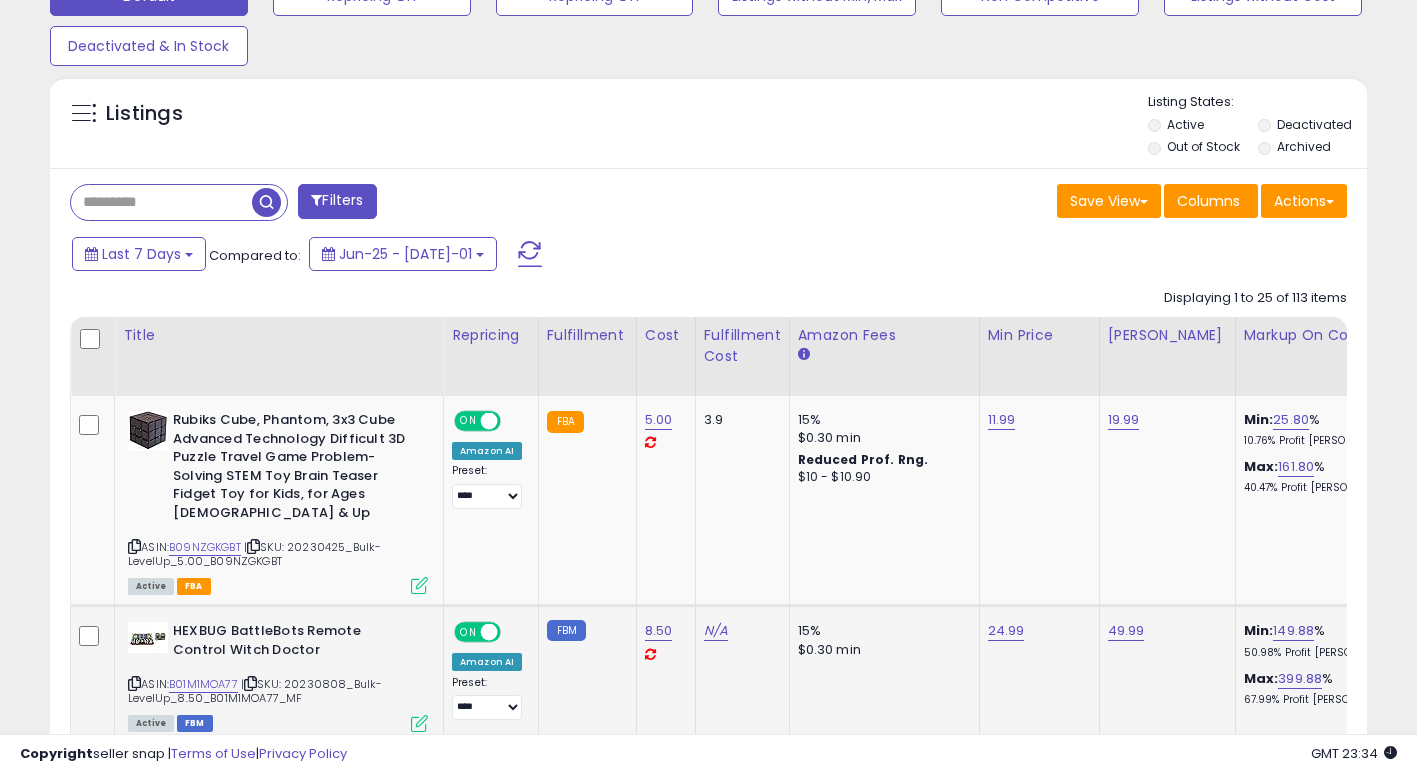 scroll, scrollTop: 800, scrollLeft: 0, axis: vertical 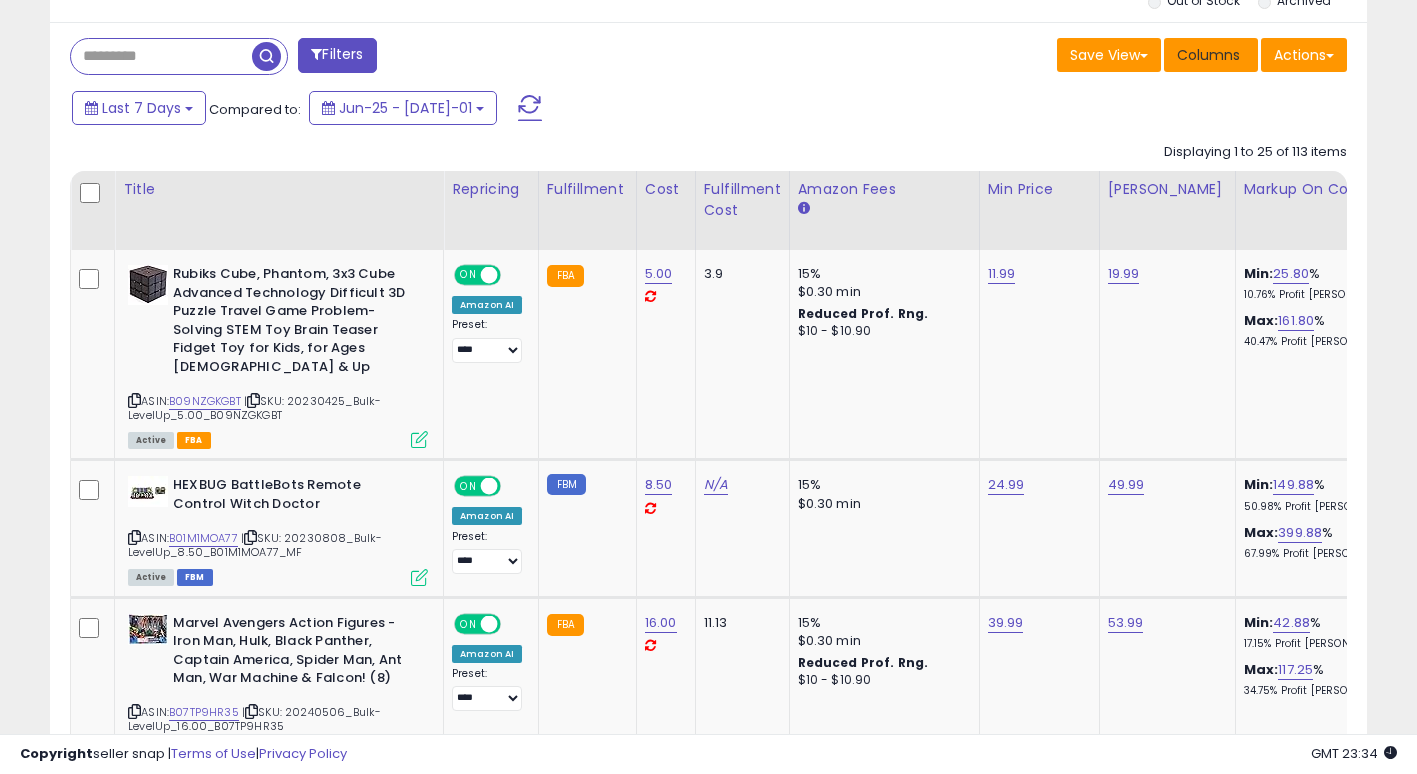 click on "Columns" at bounding box center [1208, 55] 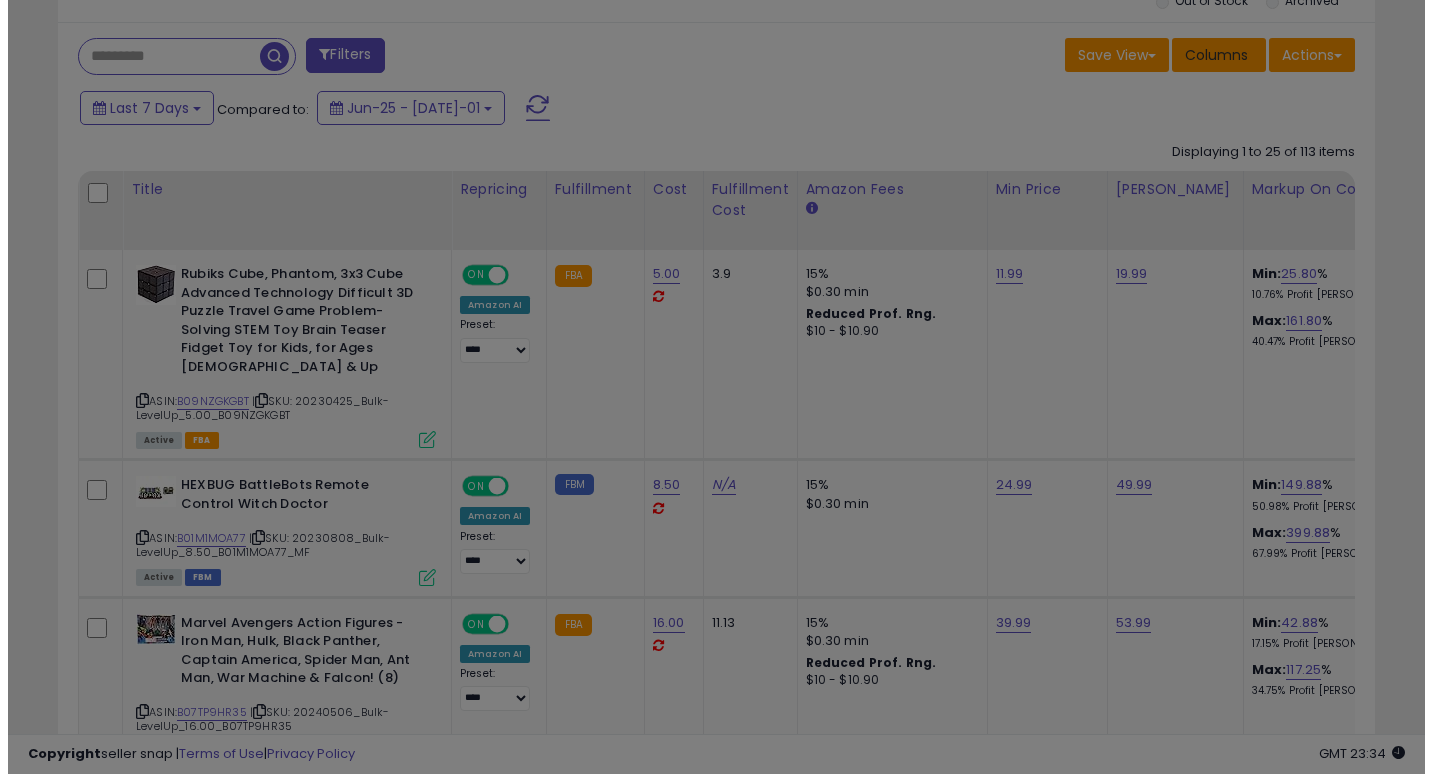 scroll, scrollTop: 999590, scrollLeft: 999229, axis: both 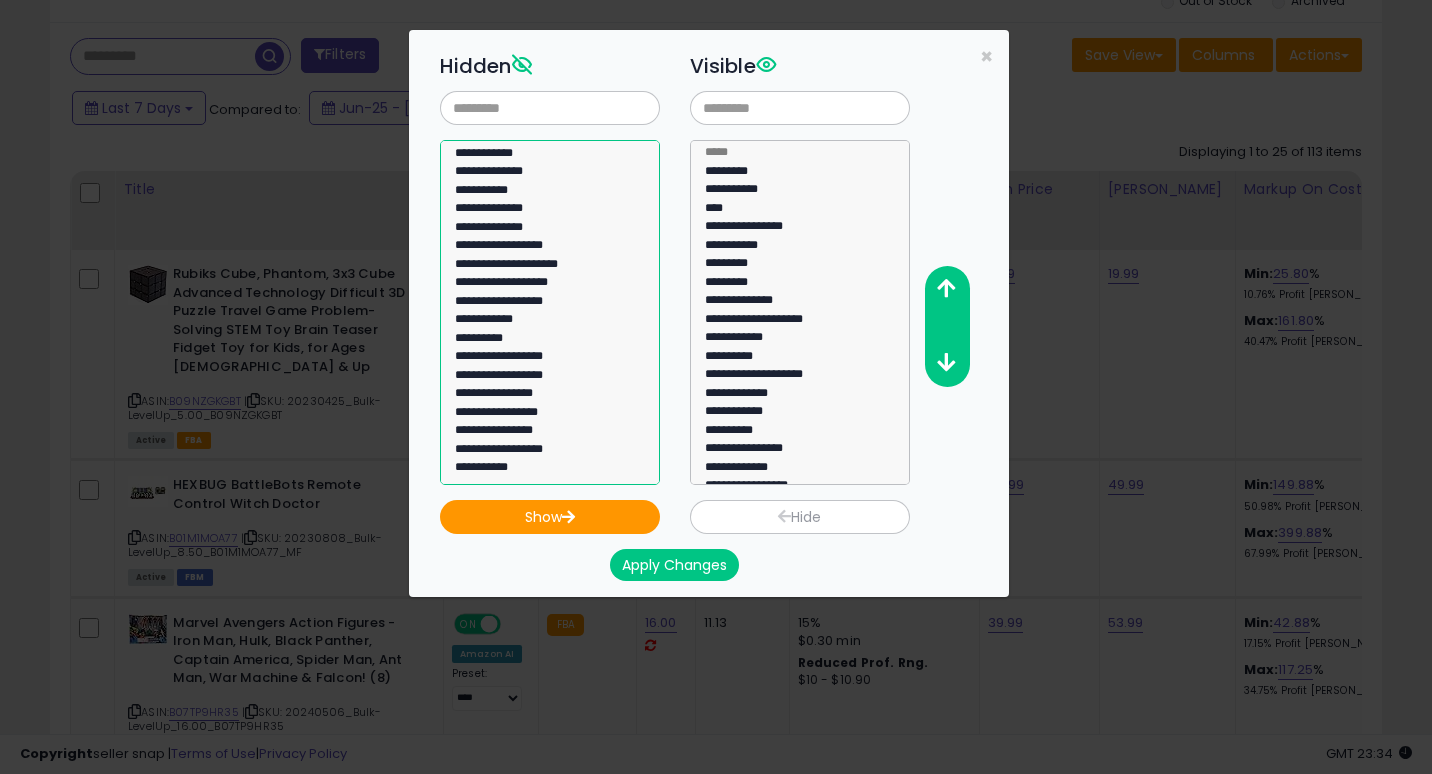 click on "**********" 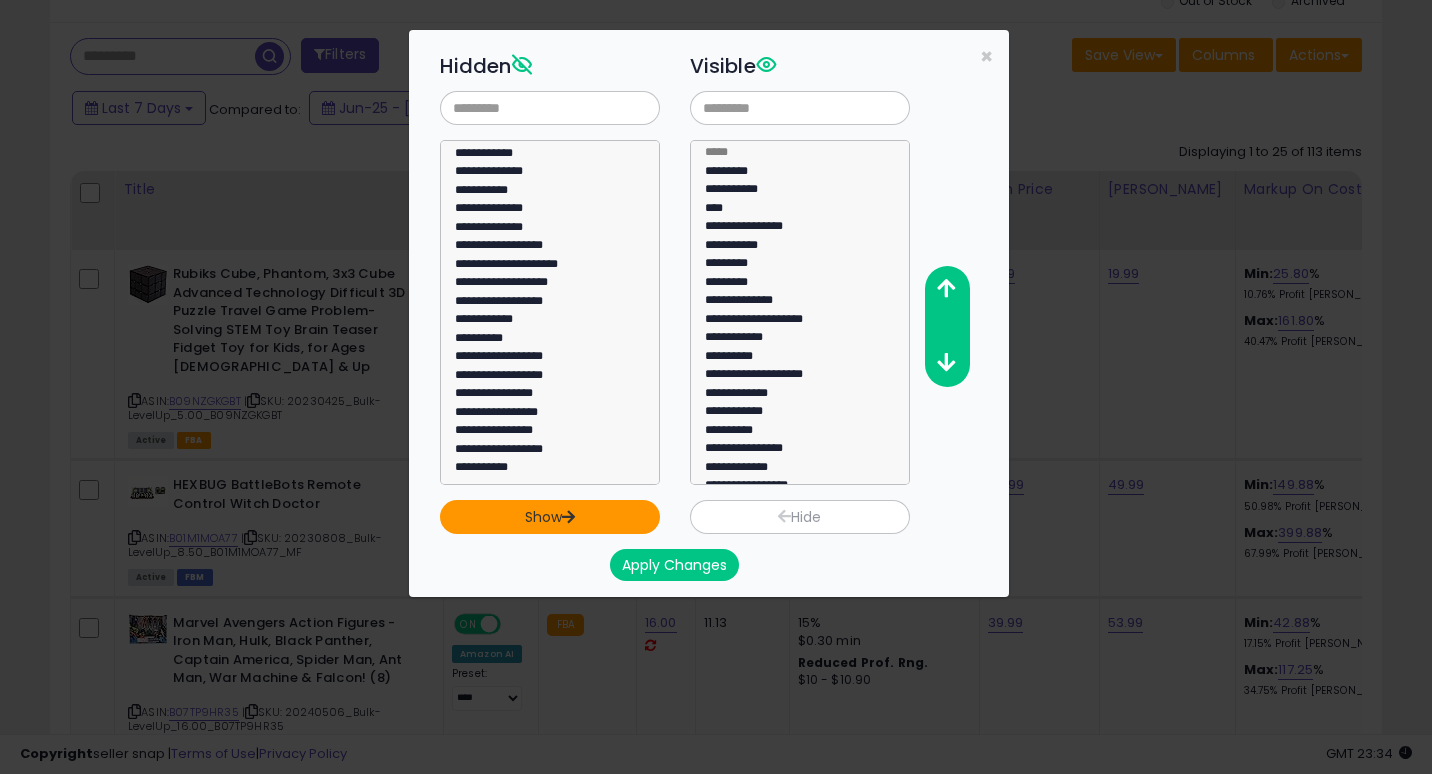 click at bounding box center (568, 516) 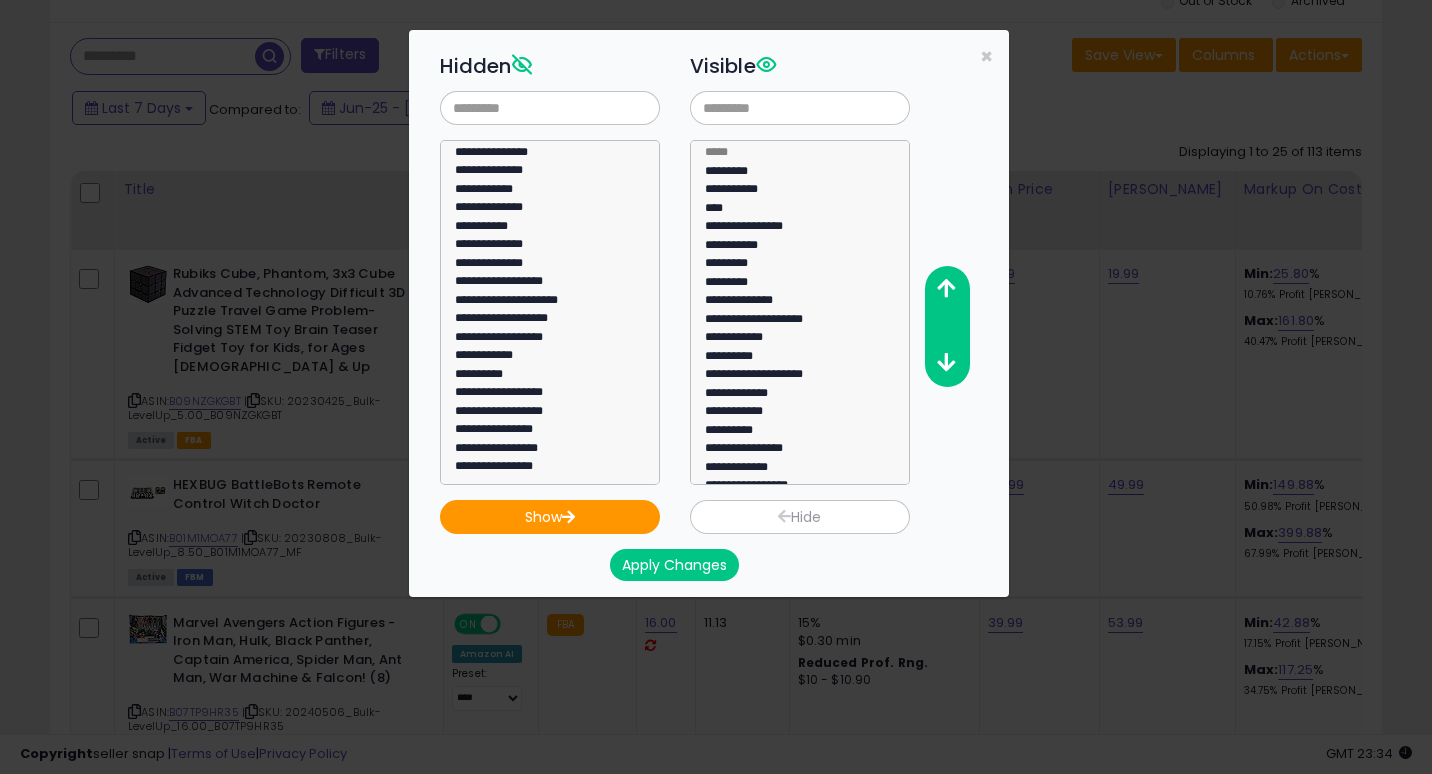 scroll, scrollTop: 1128, scrollLeft: 0, axis: vertical 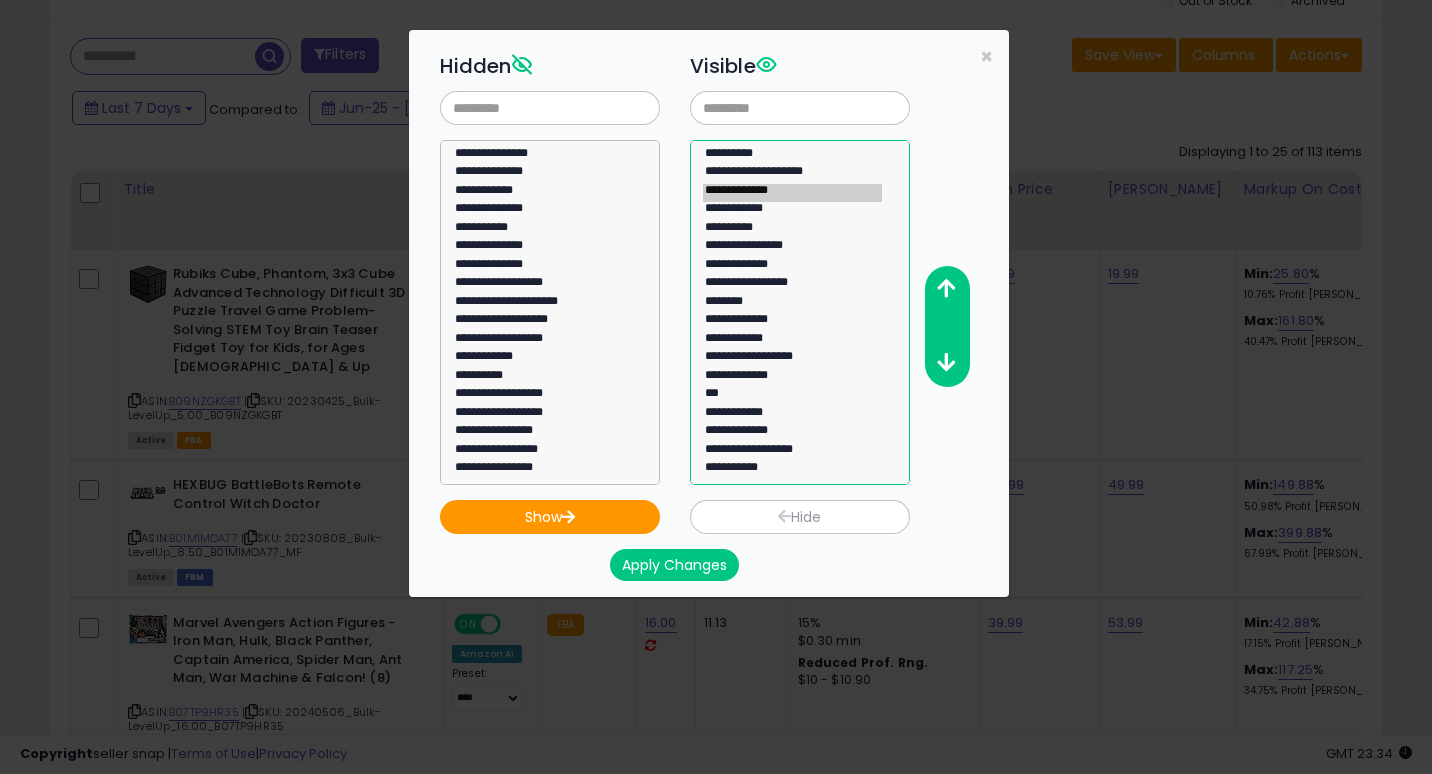 click on "**********" 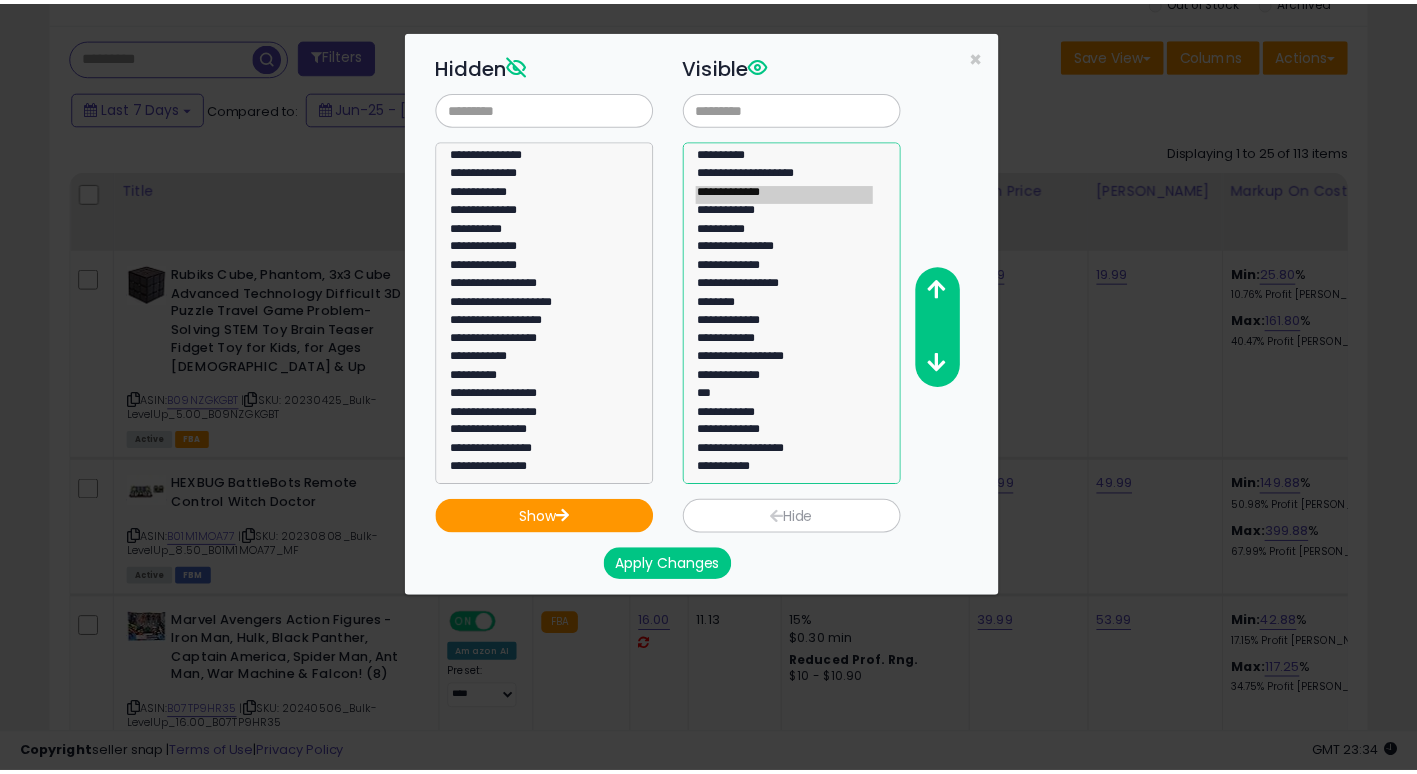 scroll, scrollTop: 0, scrollLeft: 0, axis: both 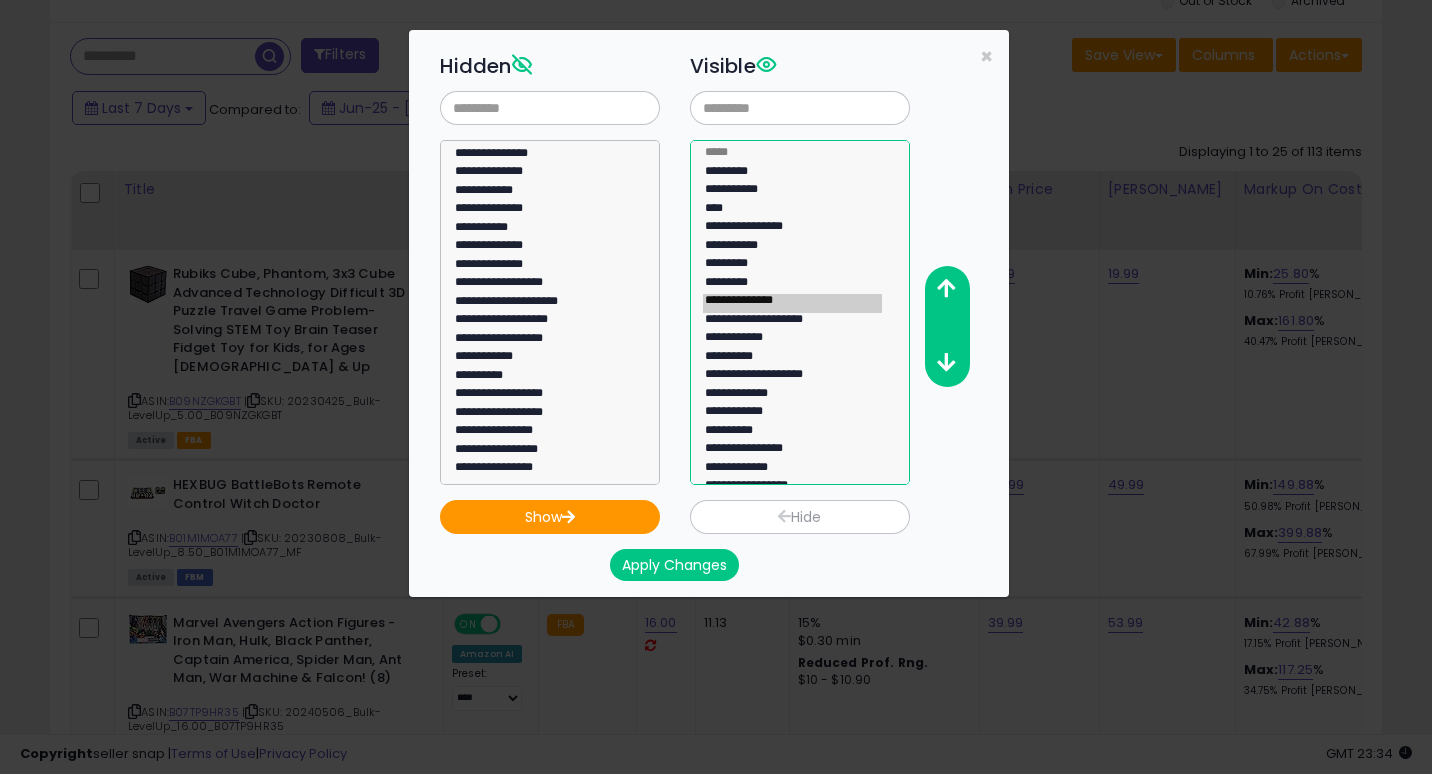 select on "**********" 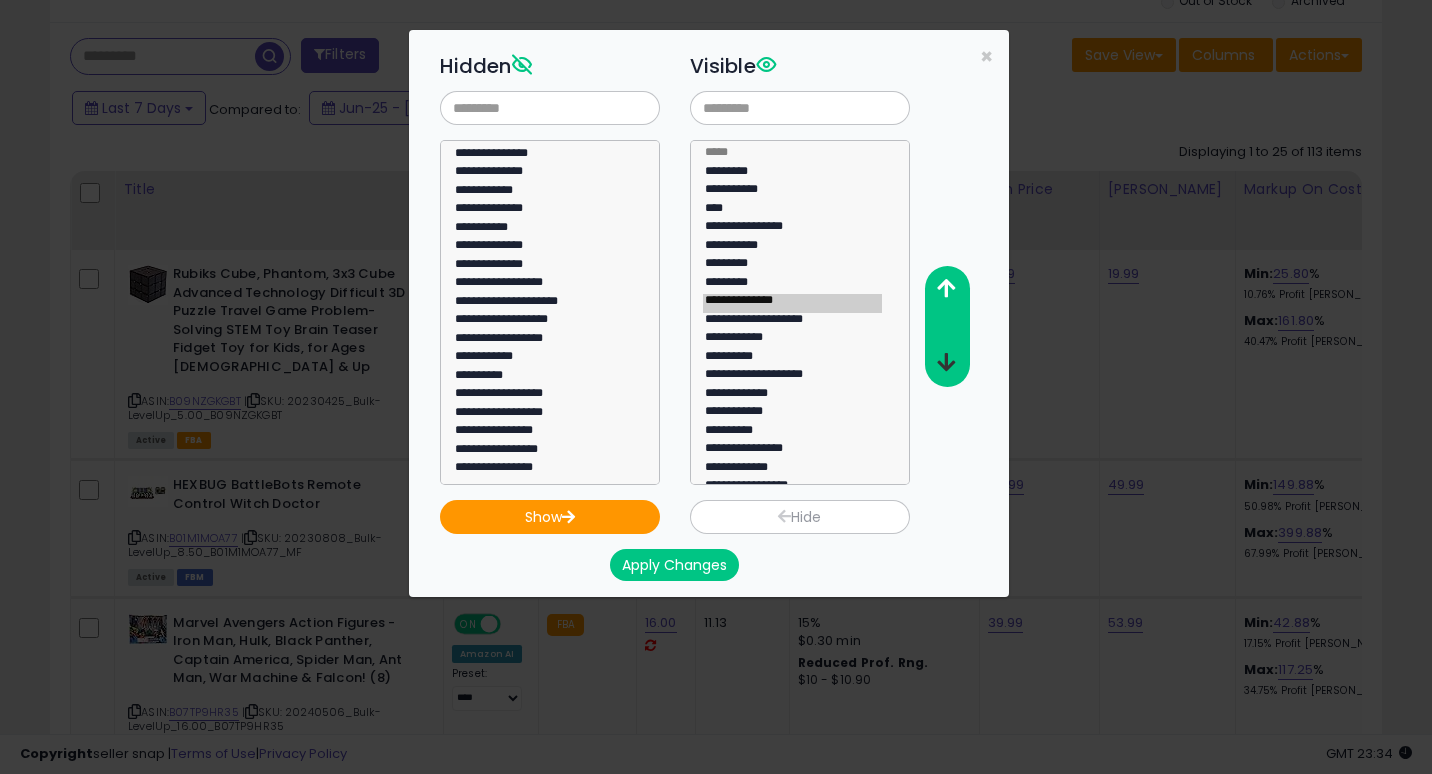 click at bounding box center (946, 362) 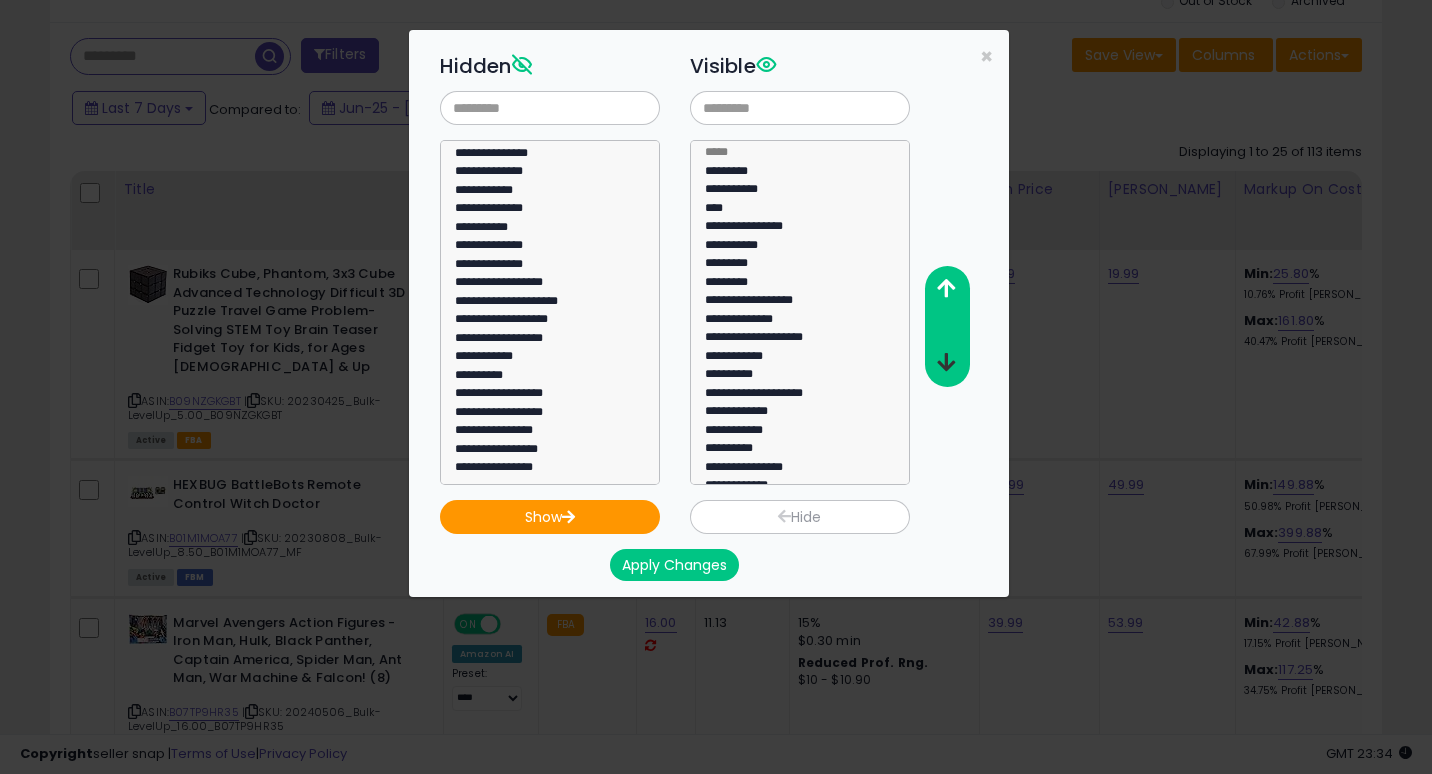 click at bounding box center [946, 362] 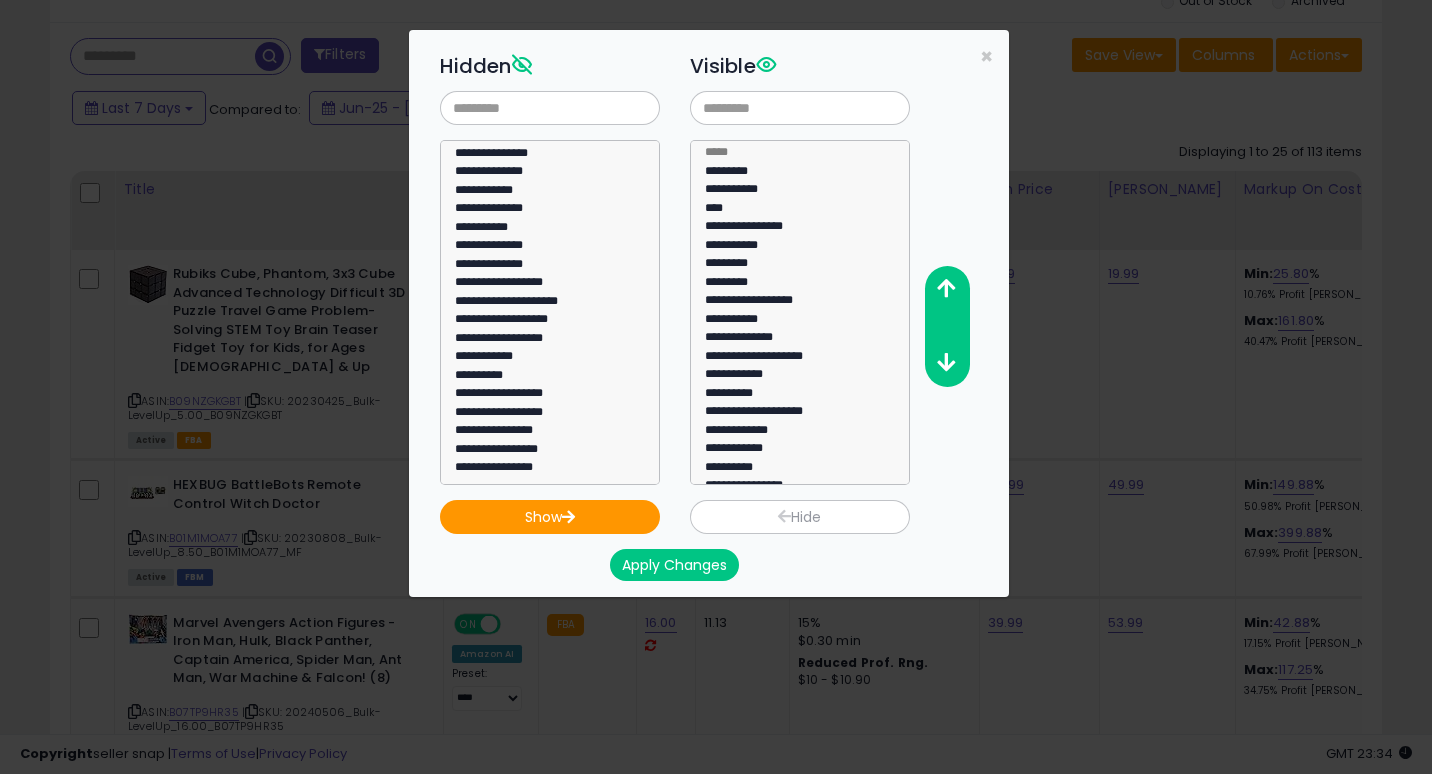 click on "Apply Changes" at bounding box center (674, 565) 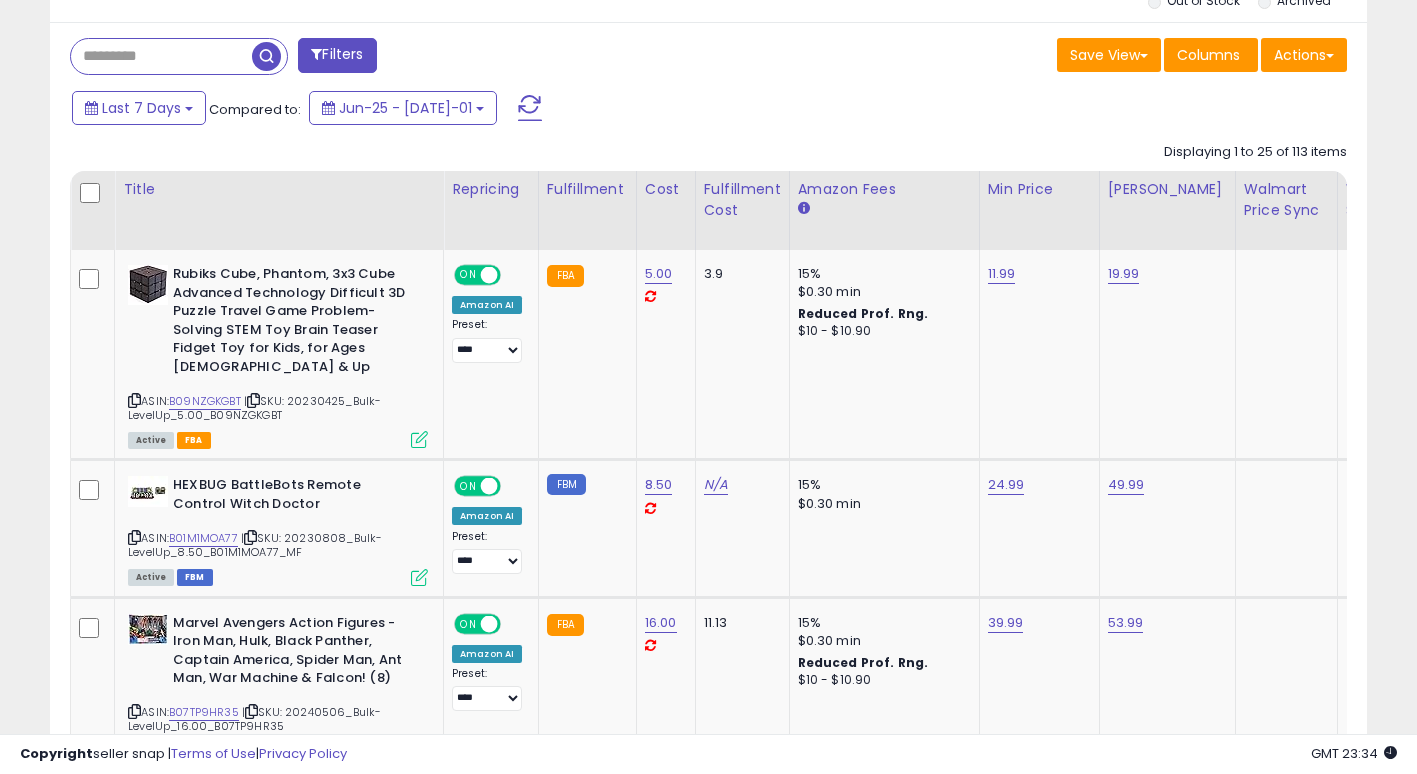 scroll, scrollTop: 410, scrollLeft: 762, axis: both 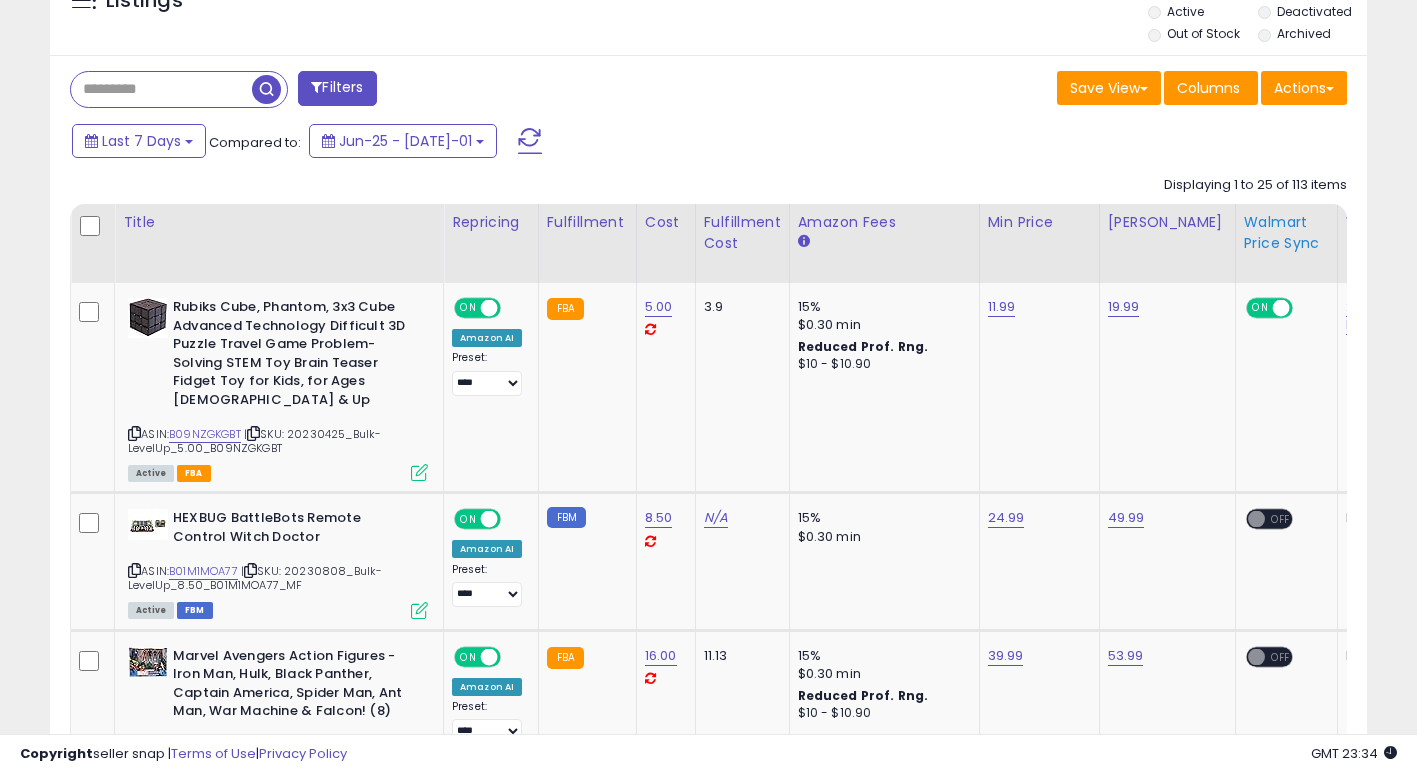 click on "Walmart Price Sync" at bounding box center [1286, 233] 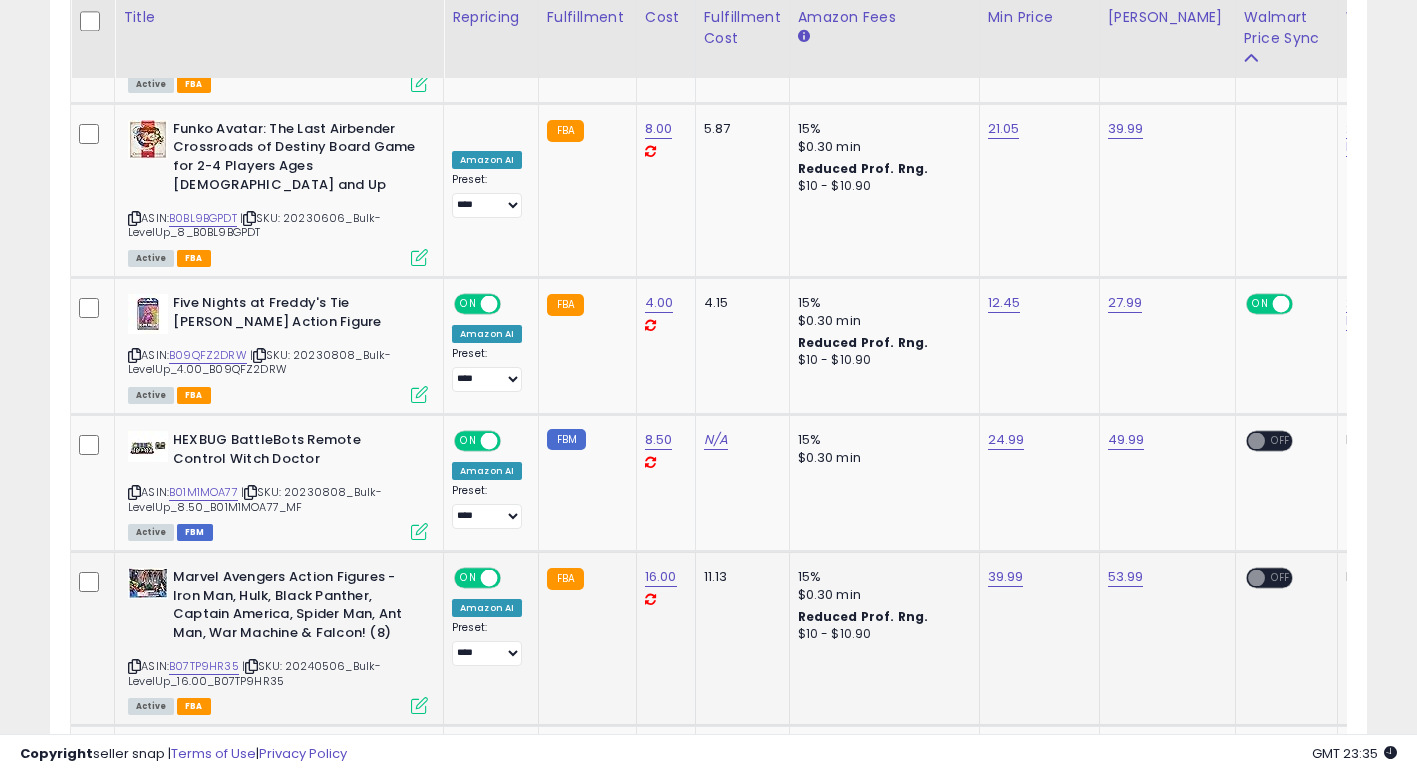 scroll, scrollTop: 1267, scrollLeft: 0, axis: vertical 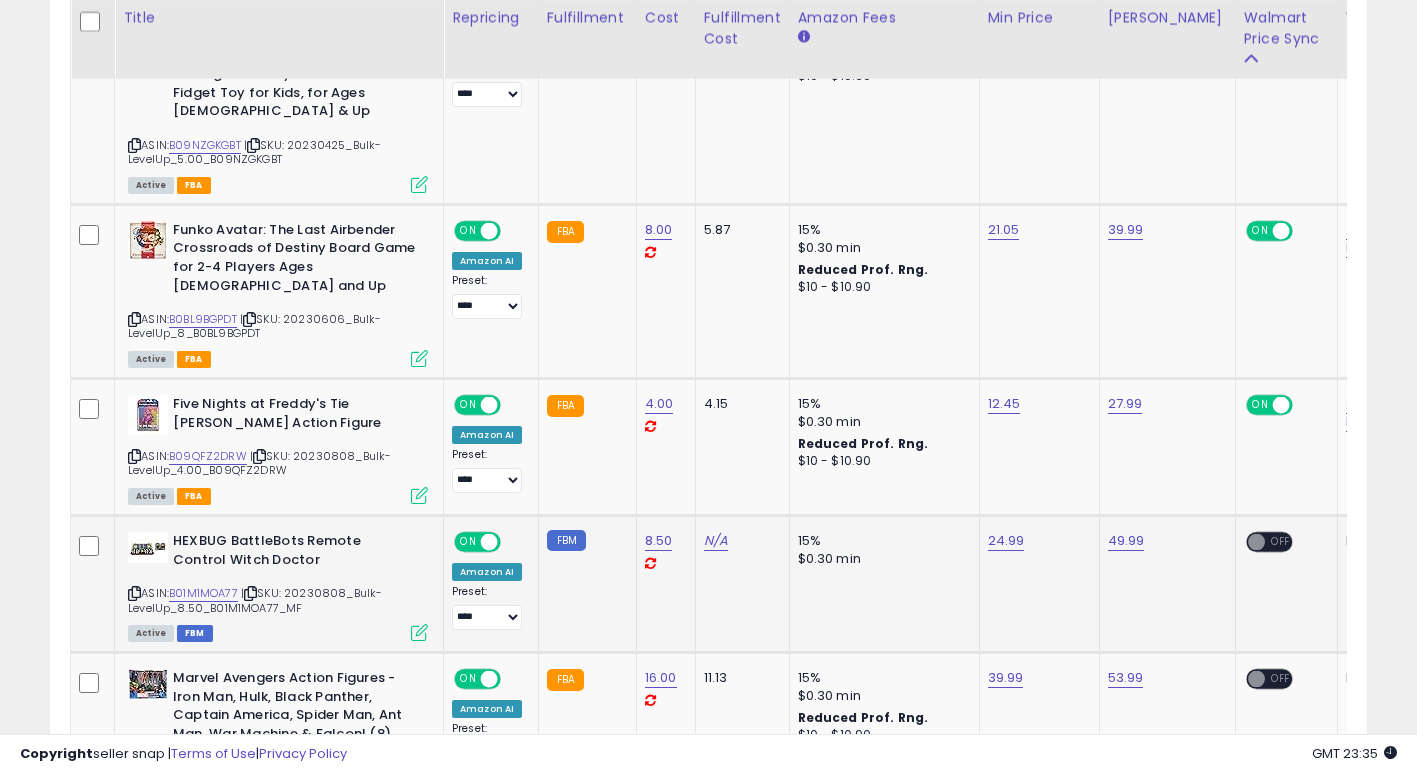 click at bounding box center [1256, 542] 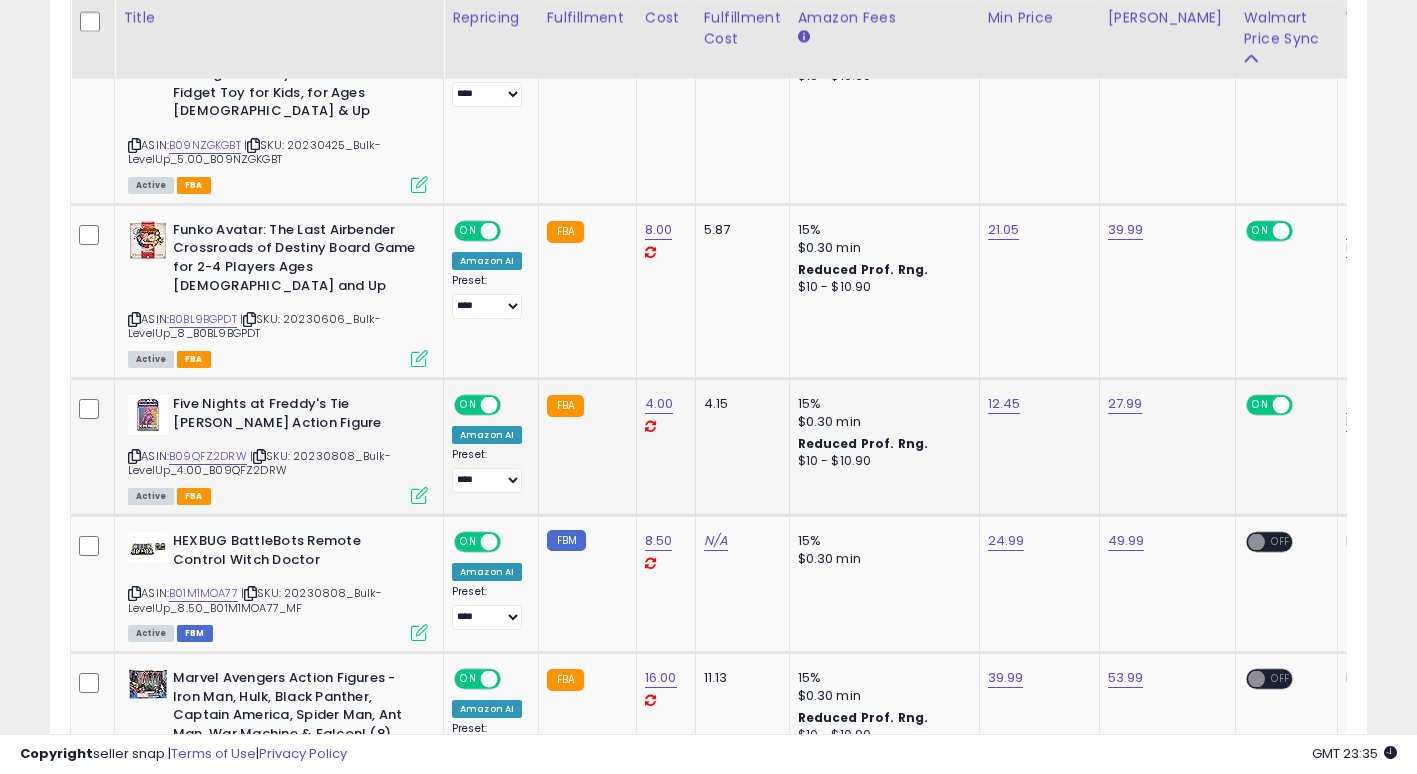 click on "ON   OFF" at bounding box center (1271, 405) 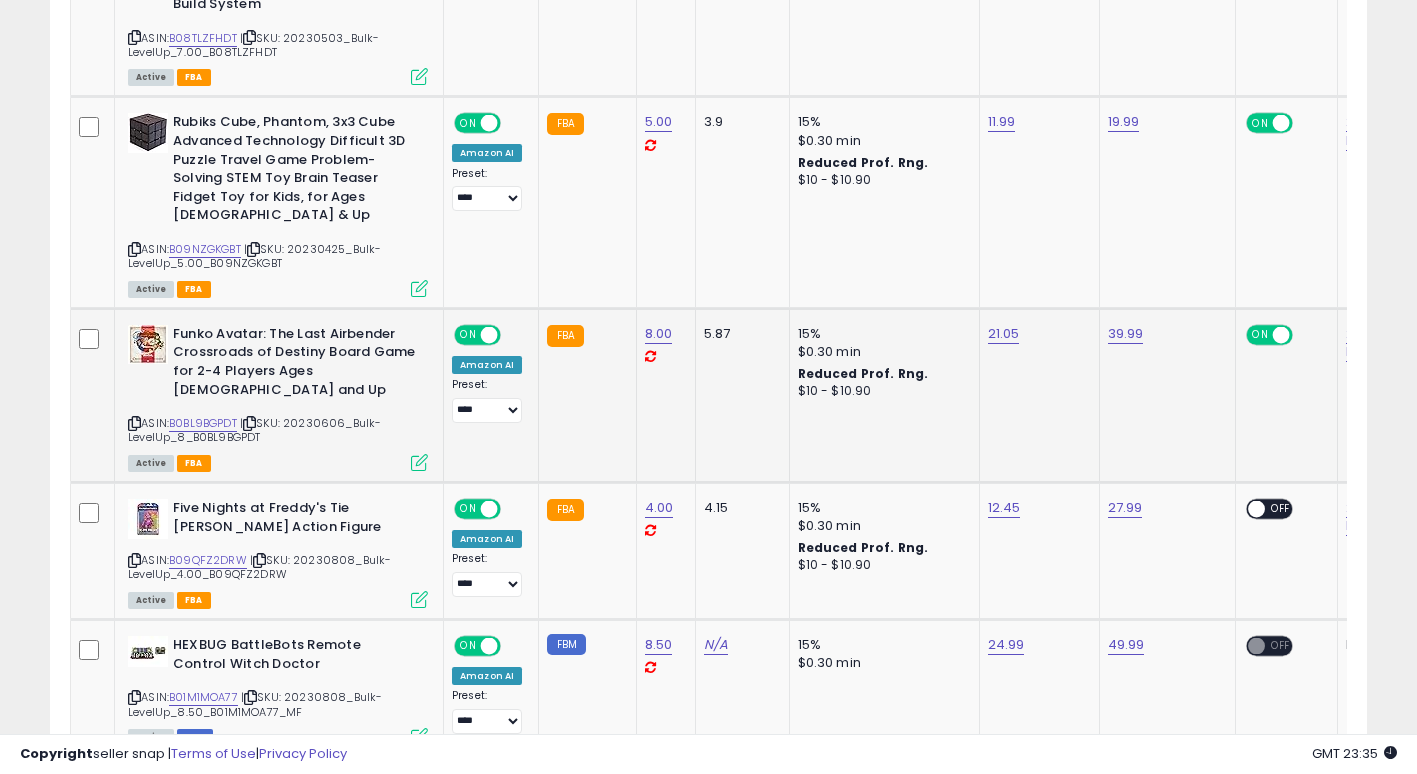 scroll, scrollTop: 1067, scrollLeft: 0, axis: vertical 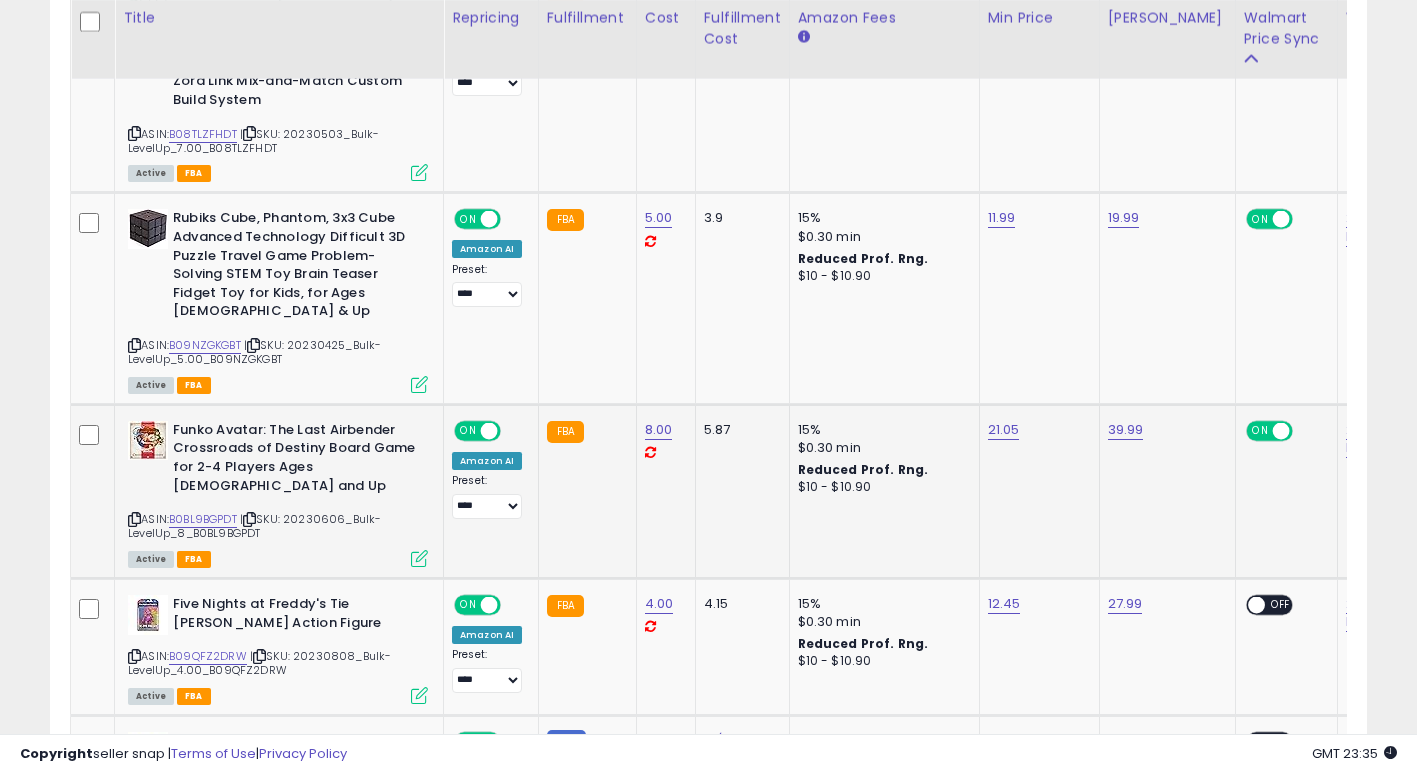 click on "ON   OFF" at bounding box center [1271, 430] 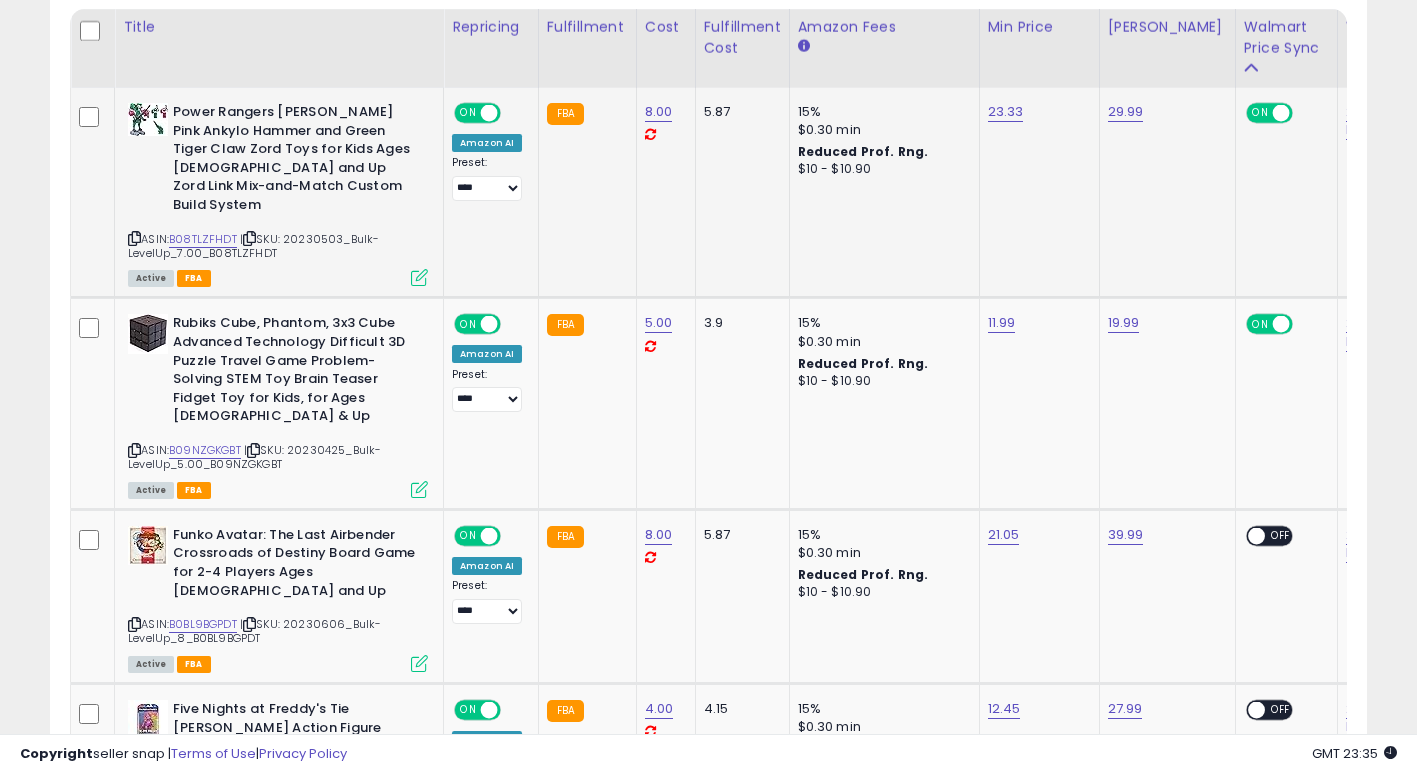 scroll, scrollTop: 867, scrollLeft: 0, axis: vertical 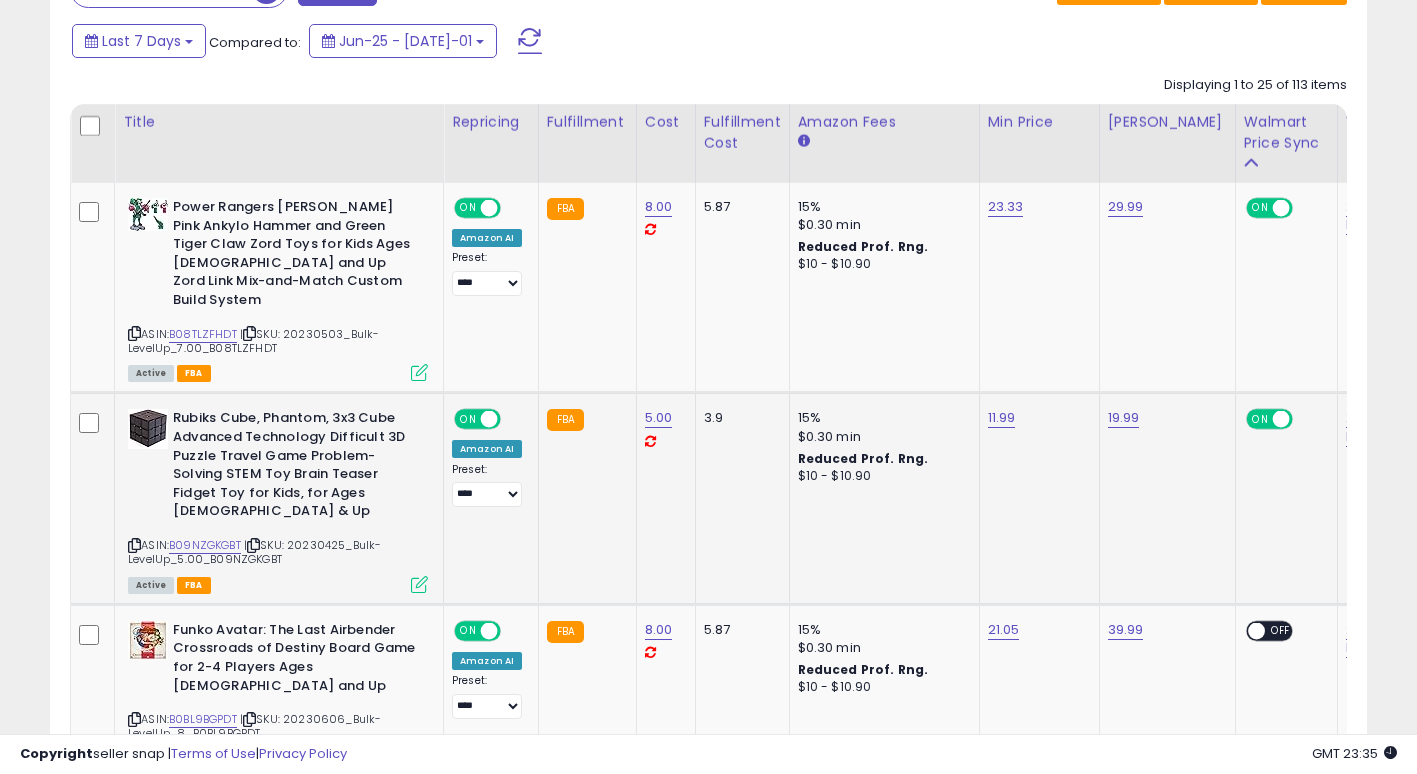 click at bounding box center (1280, 419) 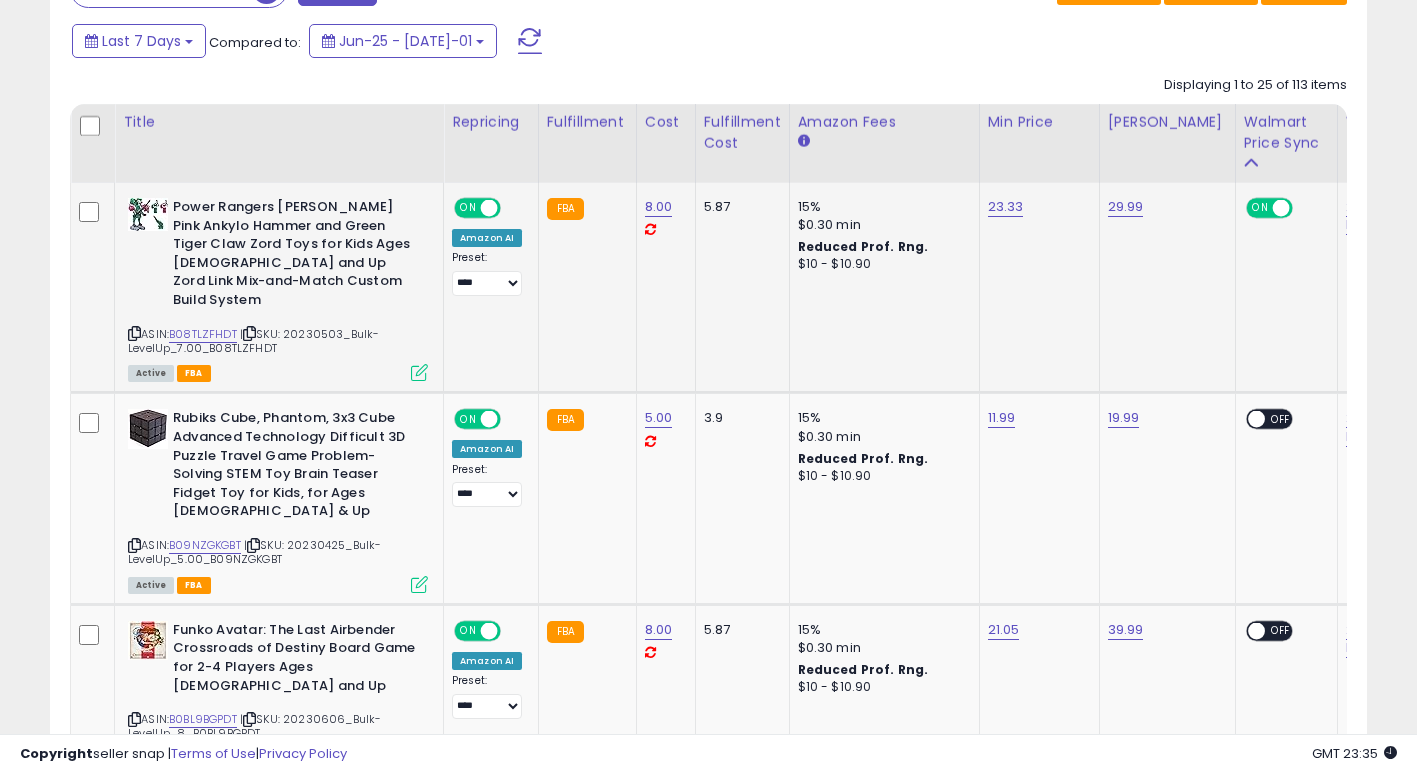 click on "ON" at bounding box center (1260, 208) 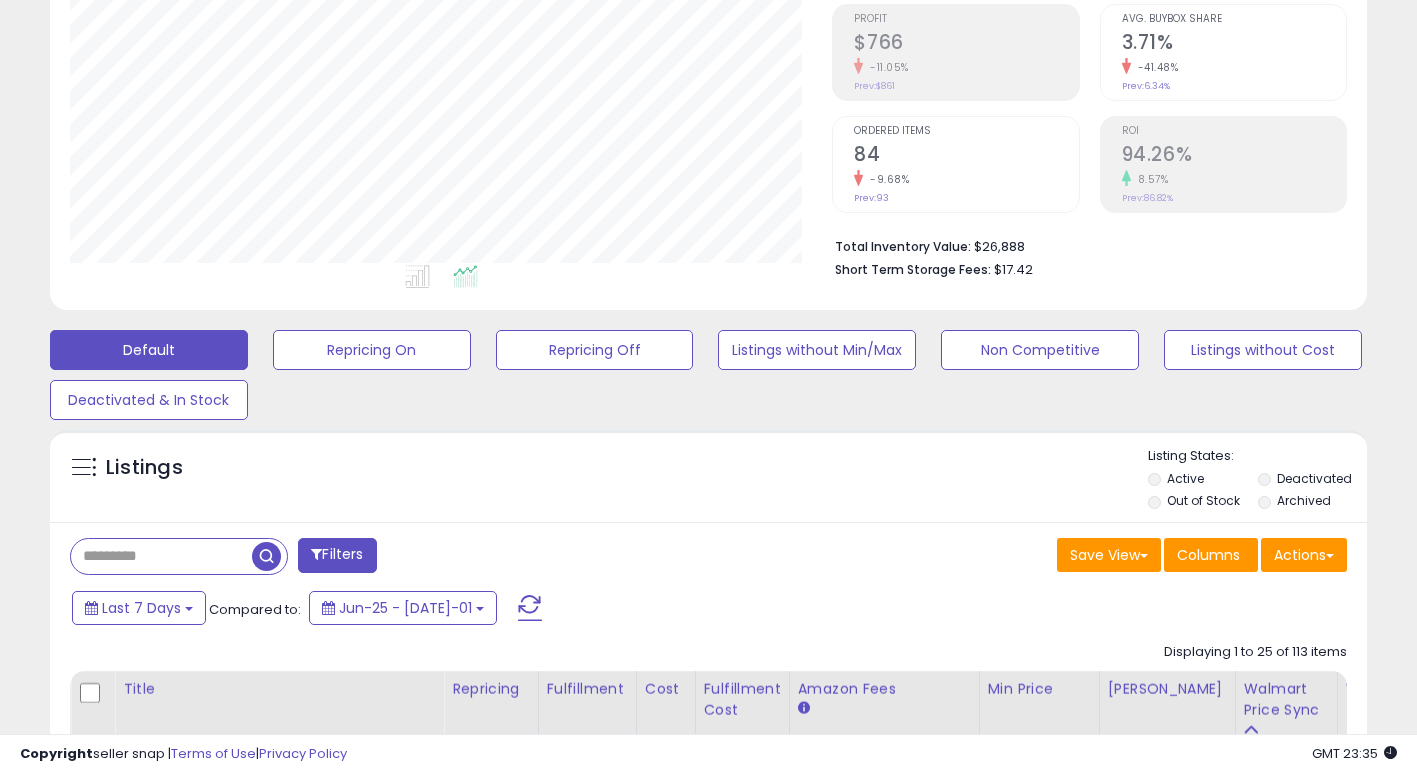 scroll, scrollTop: 400, scrollLeft: 0, axis: vertical 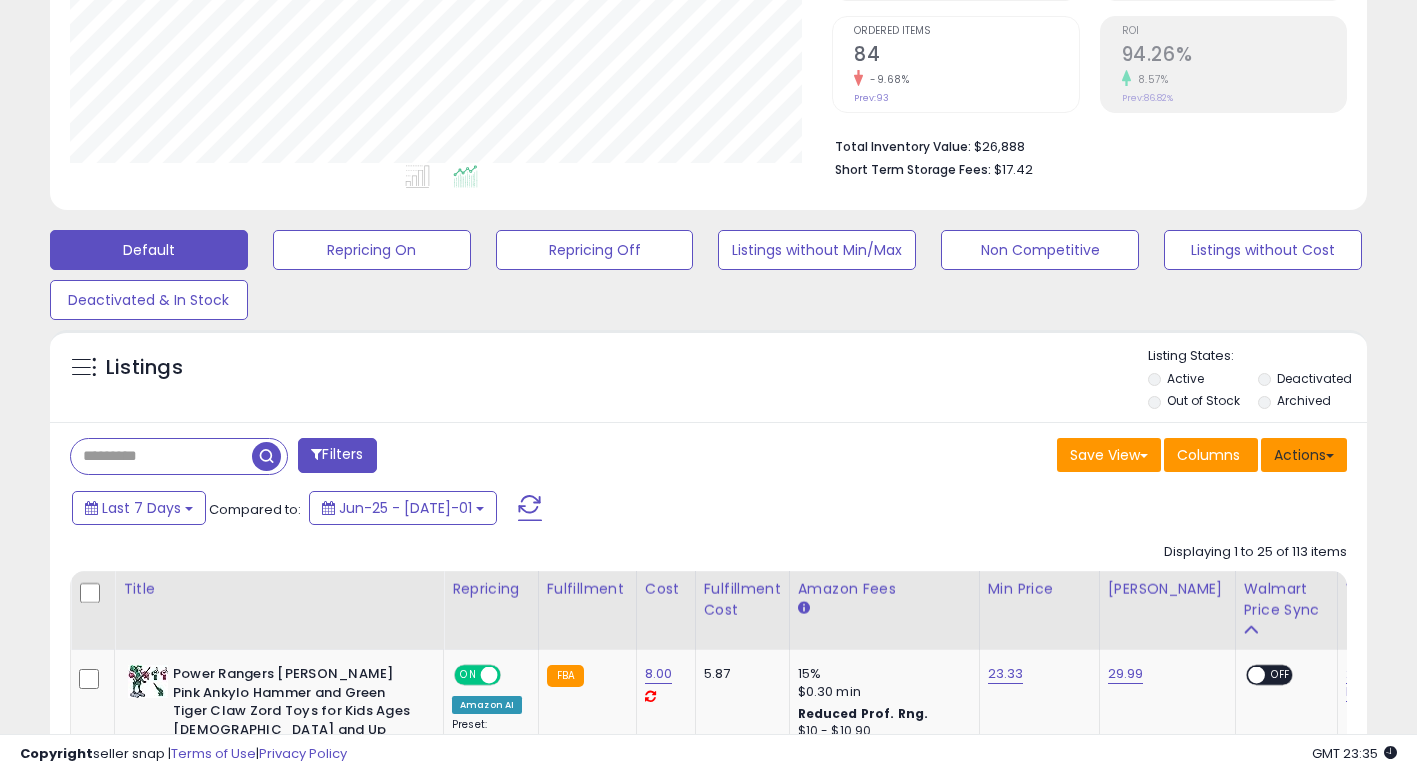 click on "Actions" at bounding box center [1304, 455] 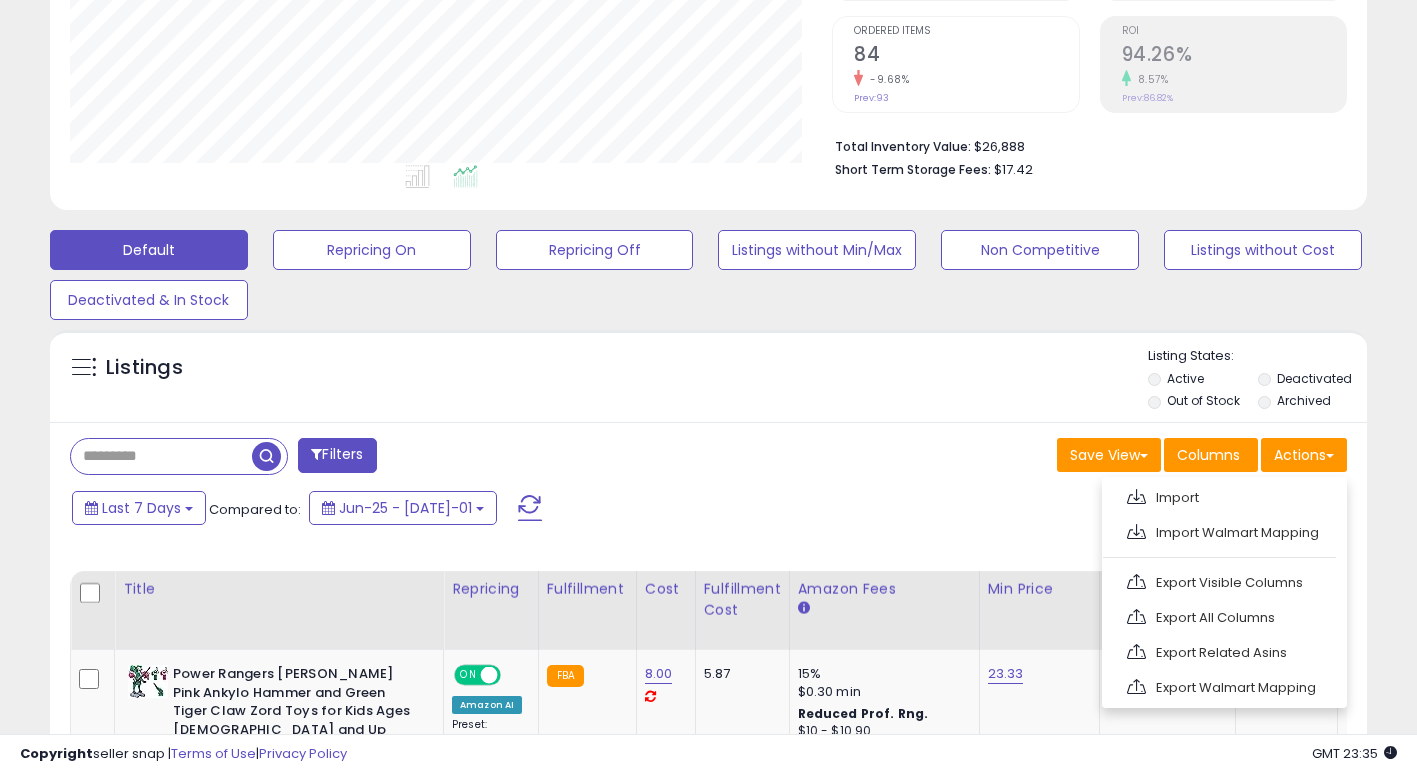 click on "Listings" at bounding box center (708, 381) 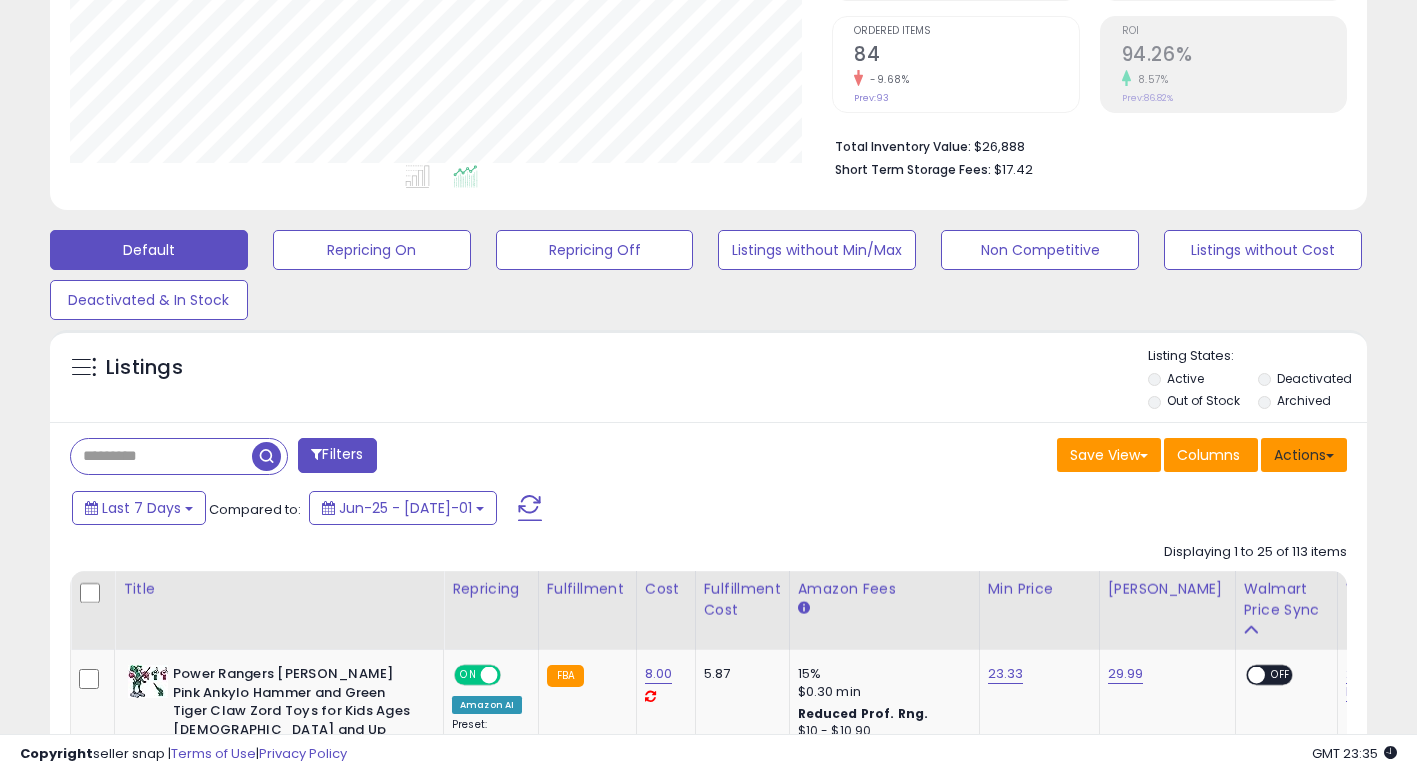 click on "Actions" at bounding box center (1304, 455) 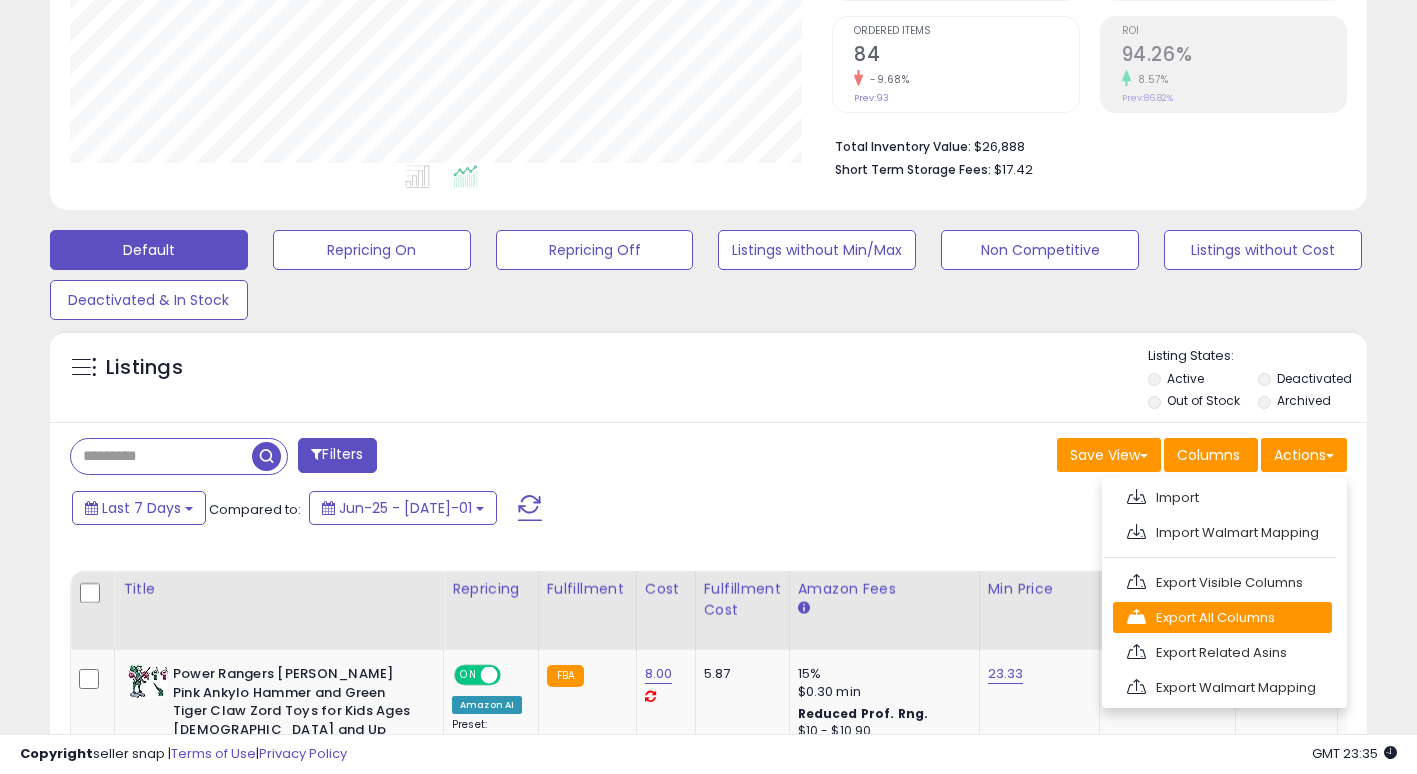 click on "Export All Columns" at bounding box center (1222, 617) 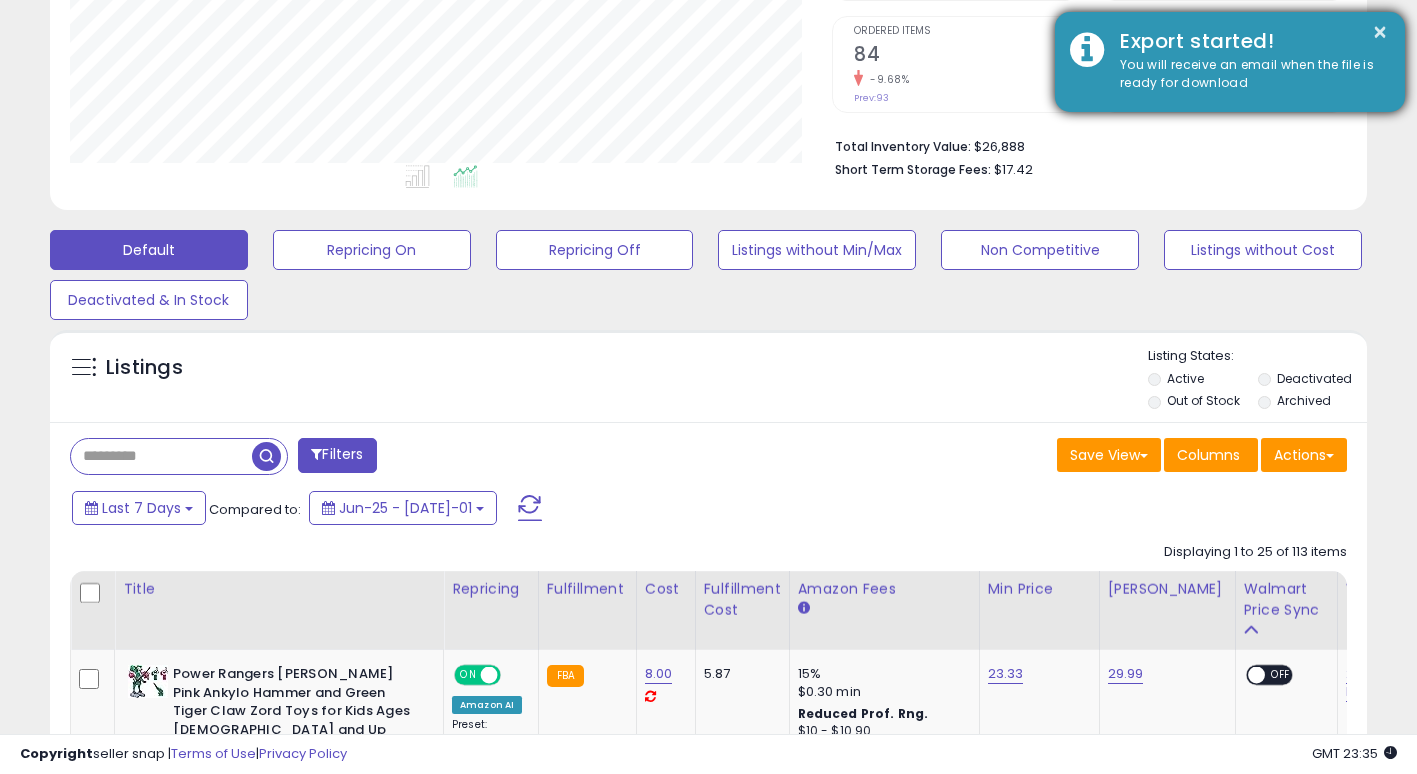 click on "You will receive an email when the file is ready for download" at bounding box center (1247, 74) 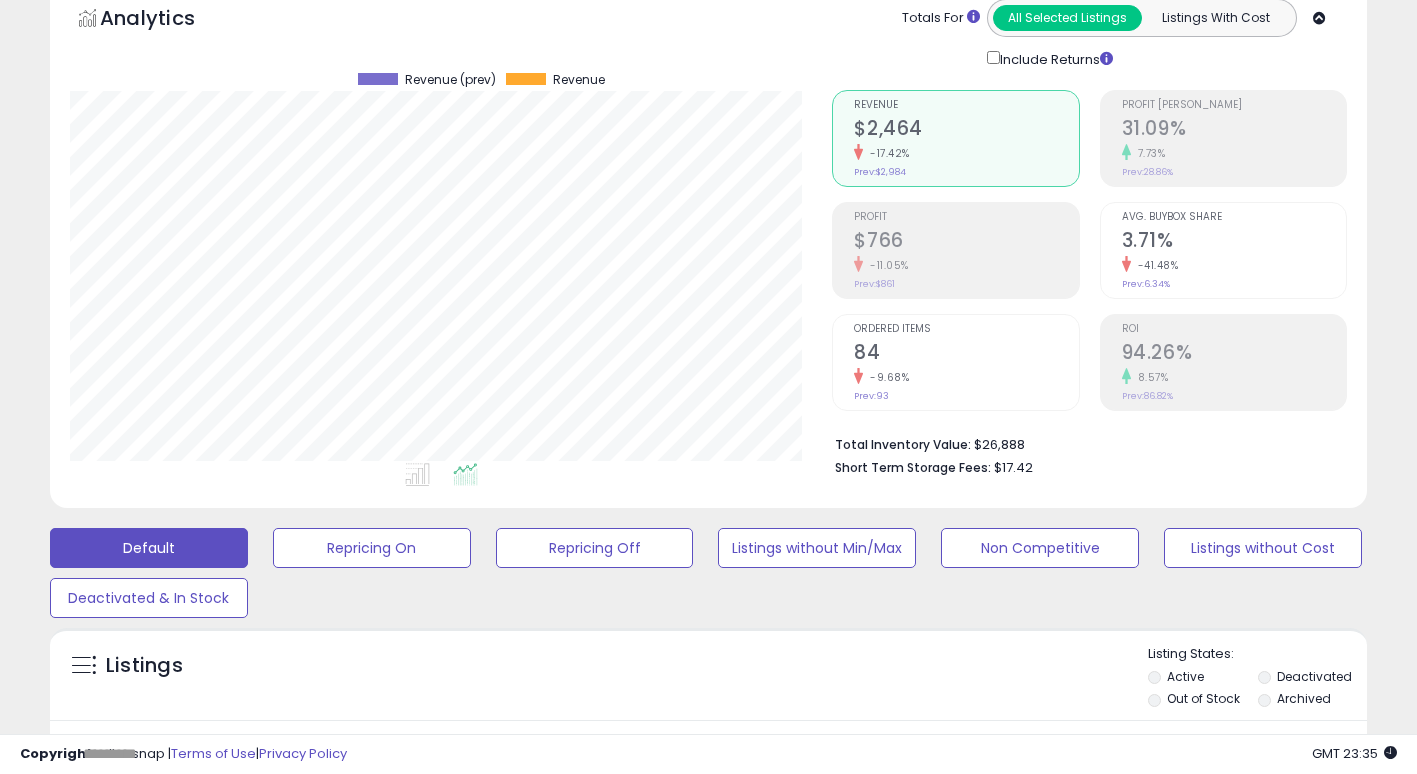 scroll, scrollTop: 0, scrollLeft: 0, axis: both 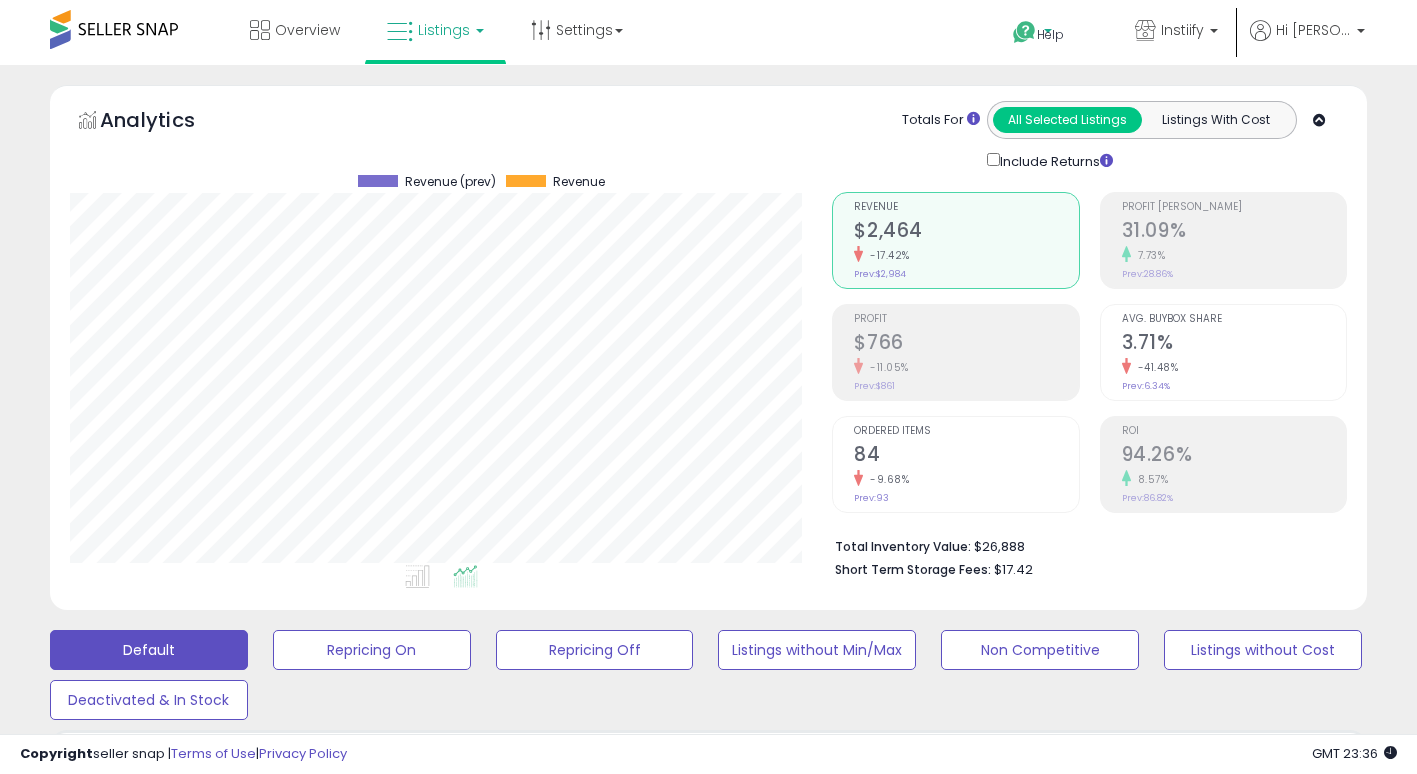 click on "Help" at bounding box center (1050, 34) 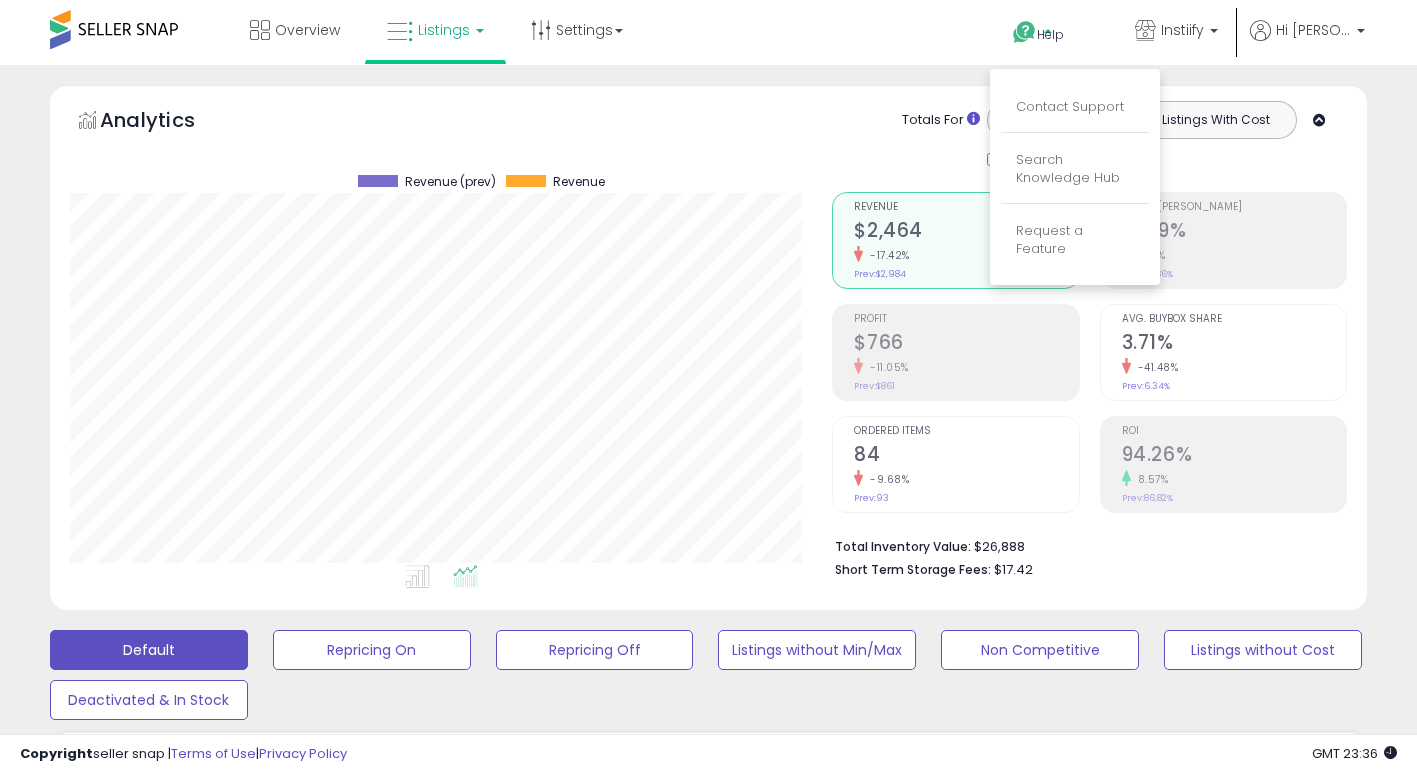 click on "Help" at bounding box center (1050, 34) 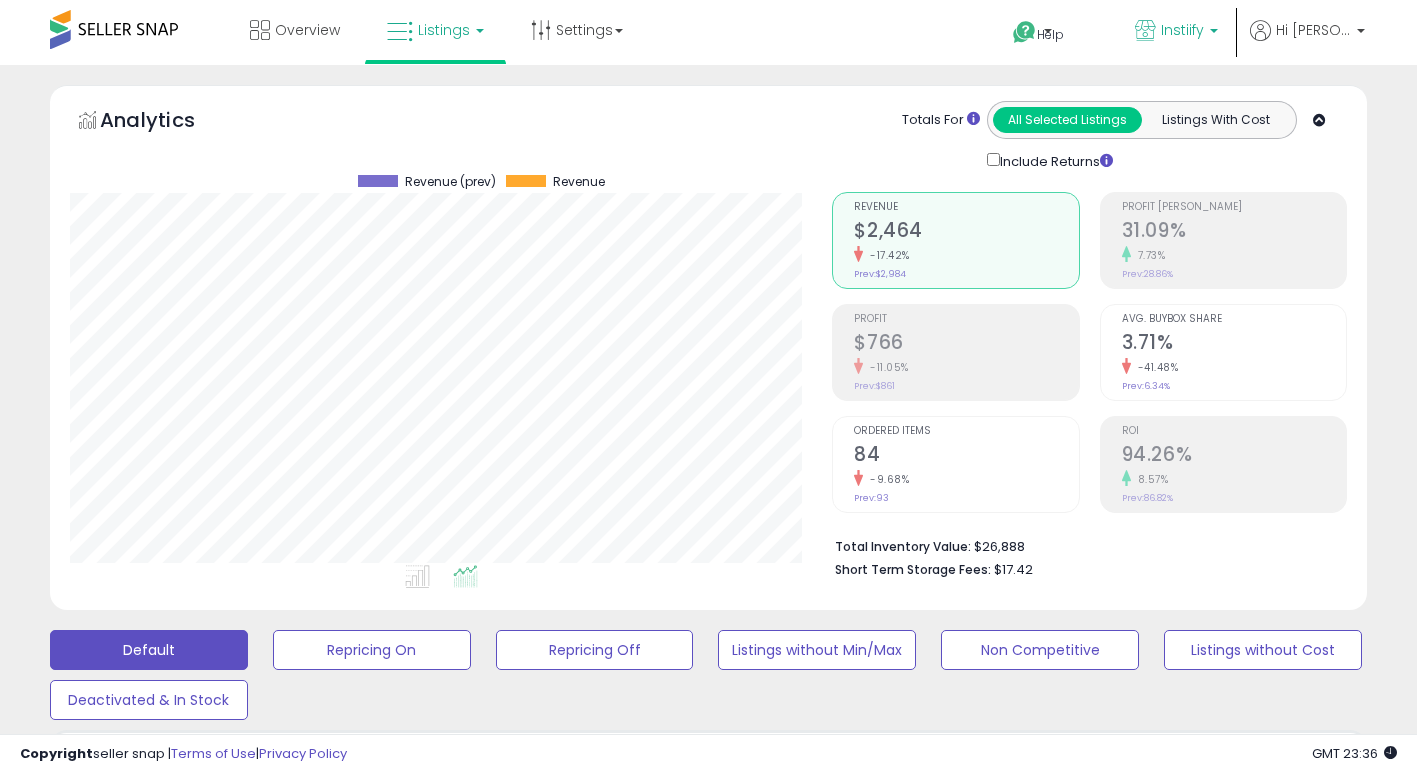 click on "Instiify" at bounding box center (1176, 32) 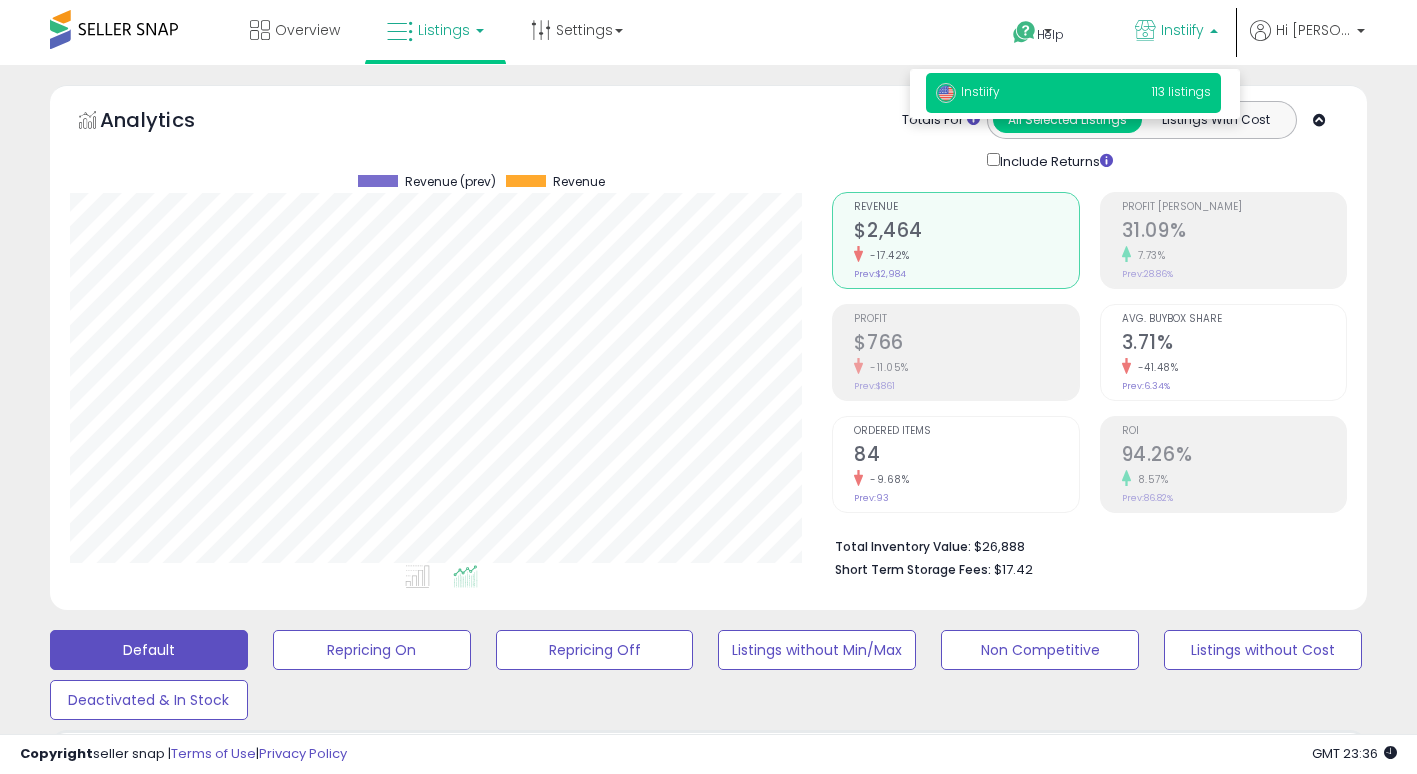 click on "Instiify" at bounding box center [1182, 30] 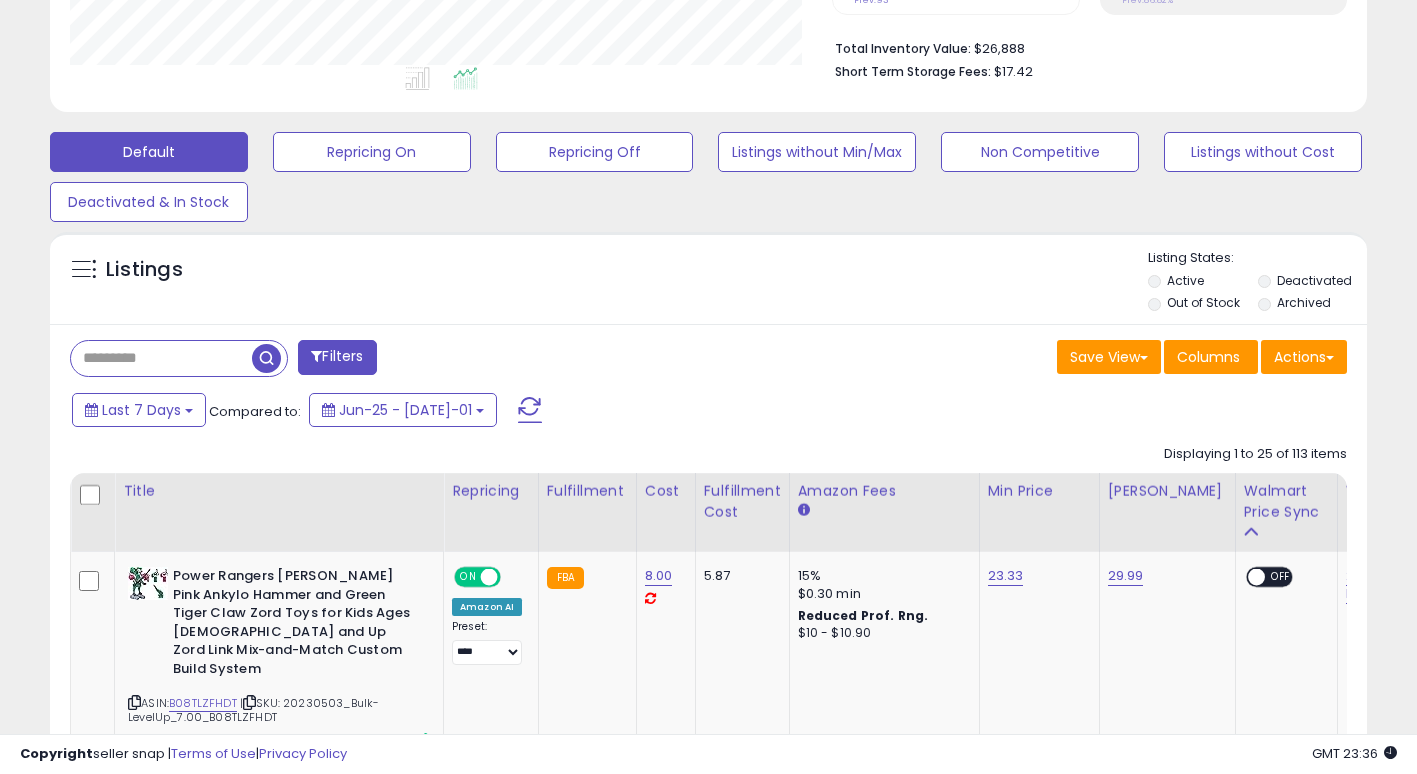 scroll, scrollTop: 500, scrollLeft: 0, axis: vertical 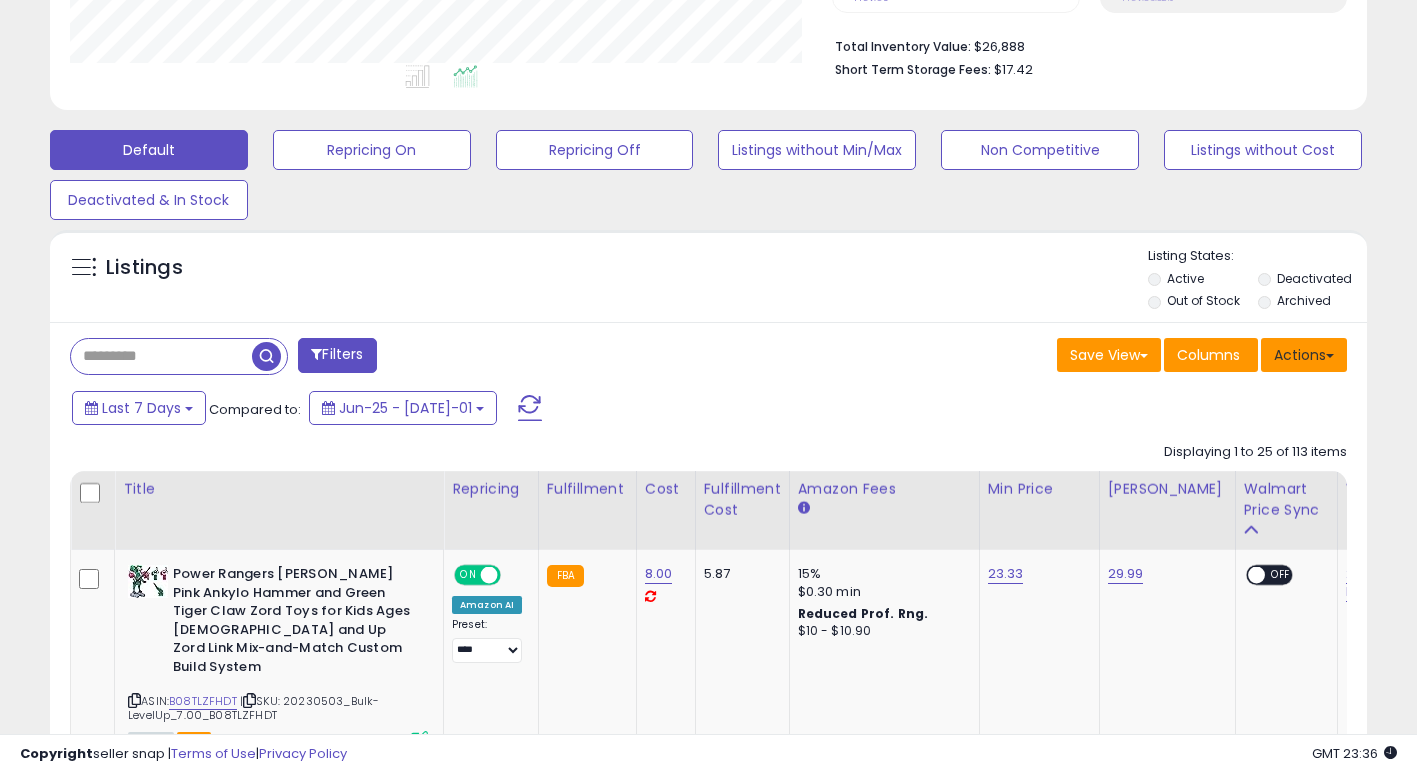 click on "Actions" at bounding box center (1304, 355) 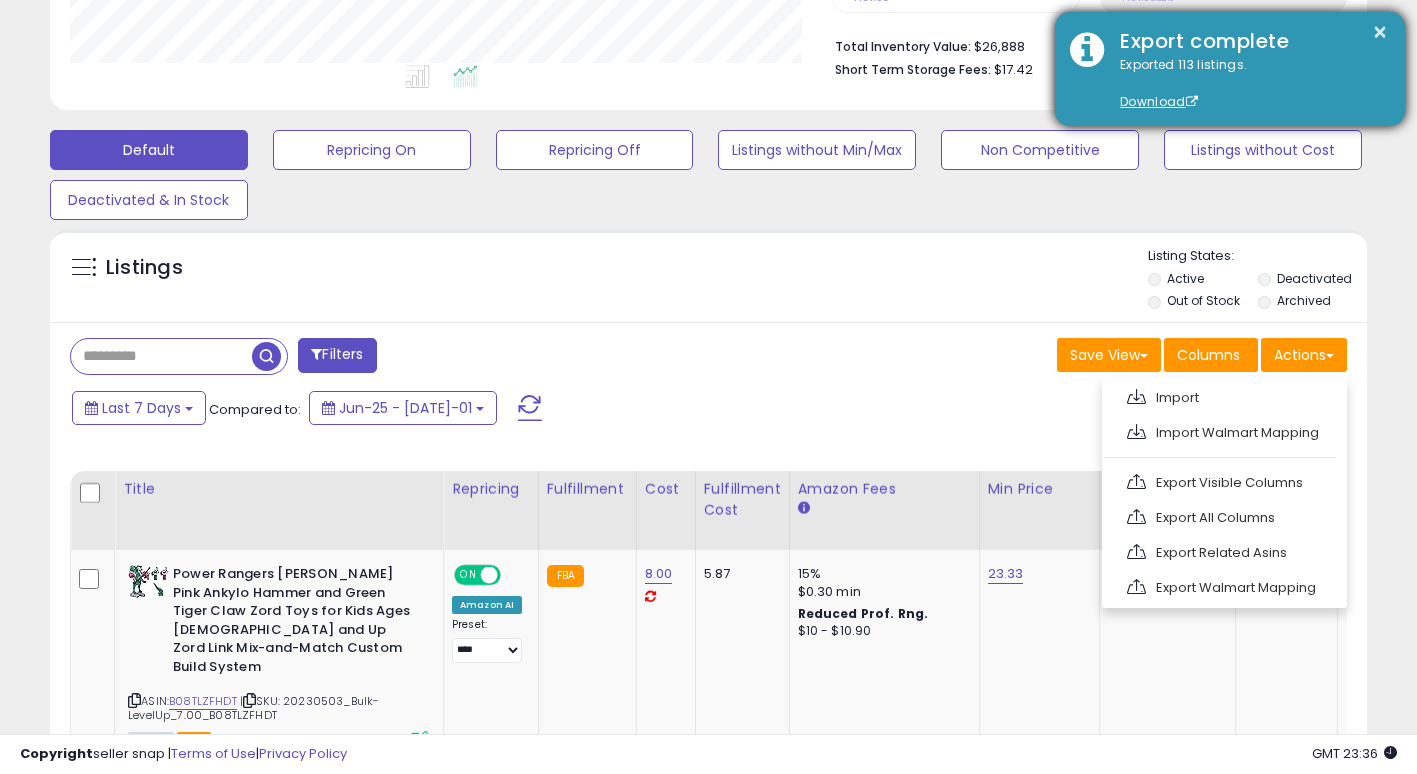 click on "Exported 113 listings. Download" at bounding box center [1247, 84] 